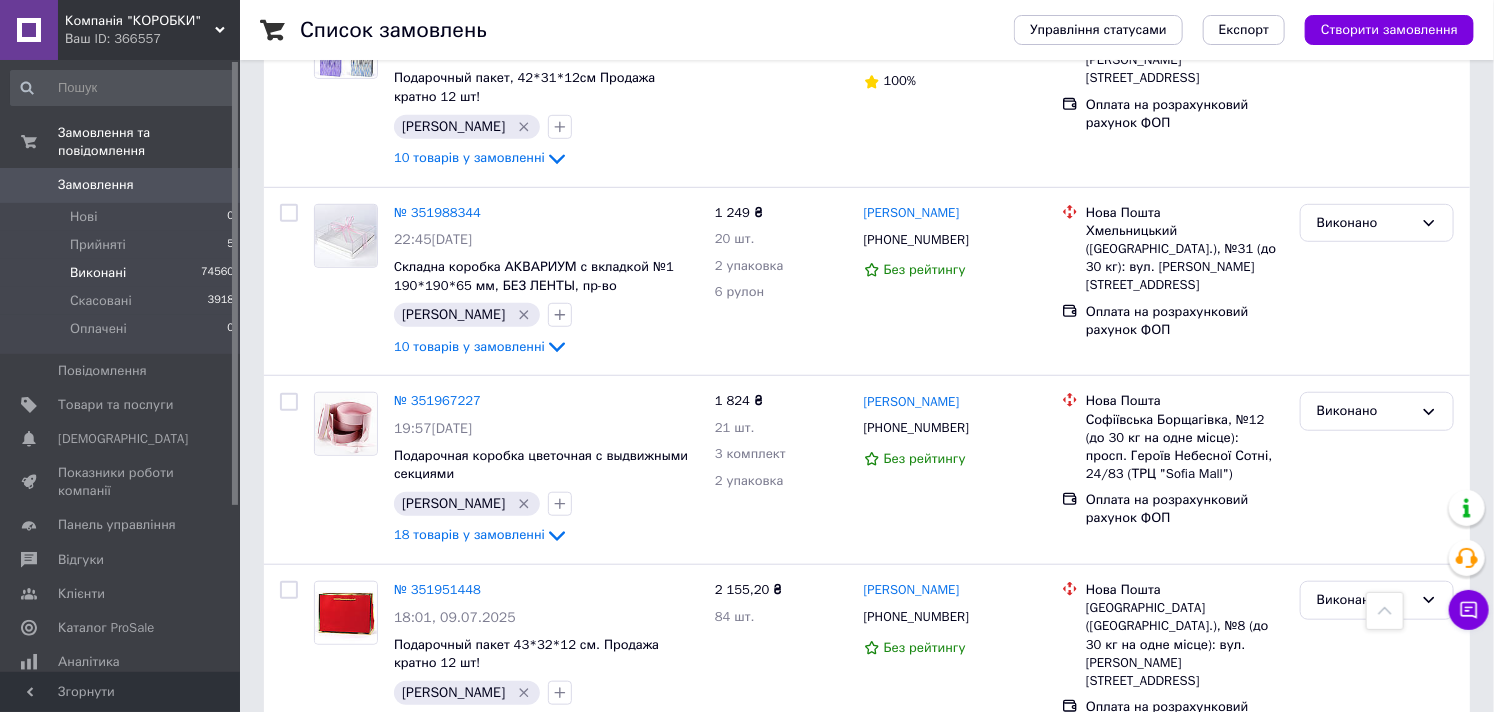 scroll, scrollTop: 444, scrollLeft: 0, axis: vertical 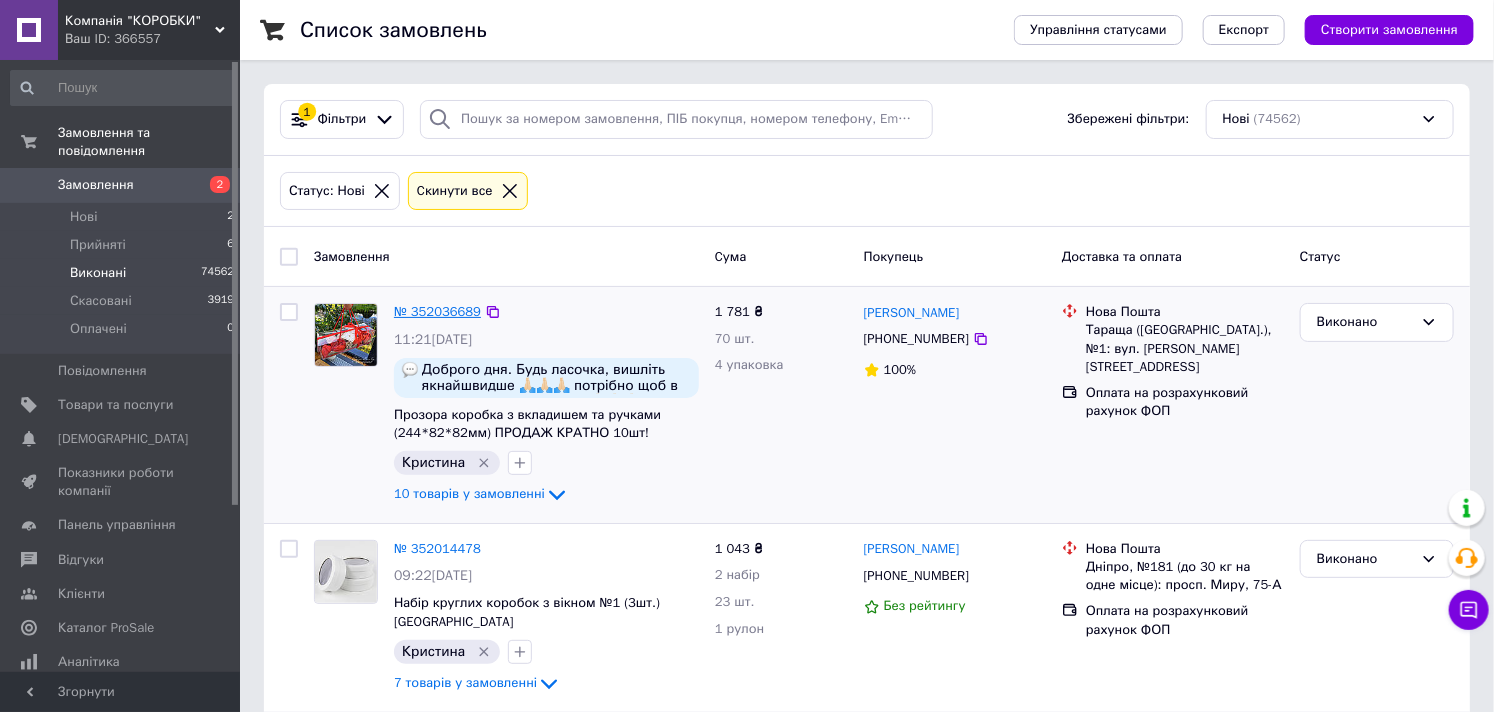 click on "№ 352036689" at bounding box center [437, 311] 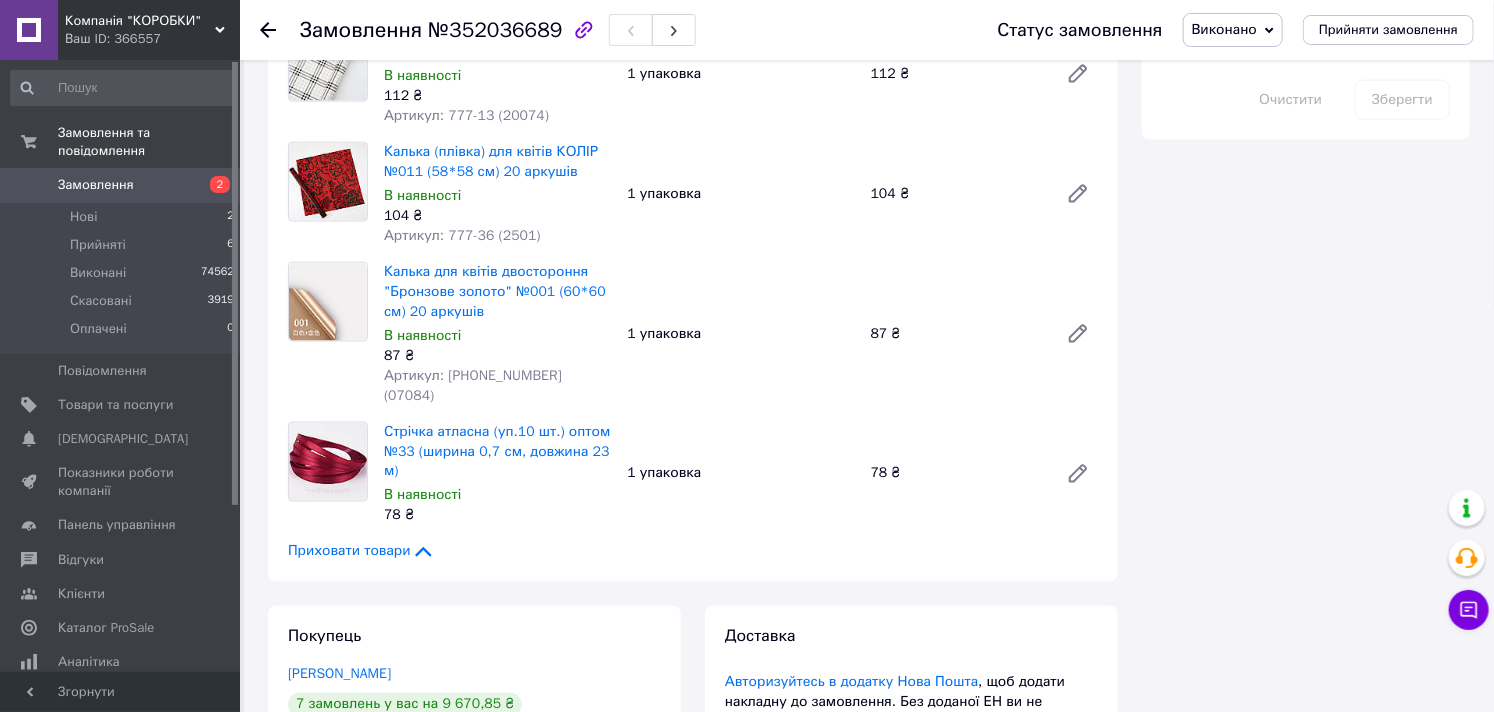 scroll, scrollTop: 1222, scrollLeft: 0, axis: vertical 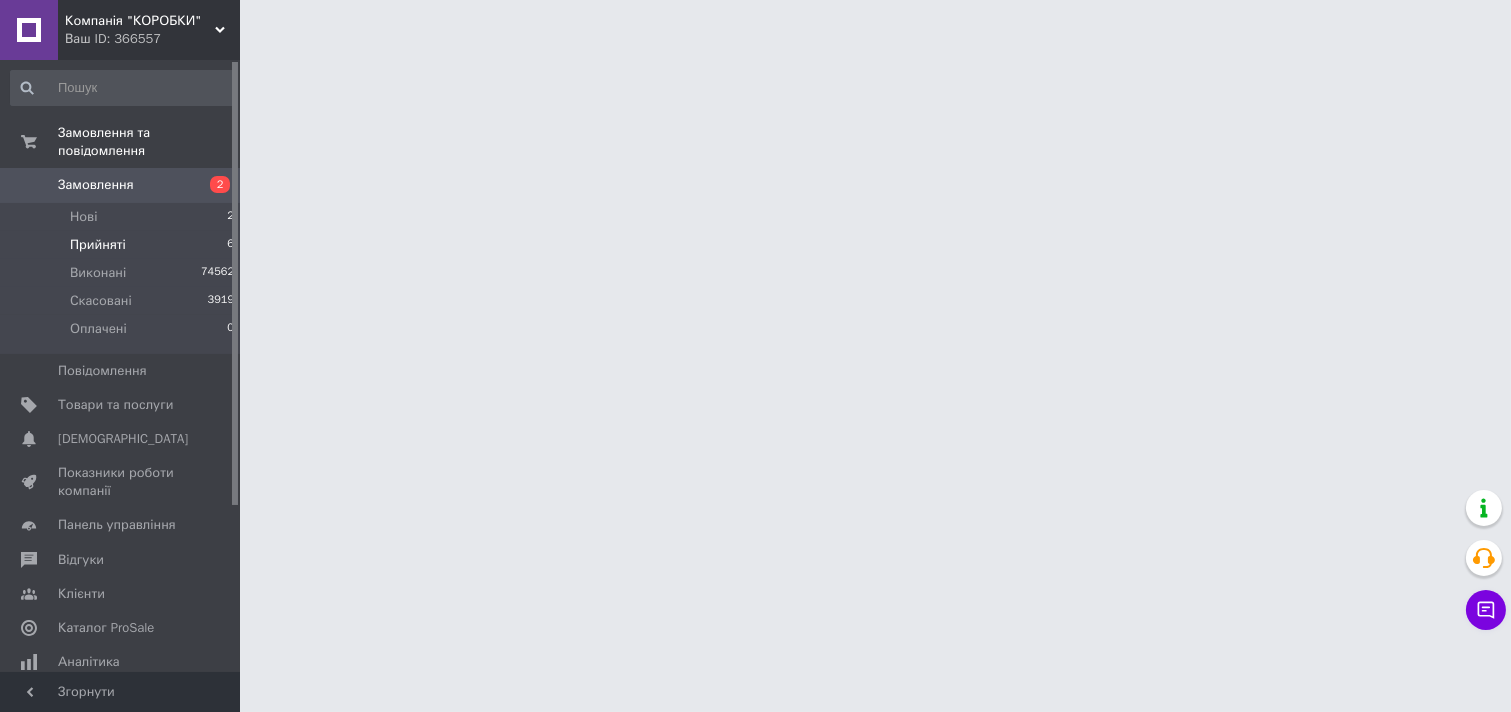 click on "Прийняті 6" at bounding box center [123, 245] 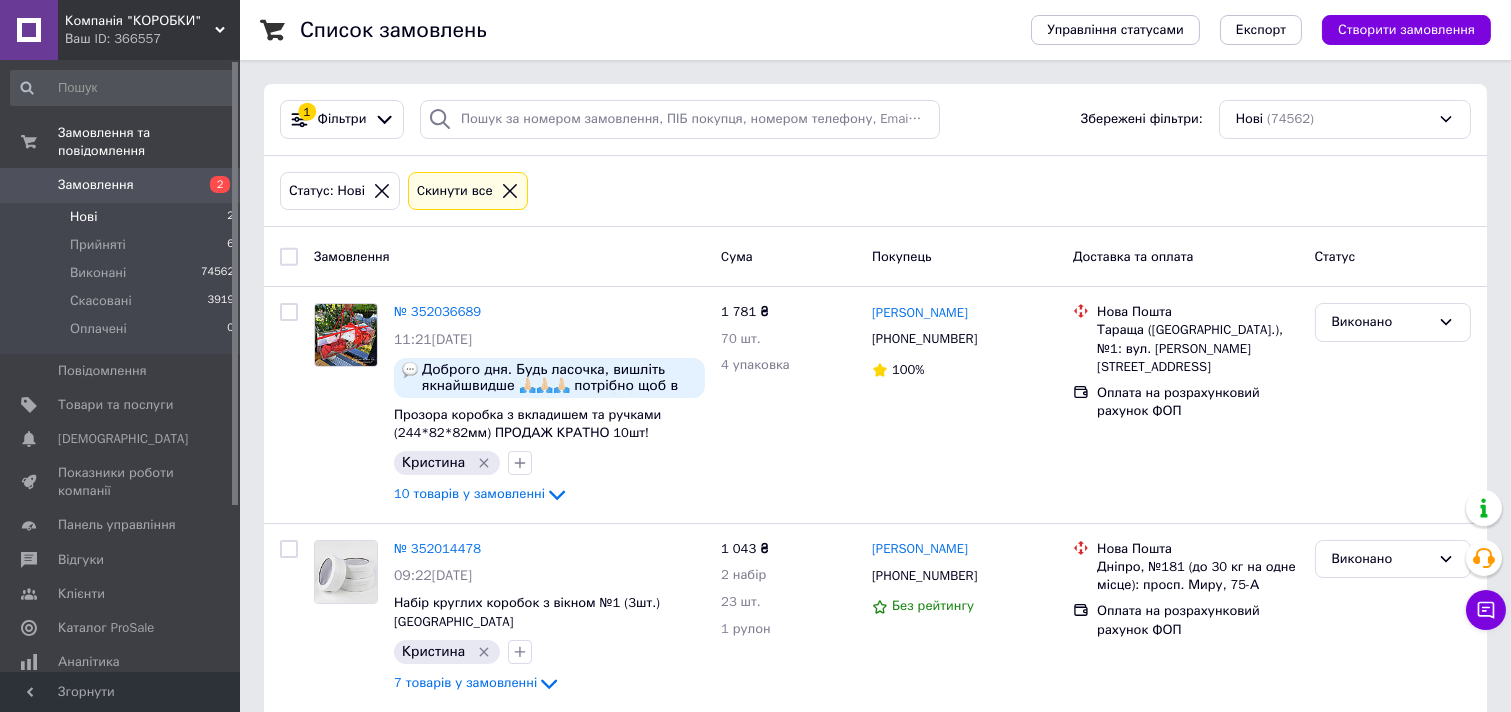 click on "Нові" at bounding box center (83, 217) 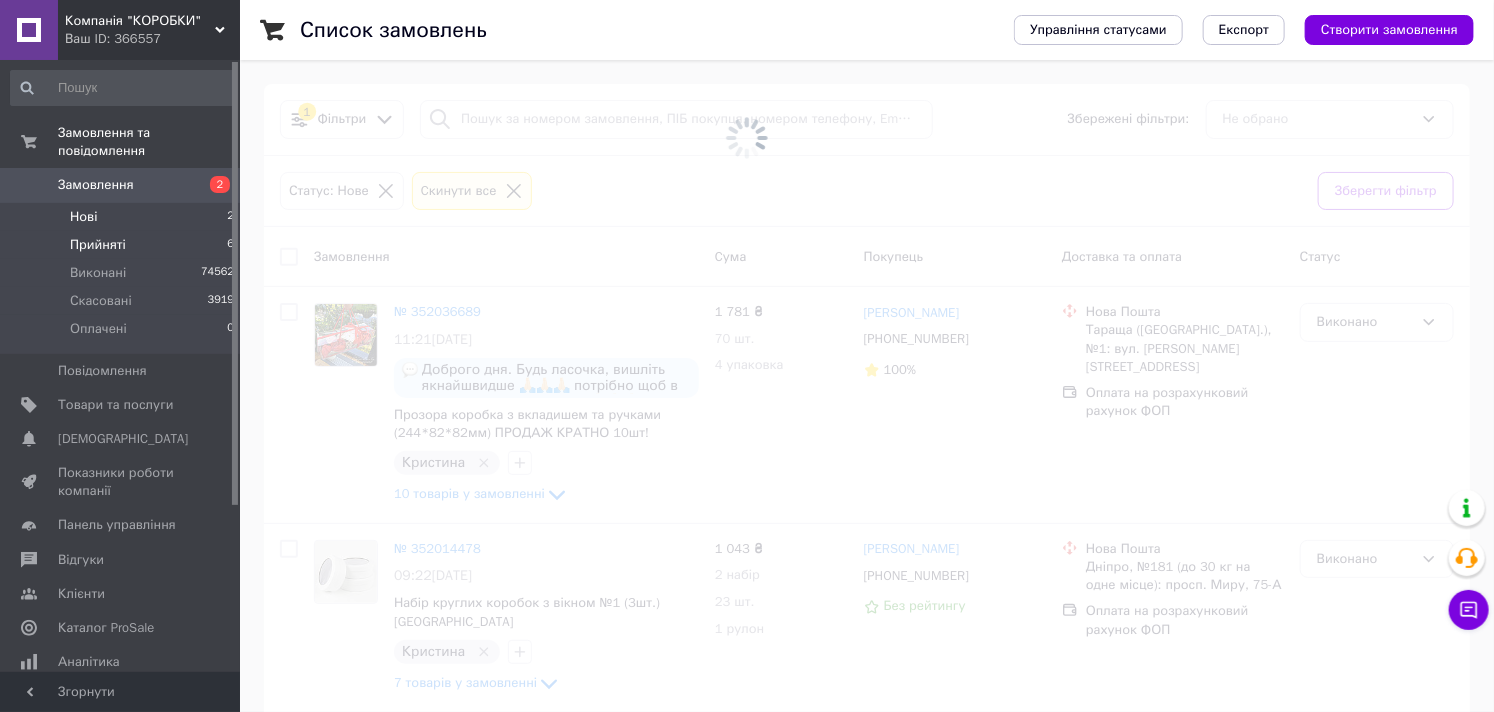 click on "Прийняті" at bounding box center (98, 245) 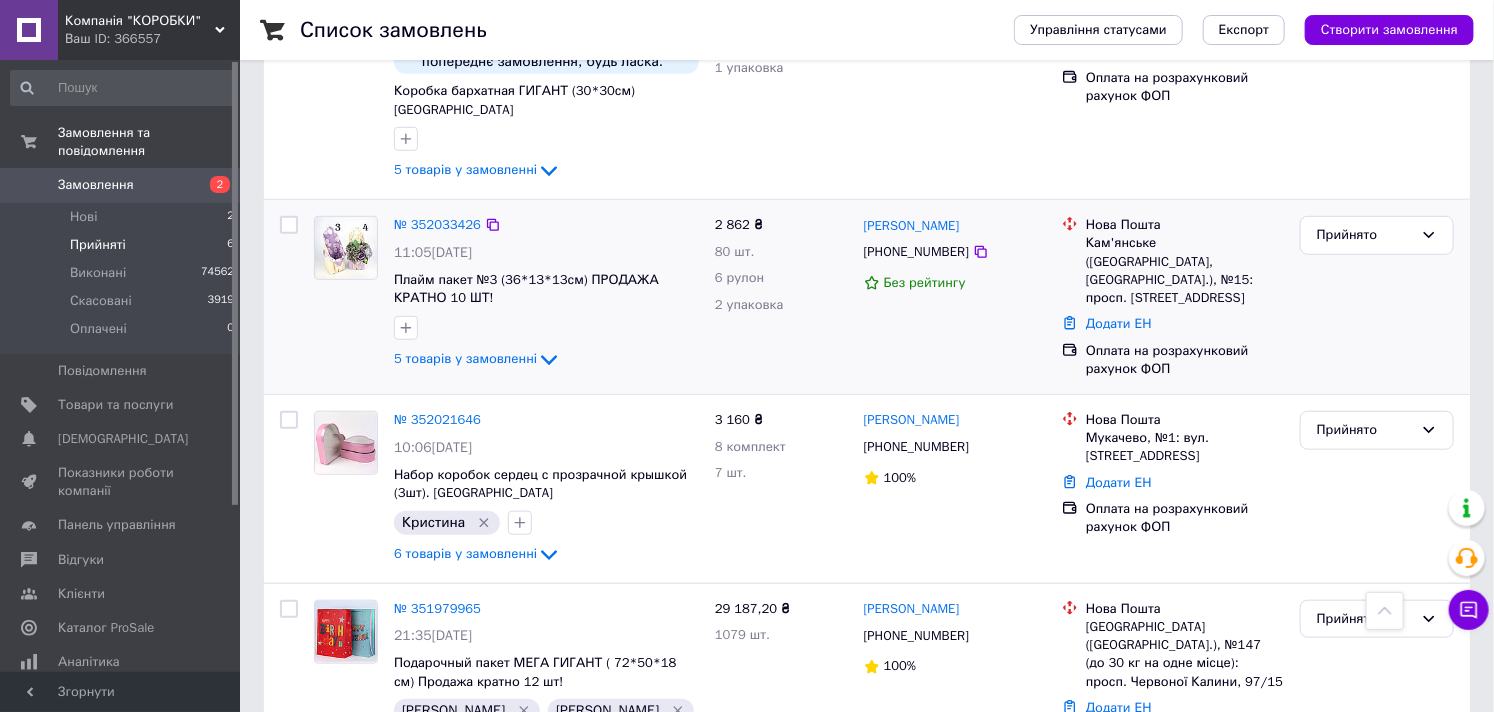 scroll, scrollTop: 333, scrollLeft: 0, axis: vertical 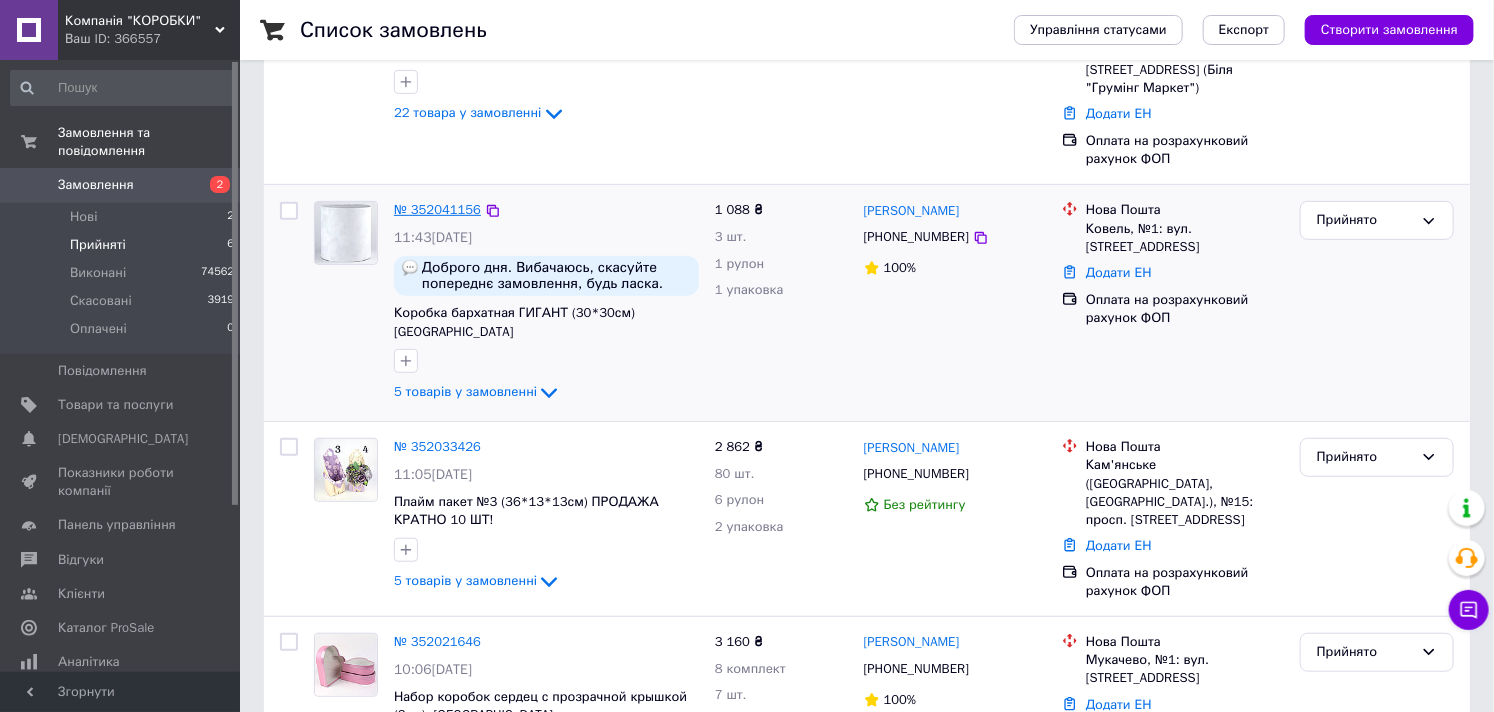 click on "№ 352041156" at bounding box center [437, 209] 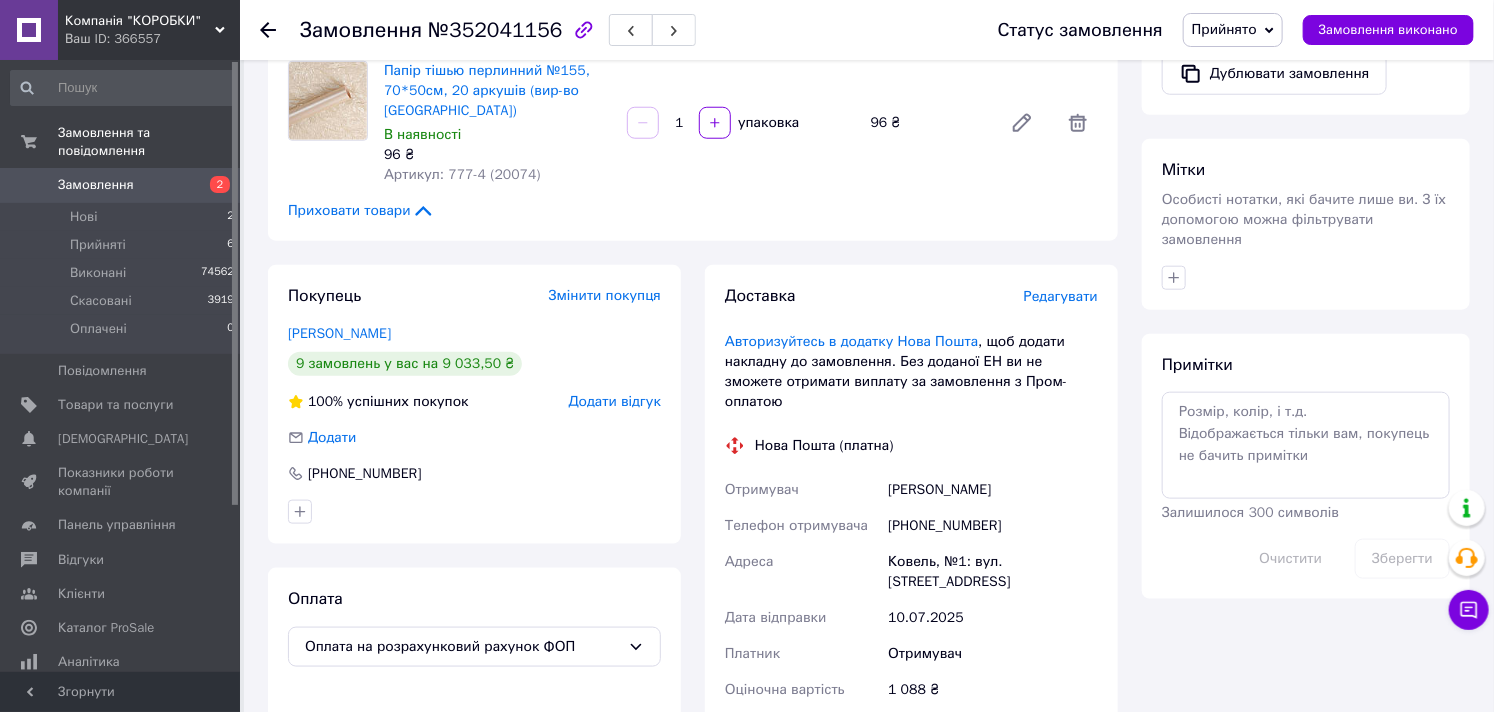scroll, scrollTop: 888, scrollLeft: 0, axis: vertical 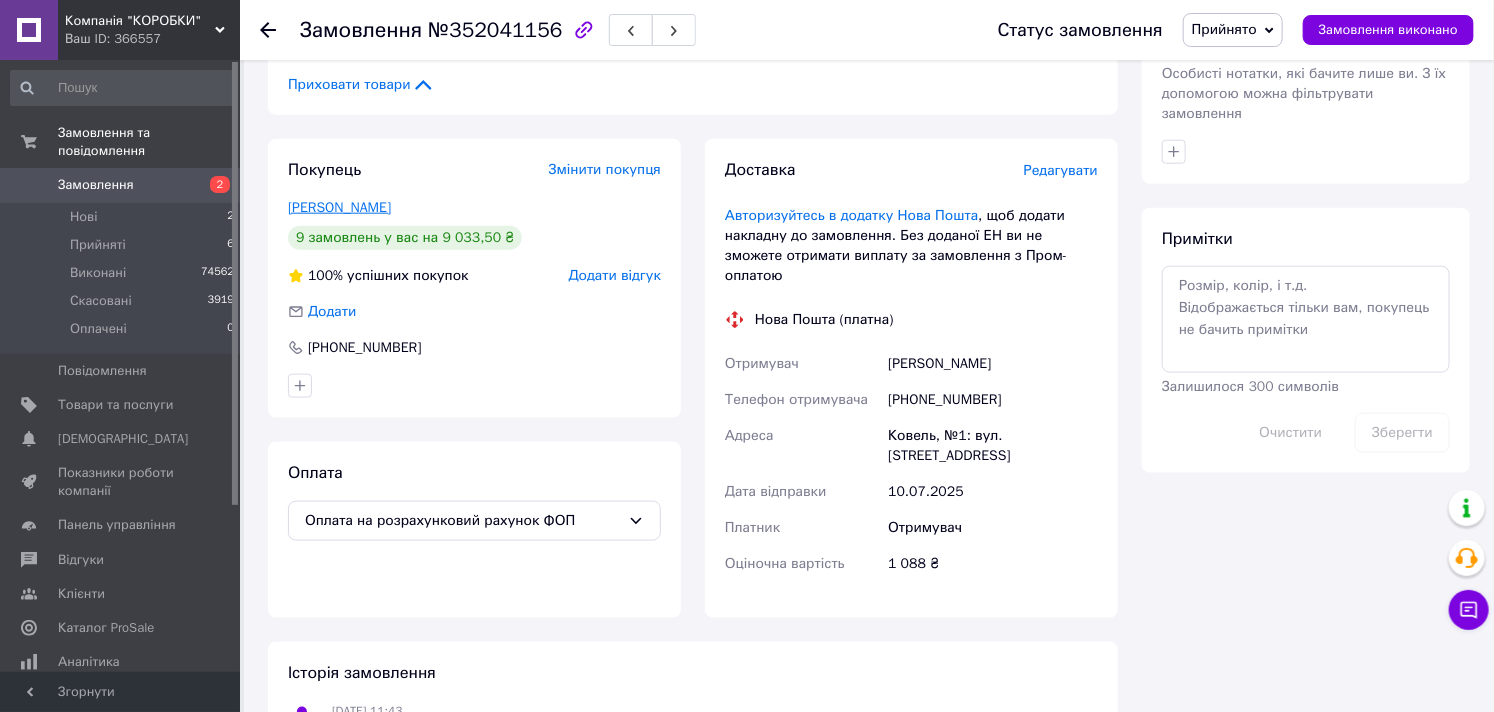 click on "Дерев'янчук Оксана" at bounding box center (339, 207) 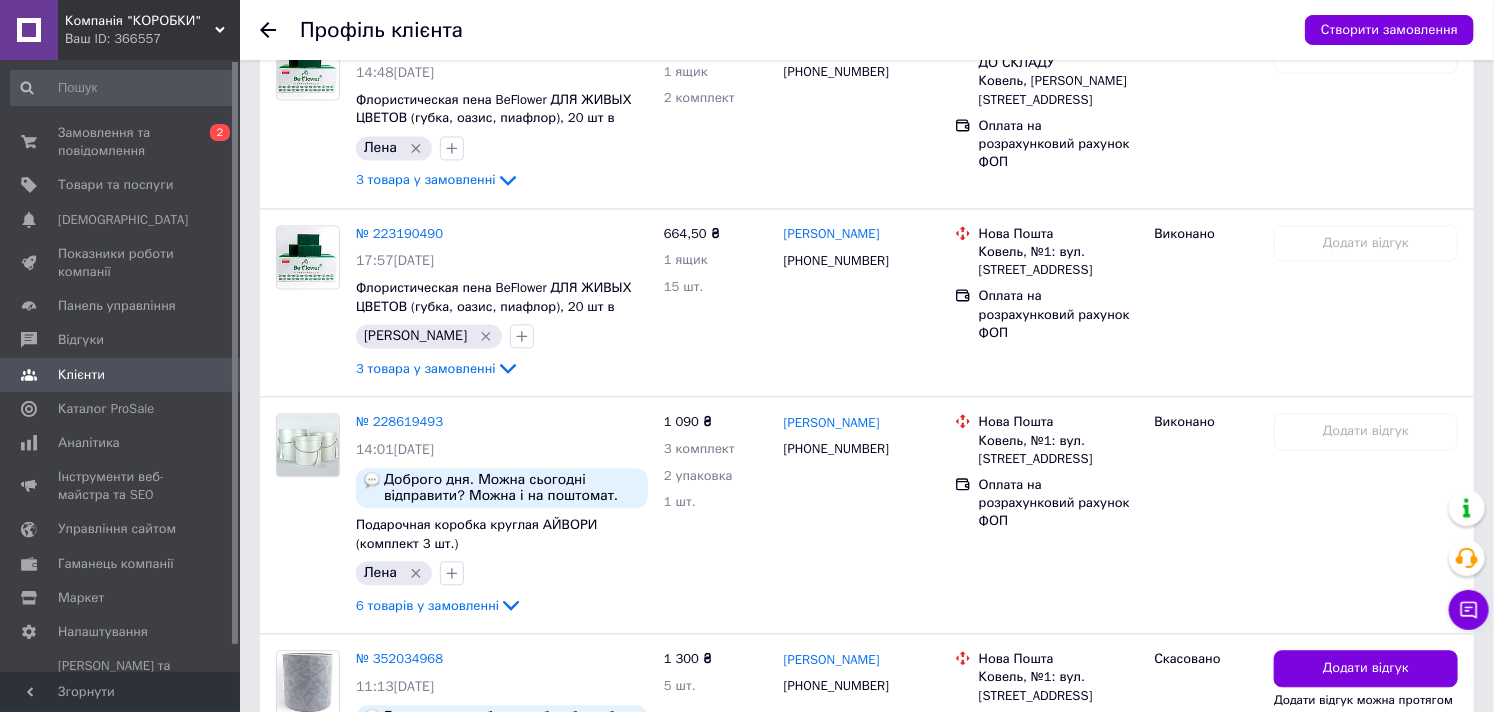 scroll, scrollTop: 1735, scrollLeft: 0, axis: vertical 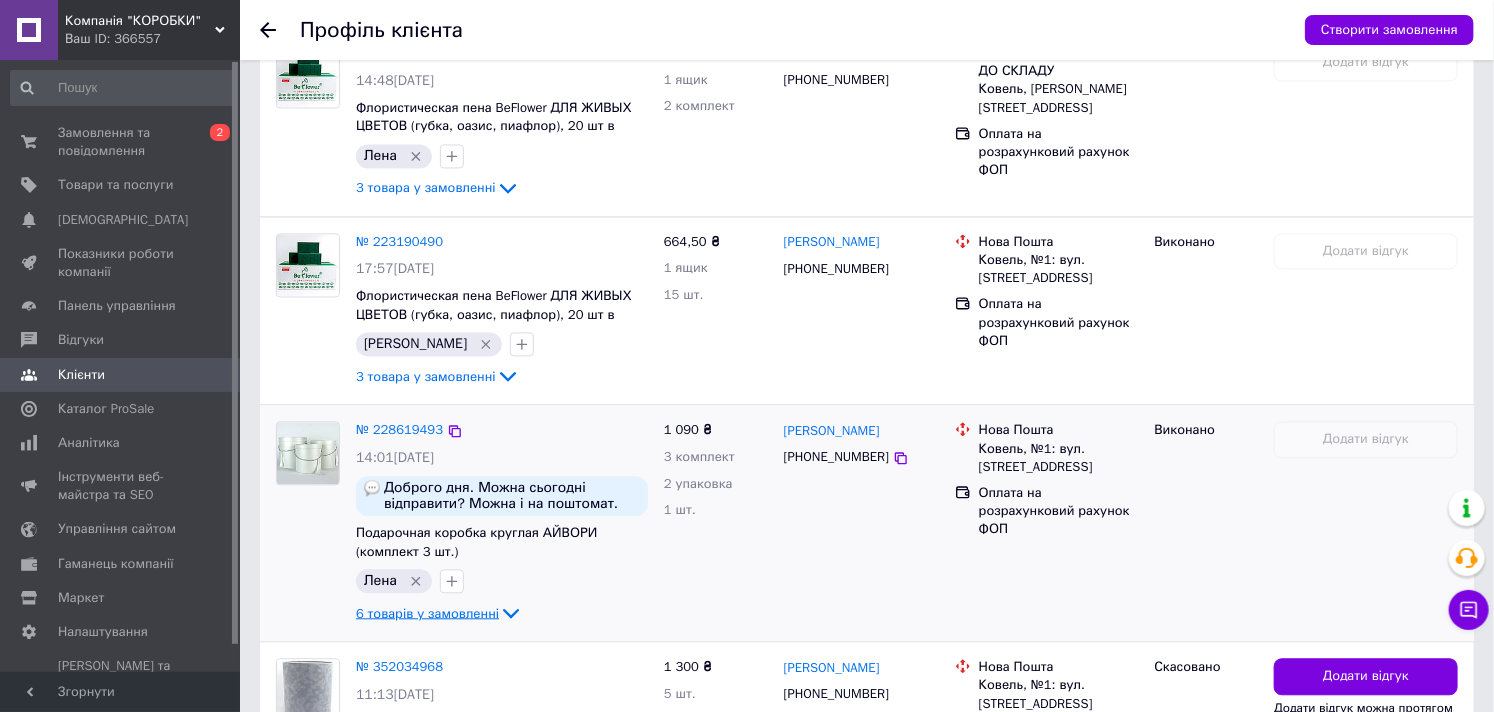 click on "6 товарів у замовленні" at bounding box center [427, 612] 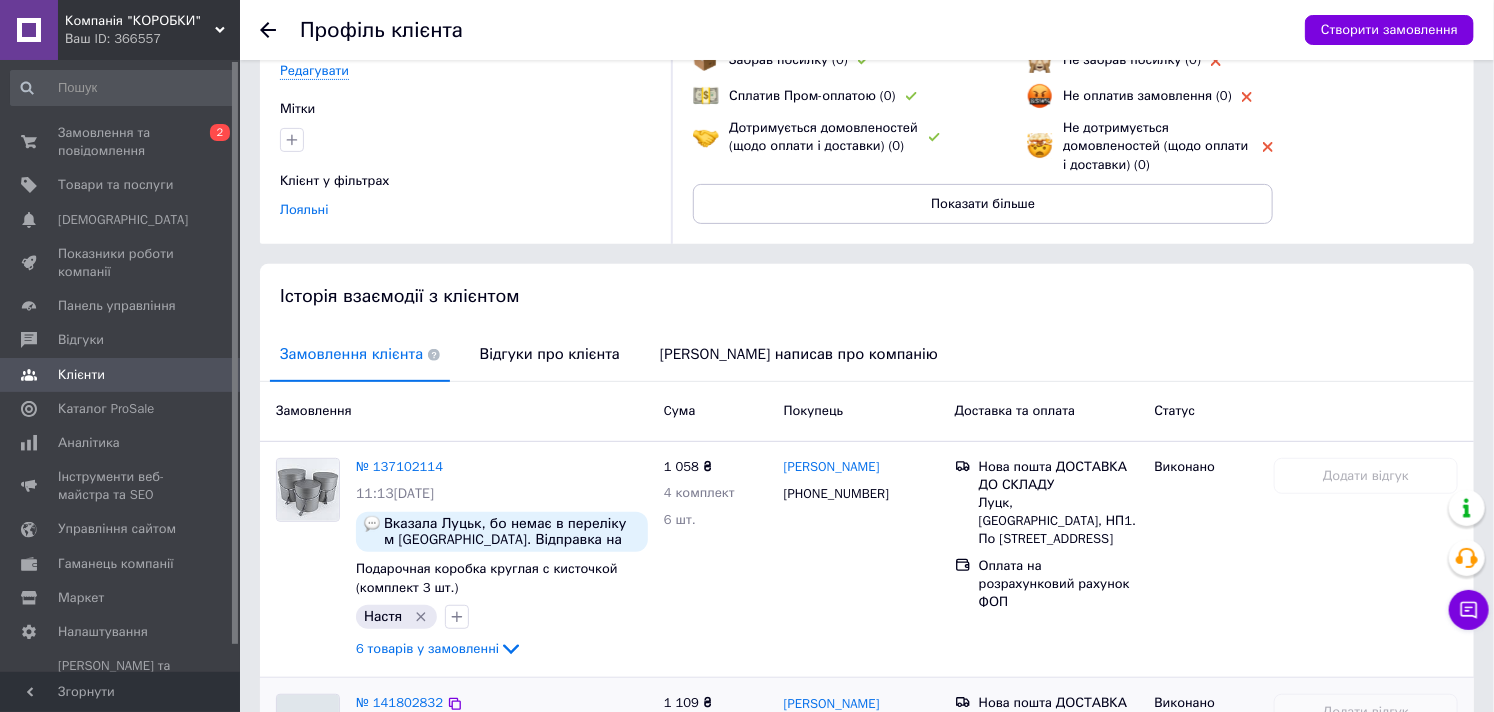 scroll, scrollTop: 180, scrollLeft: 0, axis: vertical 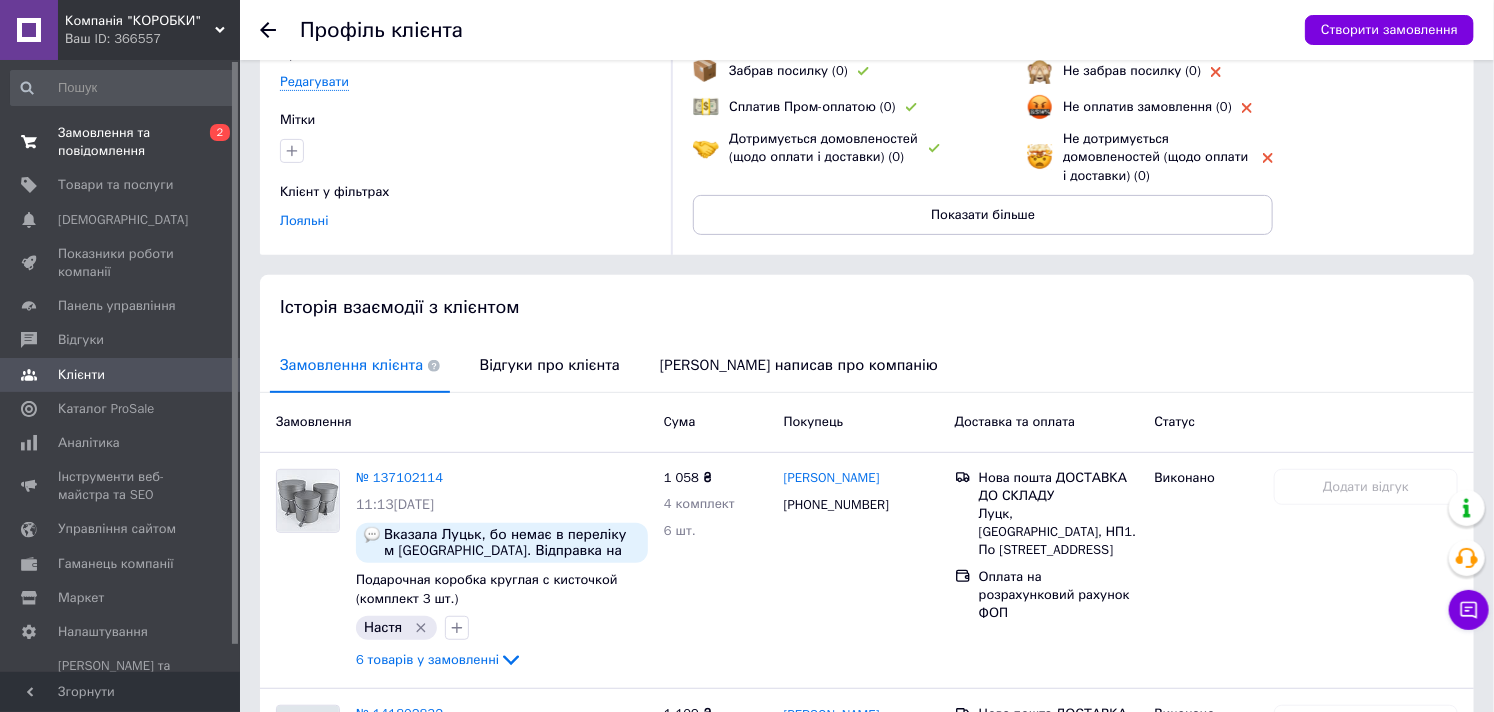 click on "Замовлення та повідомлення 0 2" at bounding box center [123, 142] 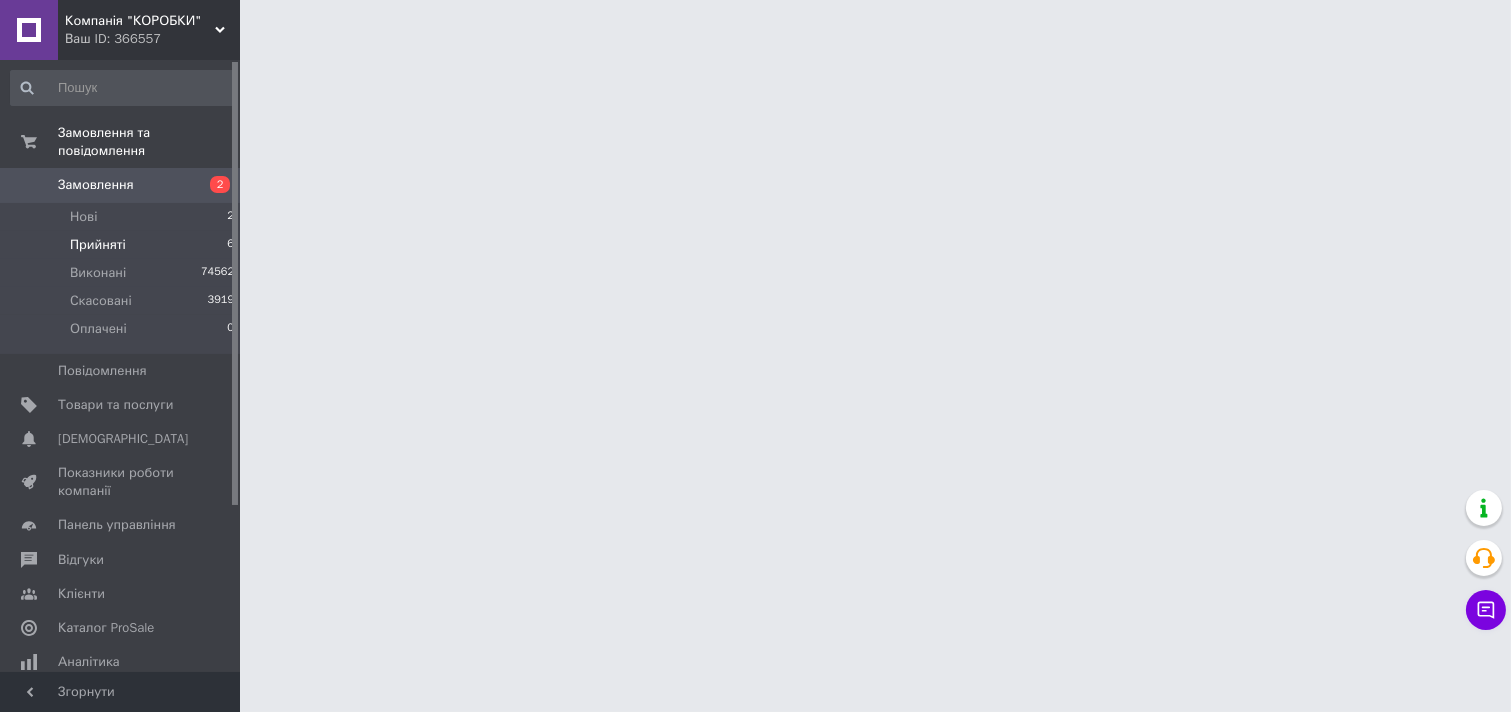 click on "Прийняті 6" at bounding box center [123, 245] 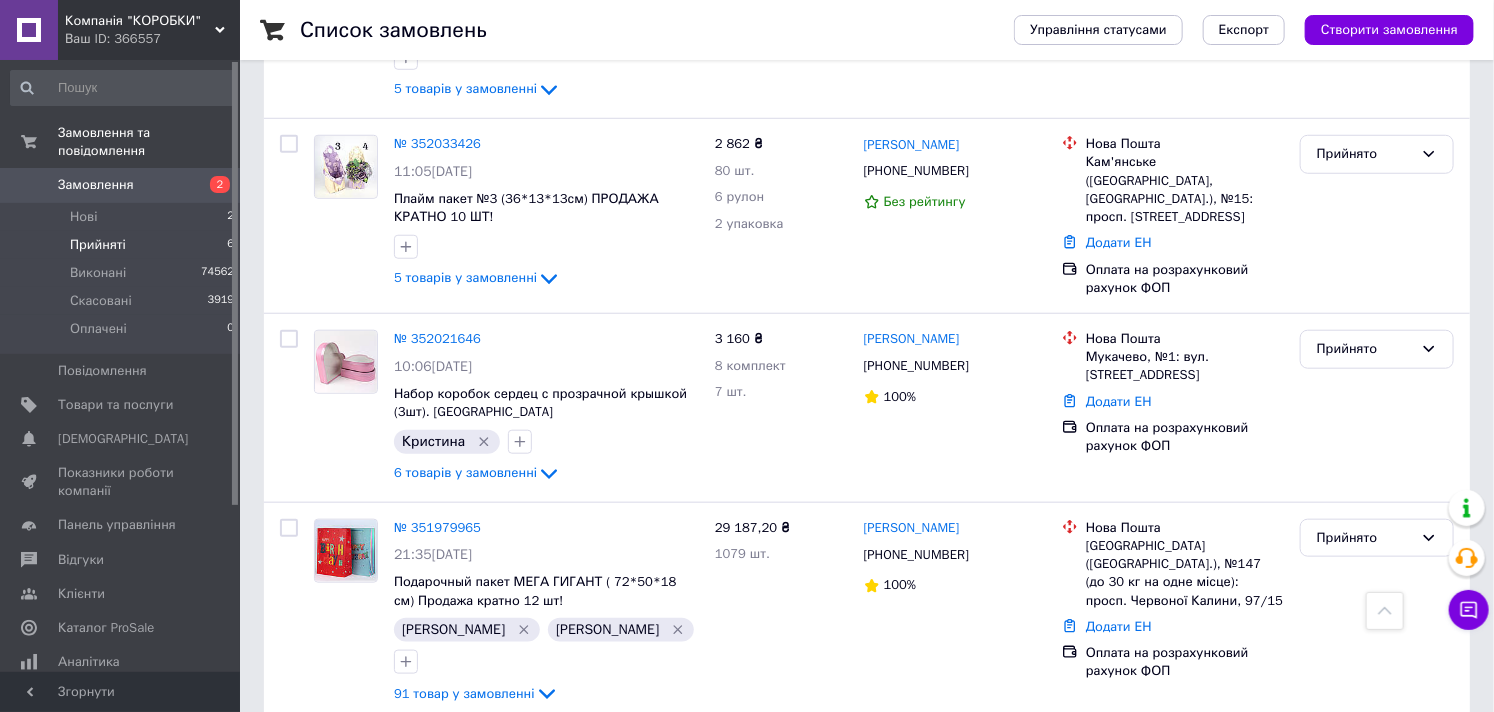 scroll, scrollTop: 747, scrollLeft: 0, axis: vertical 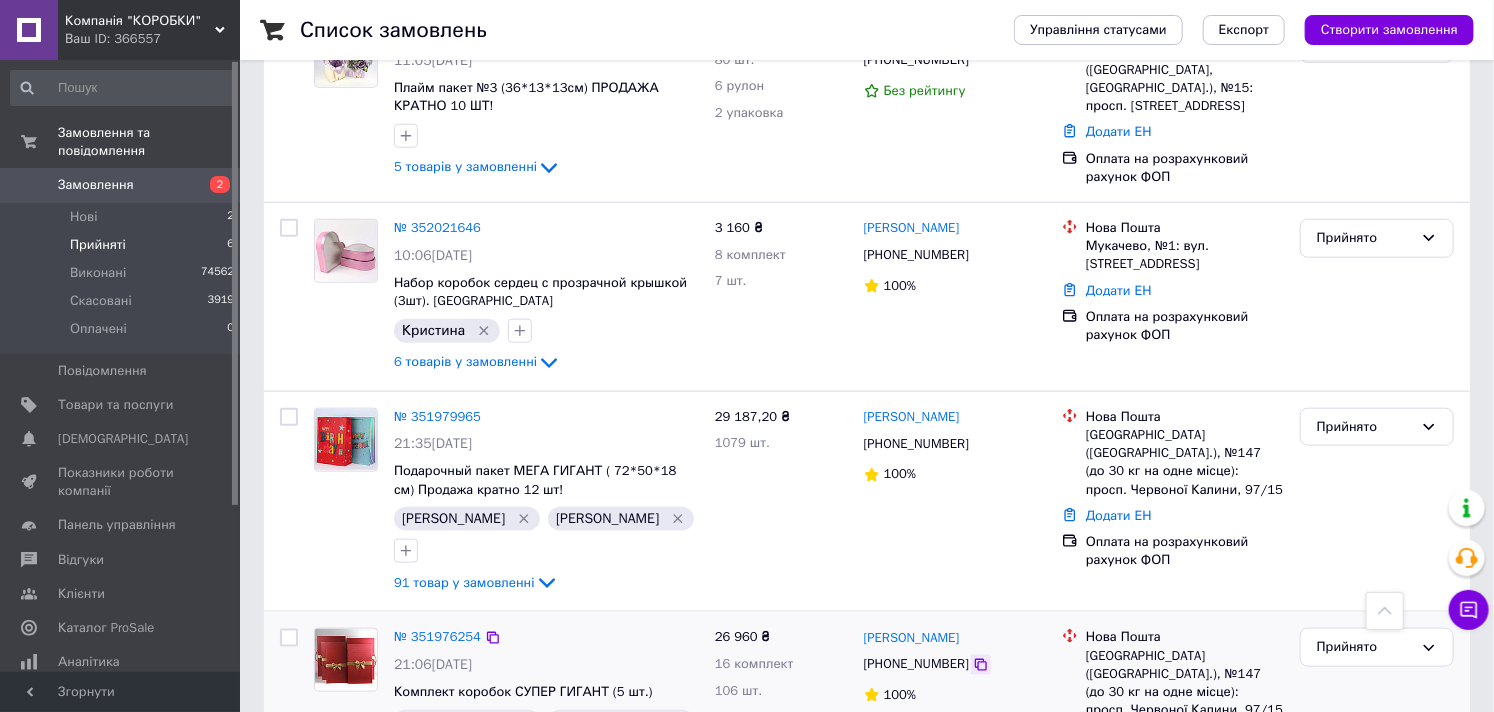 click 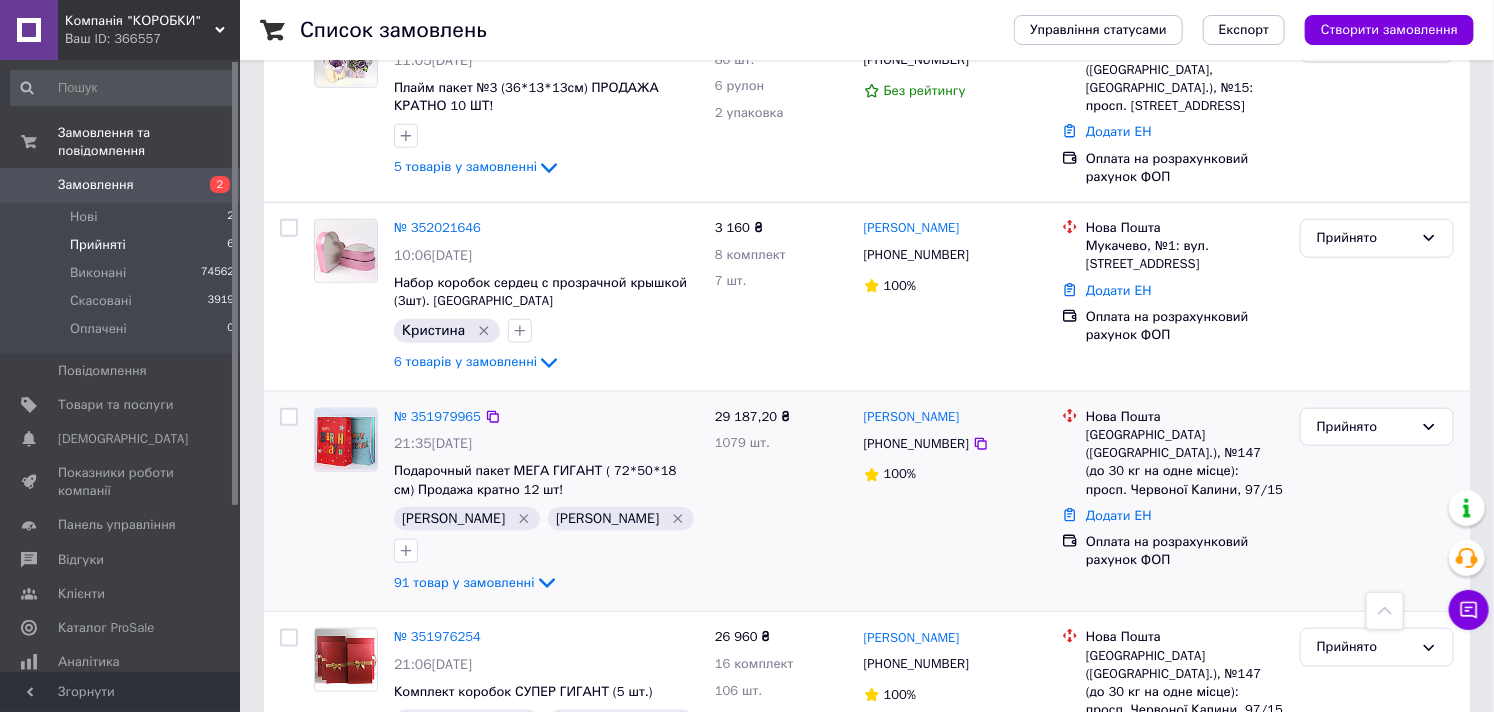 drag, startPoint x: 971, startPoint y: 374, endPoint x: 941, endPoint y: 408, distance: 45.343136 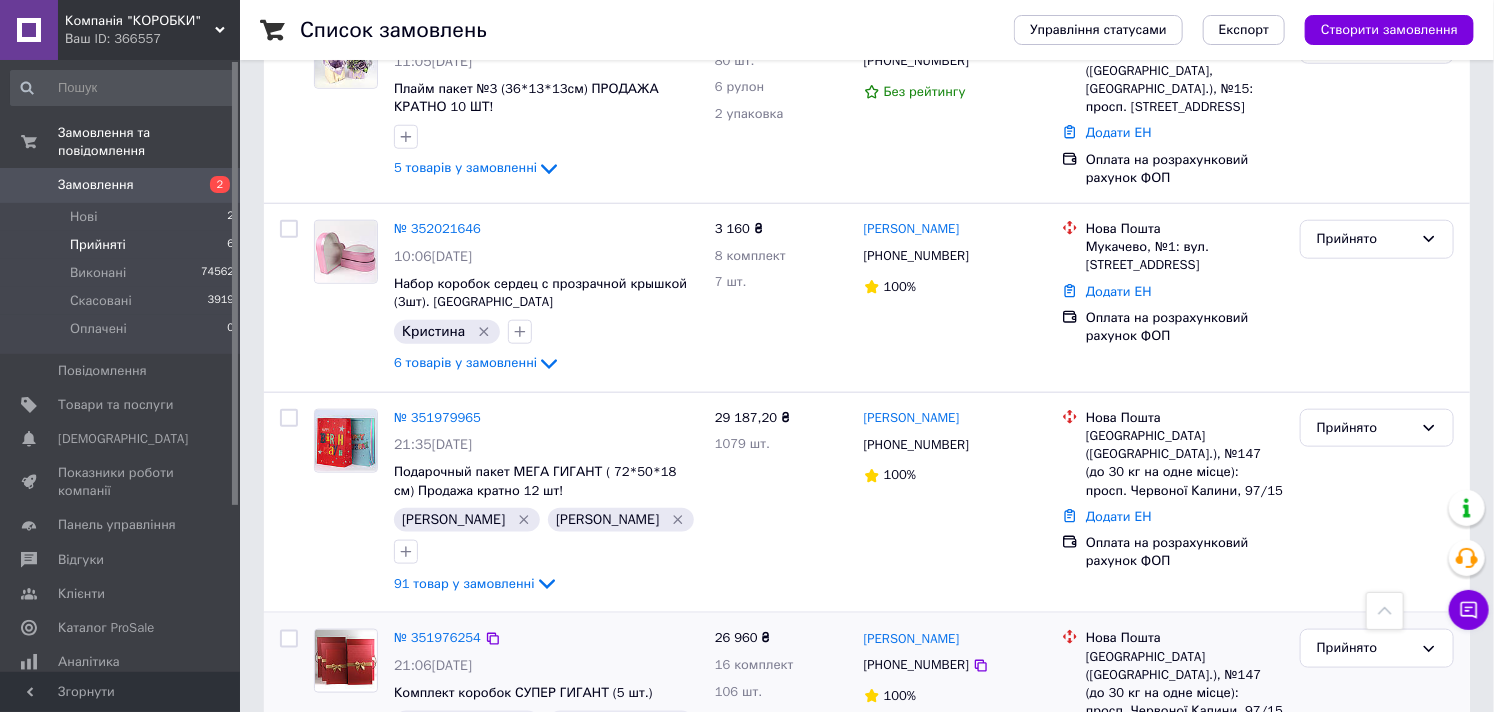scroll, scrollTop: 747, scrollLeft: 0, axis: vertical 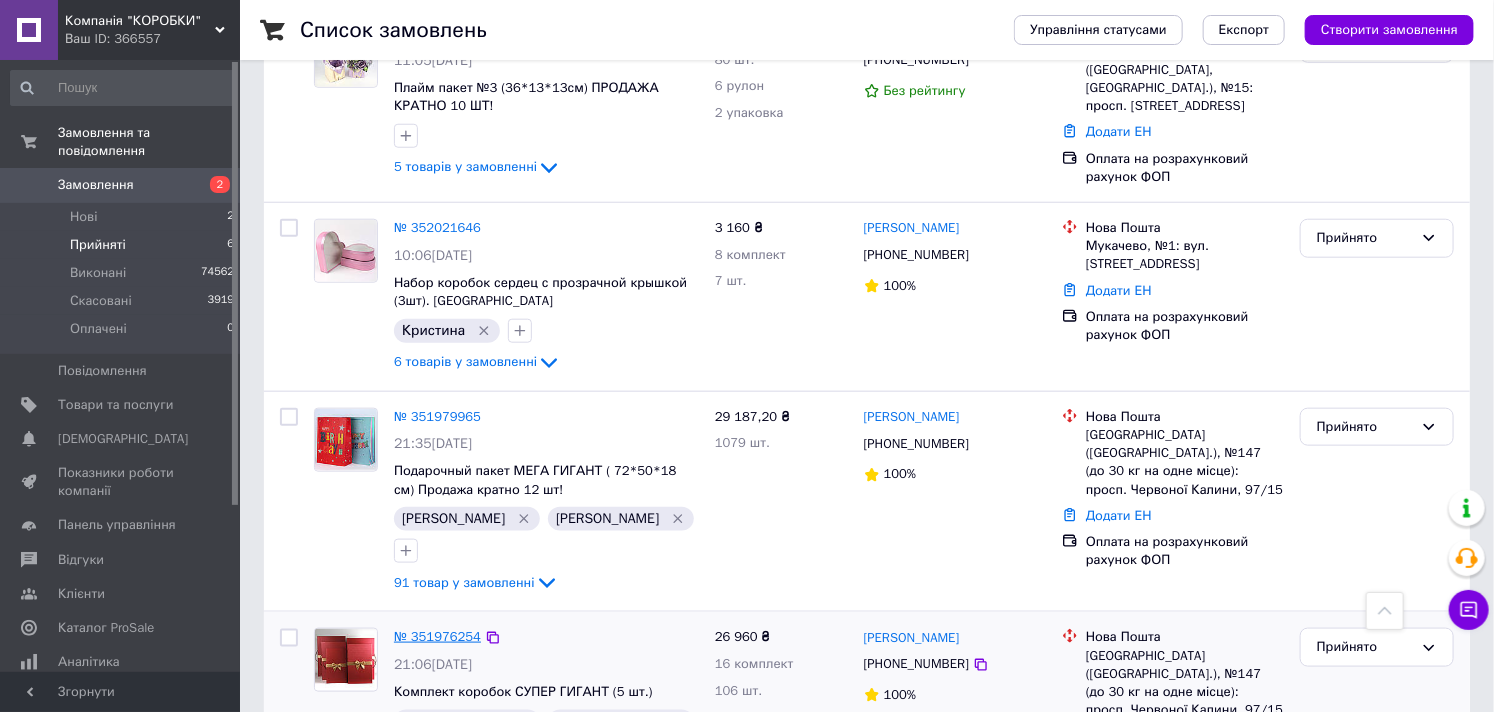 click on "№ 351976254" at bounding box center (437, 636) 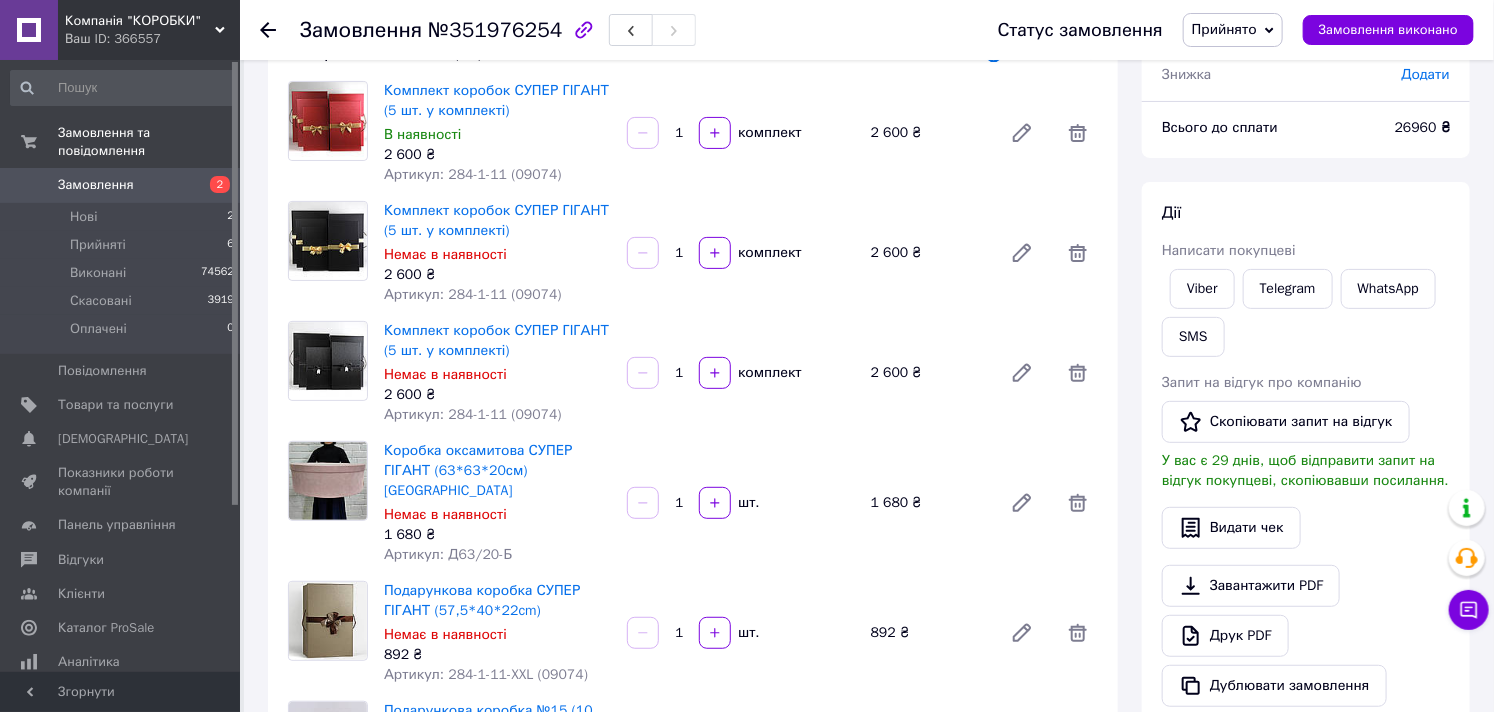 scroll, scrollTop: 111, scrollLeft: 0, axis: vertical 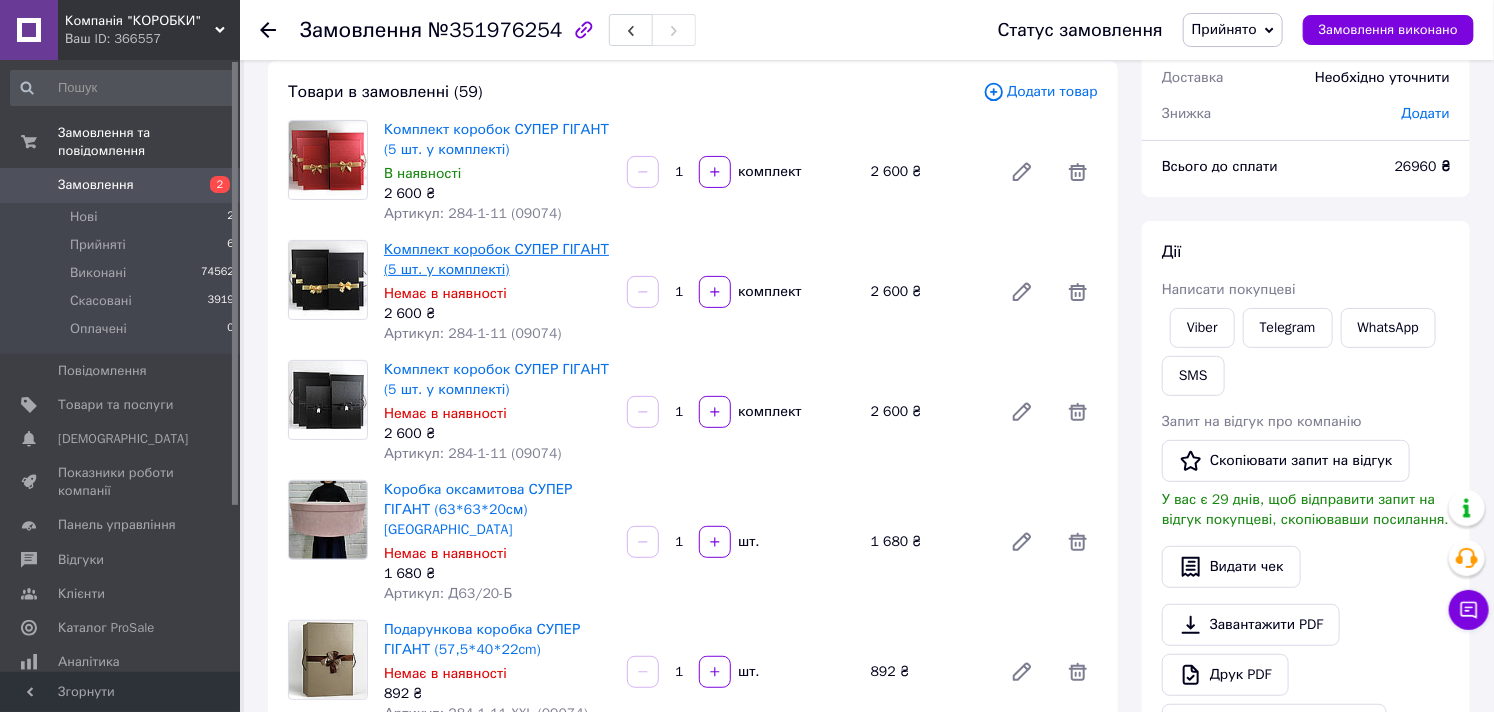 click on "Комплект коробок СУПЕР ГІГАНТ (5 шт. у комплекті)" at bounding box center (496, 259) 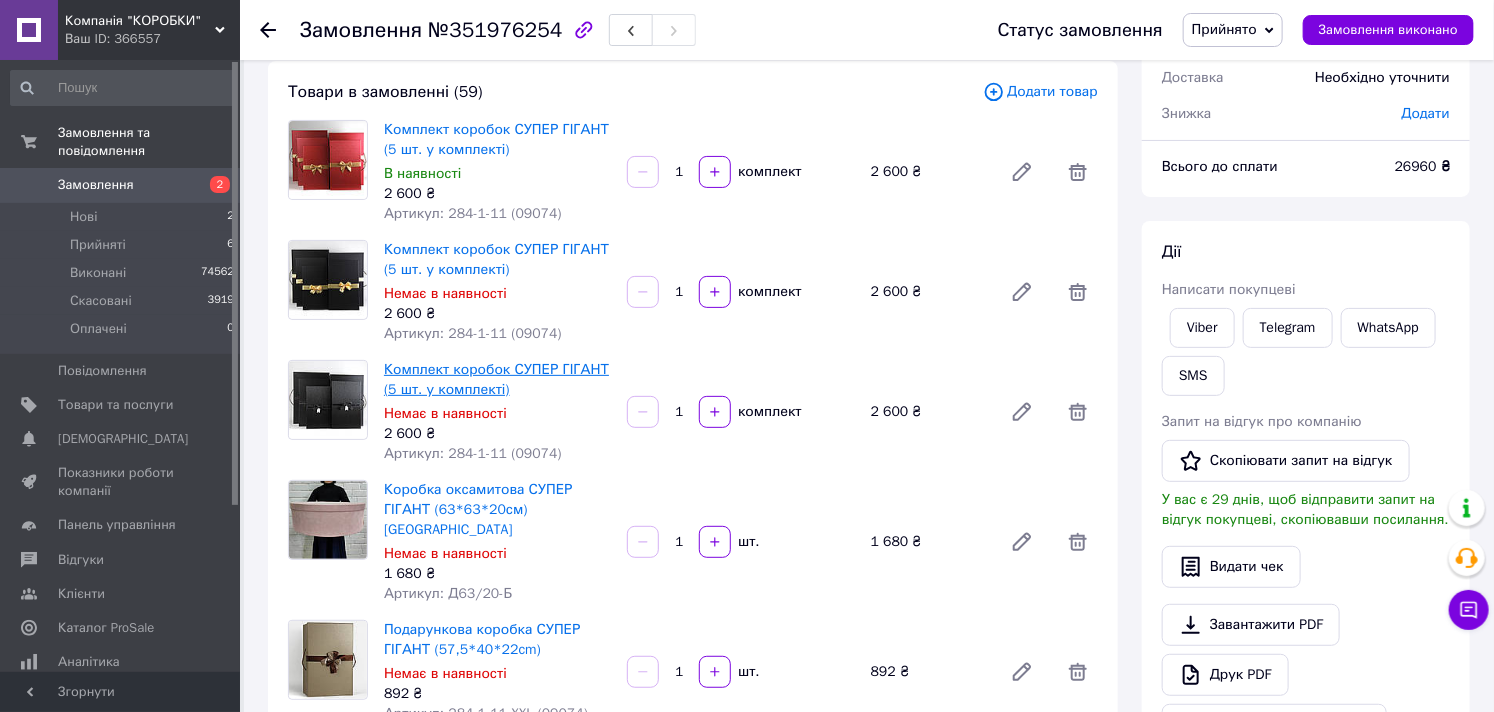 click on "Комплект коробок СУПЕР ГІГАНТ (5 шт. у комплекті)" at bounding box center (496, 379) 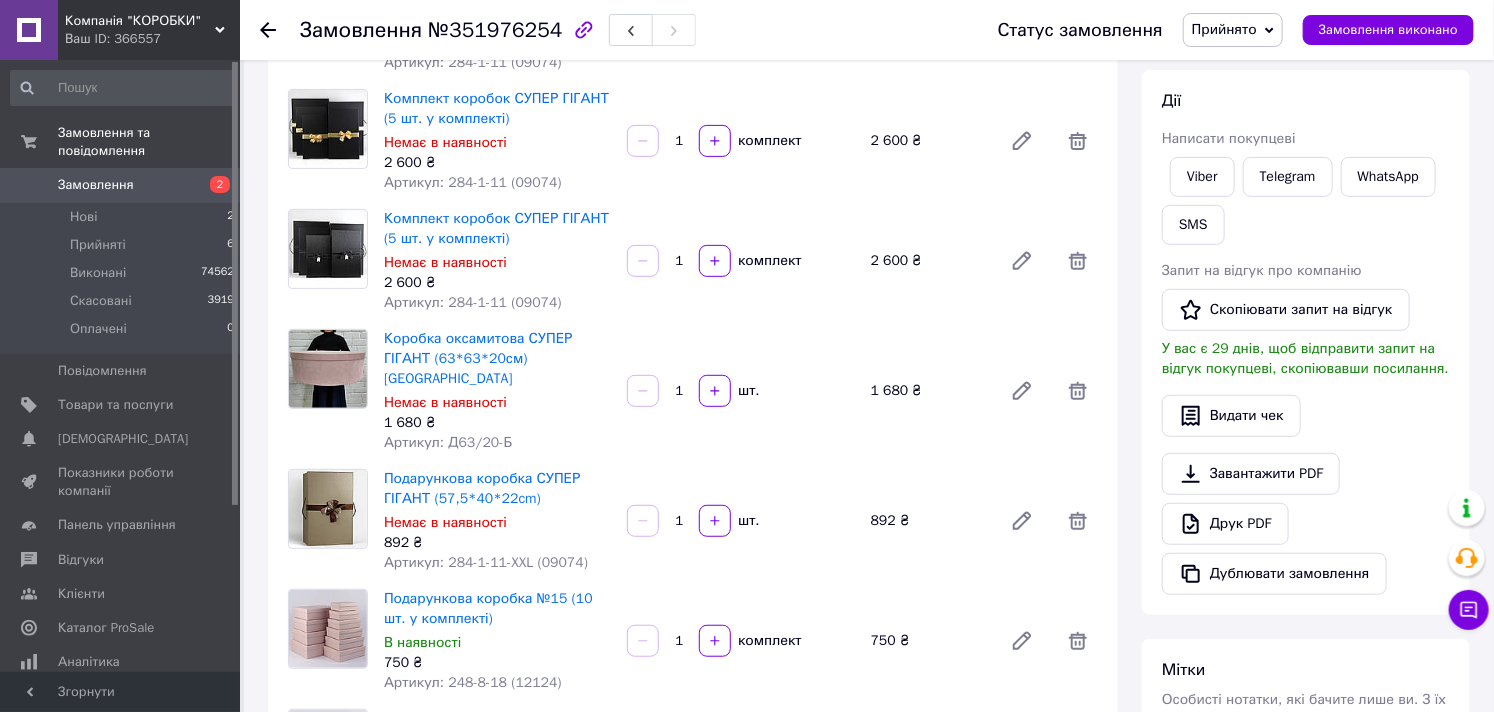 scroll, scrollTop: 333, scrollLeft: 0, axis: vertical 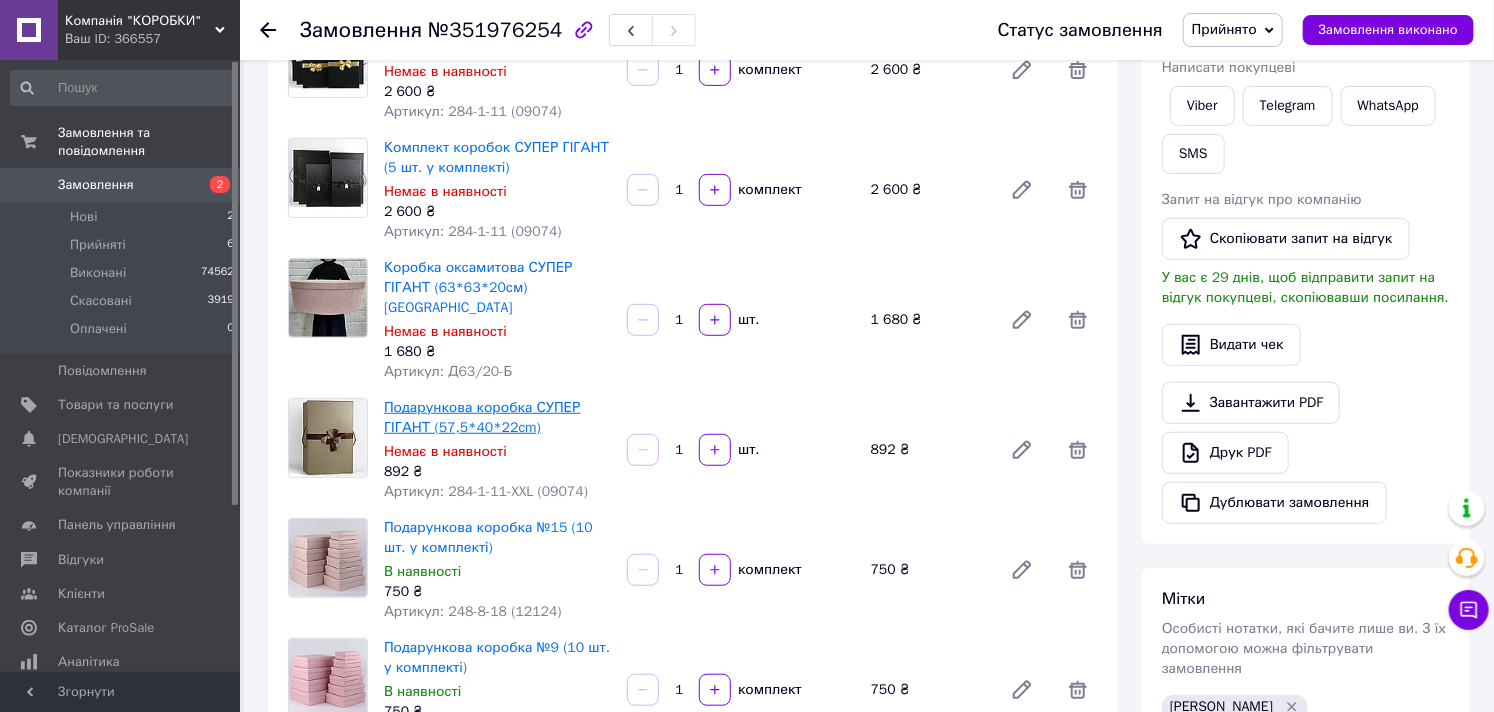 click on "Подарункова коробка СУПЕР ГІГАНТ (57,5*40*22cm)" at bounding box center (482, 417) 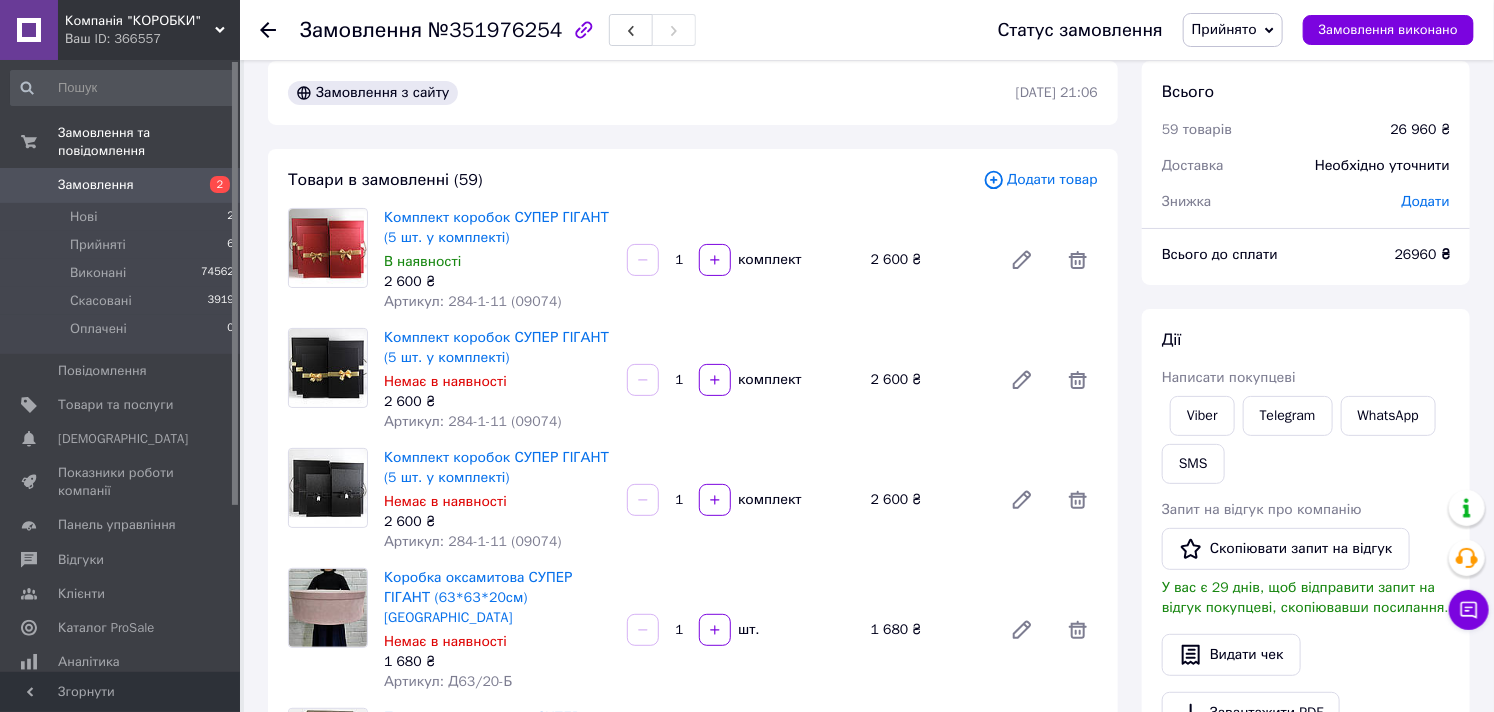 scroll, scrollTop: 0, scrollLeft: 0, axis: both 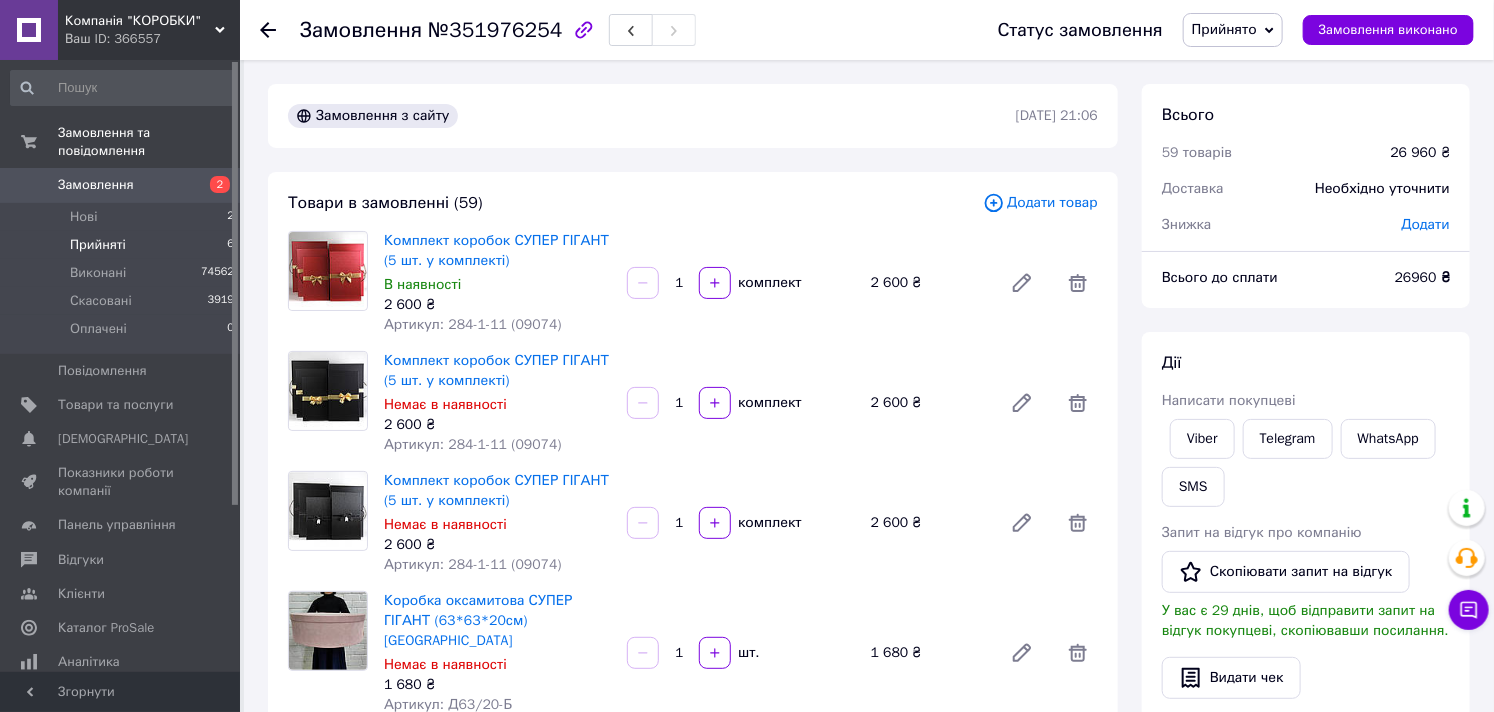 click on "Прийняті" at bounding box center [98, 245] 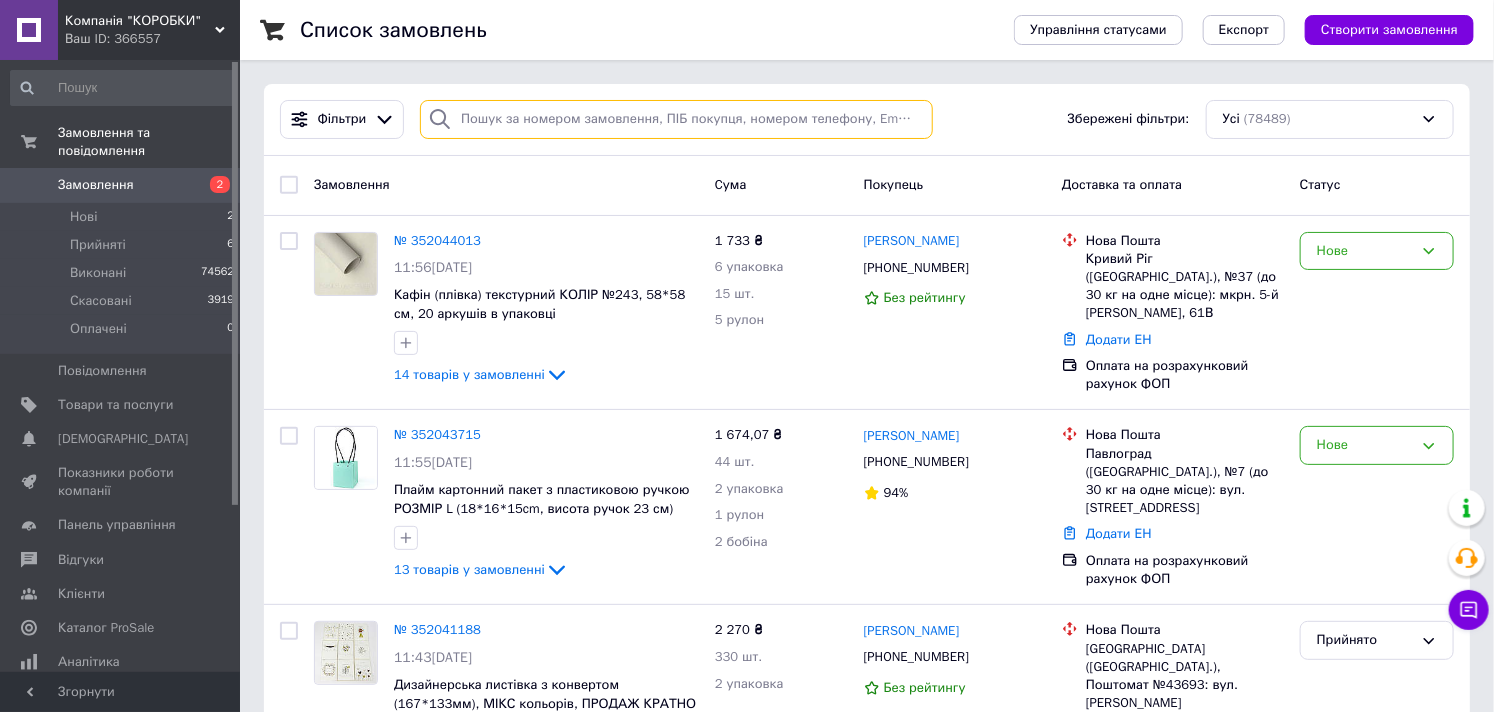 click at bounding box center (676, 119) 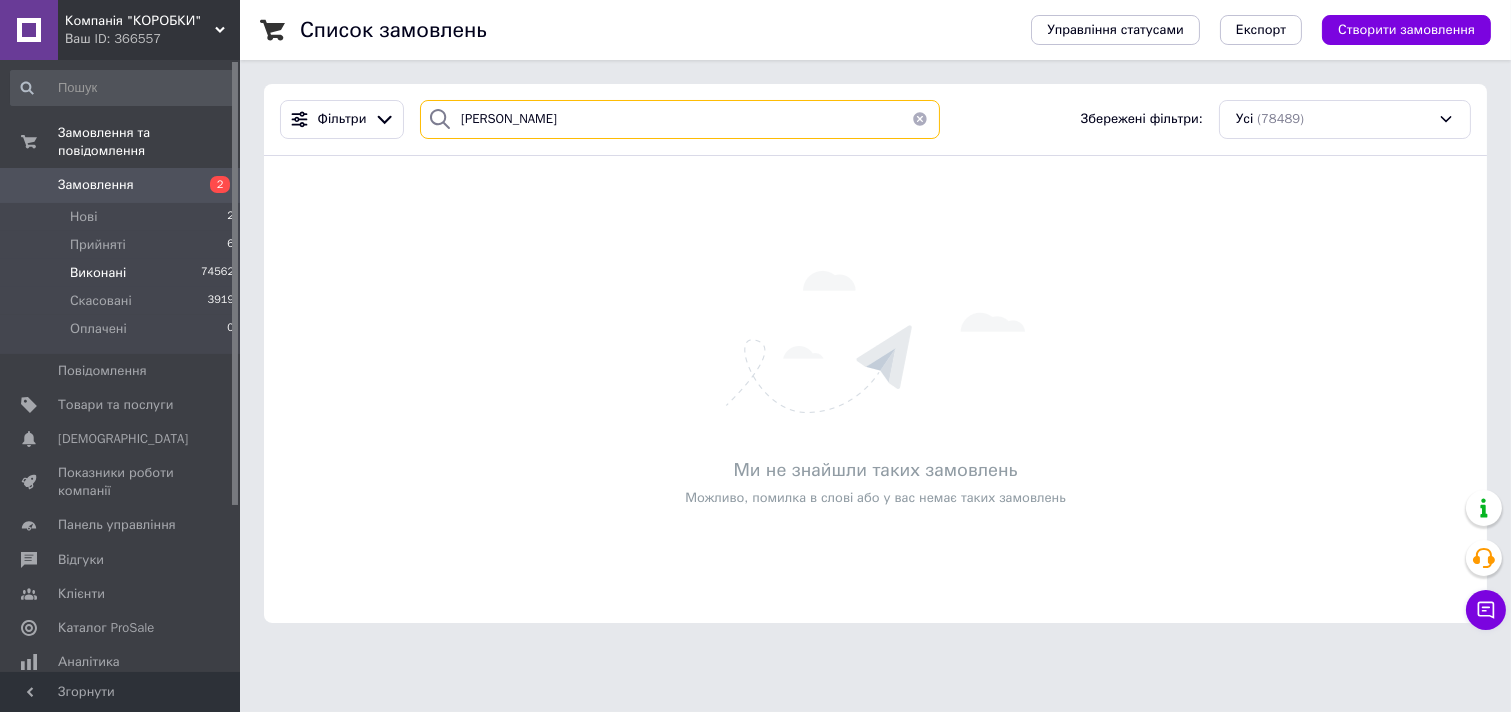 type on "павлюк" 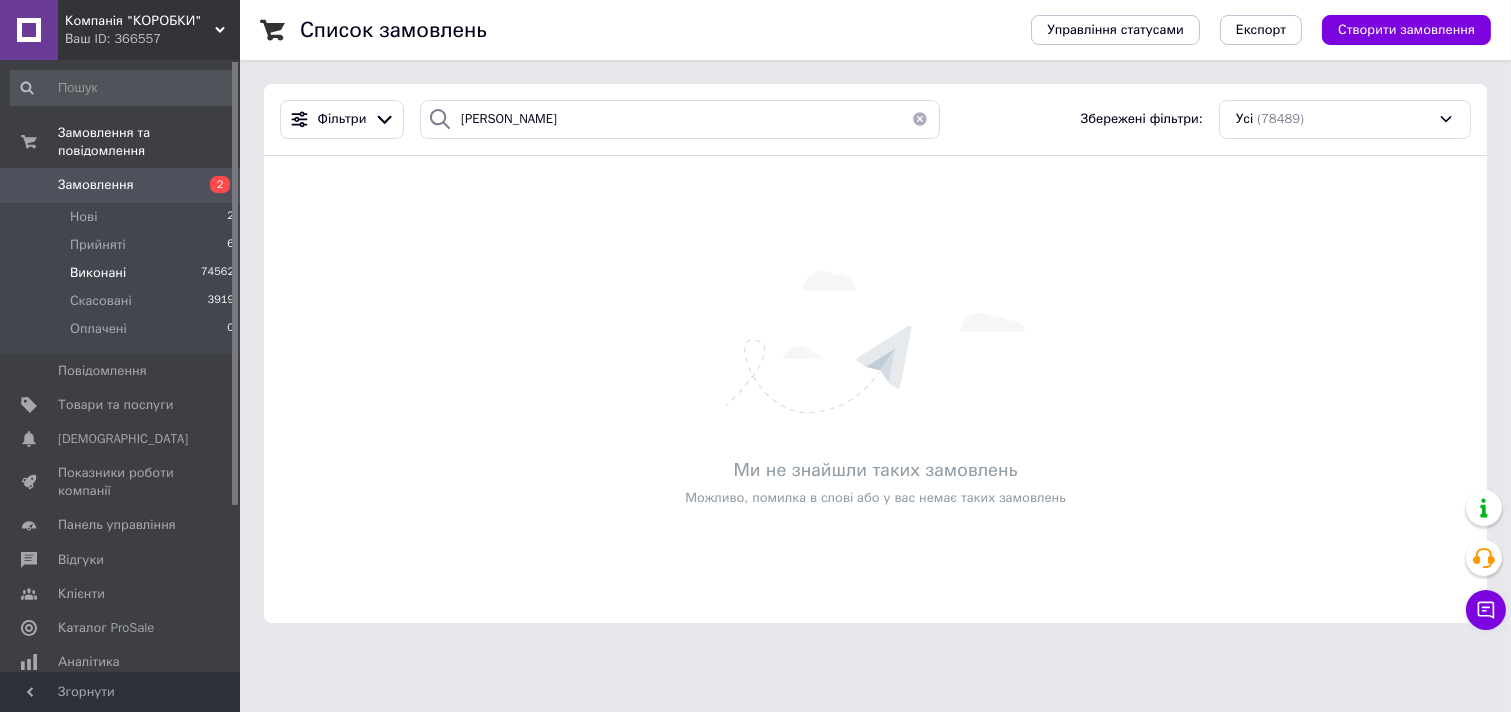 click on "Виконані" at bounding box center (98, 273) 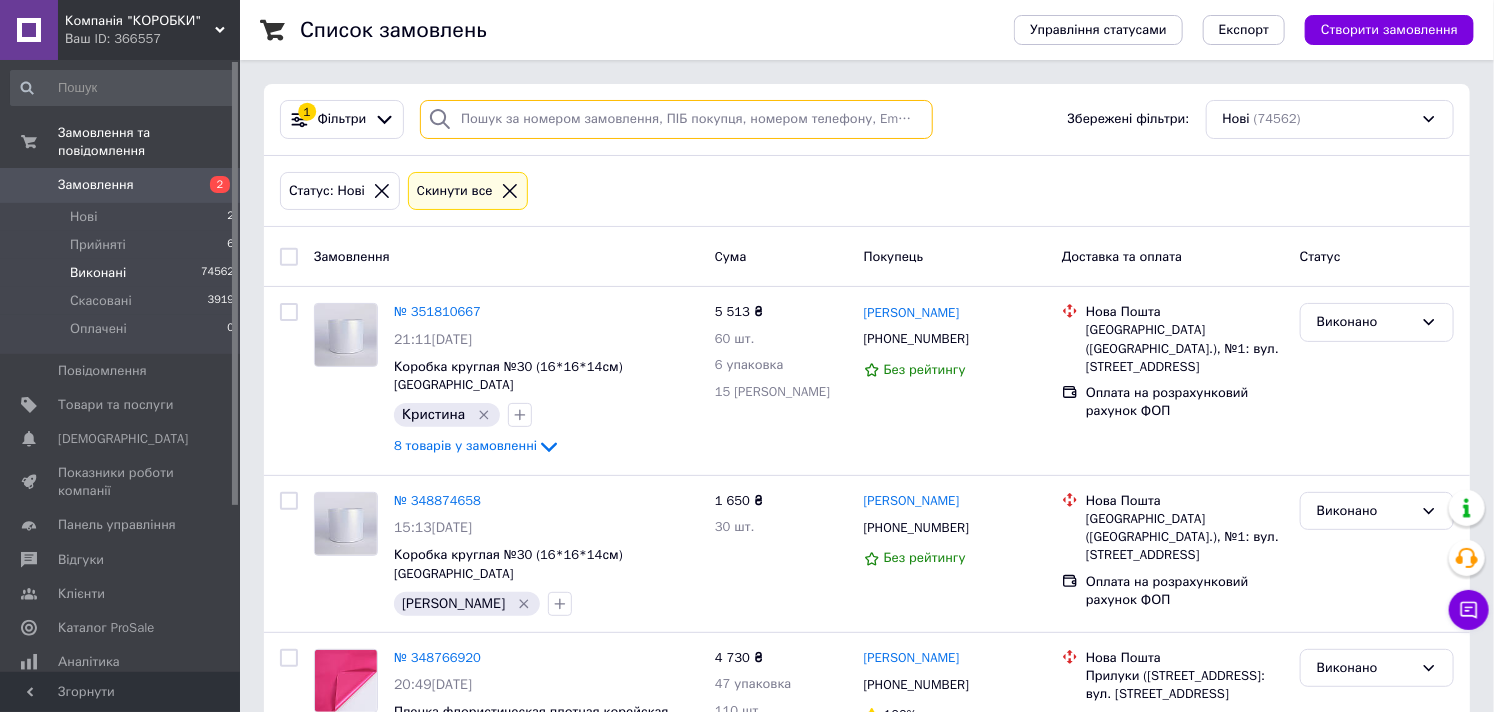 click at bounding box center (676, 119) 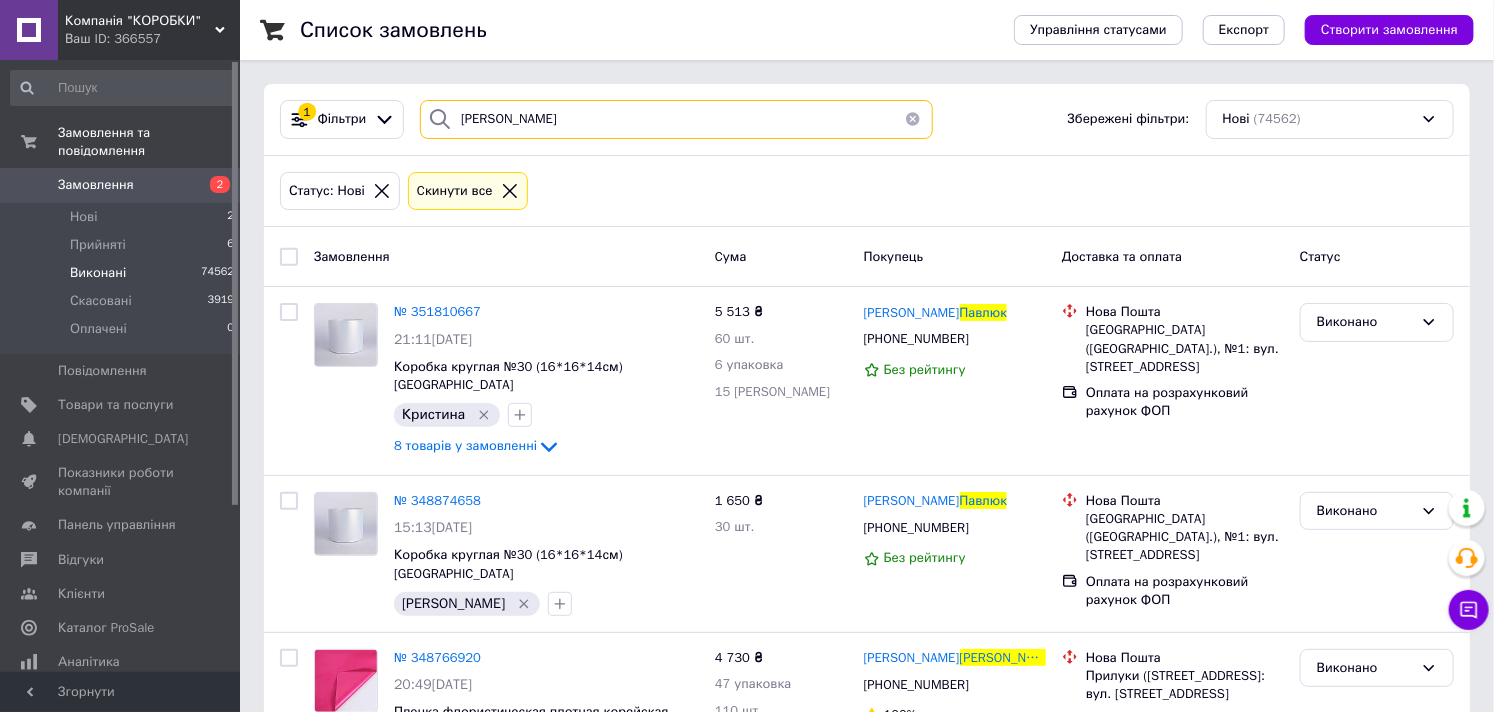 type on "павлюк" 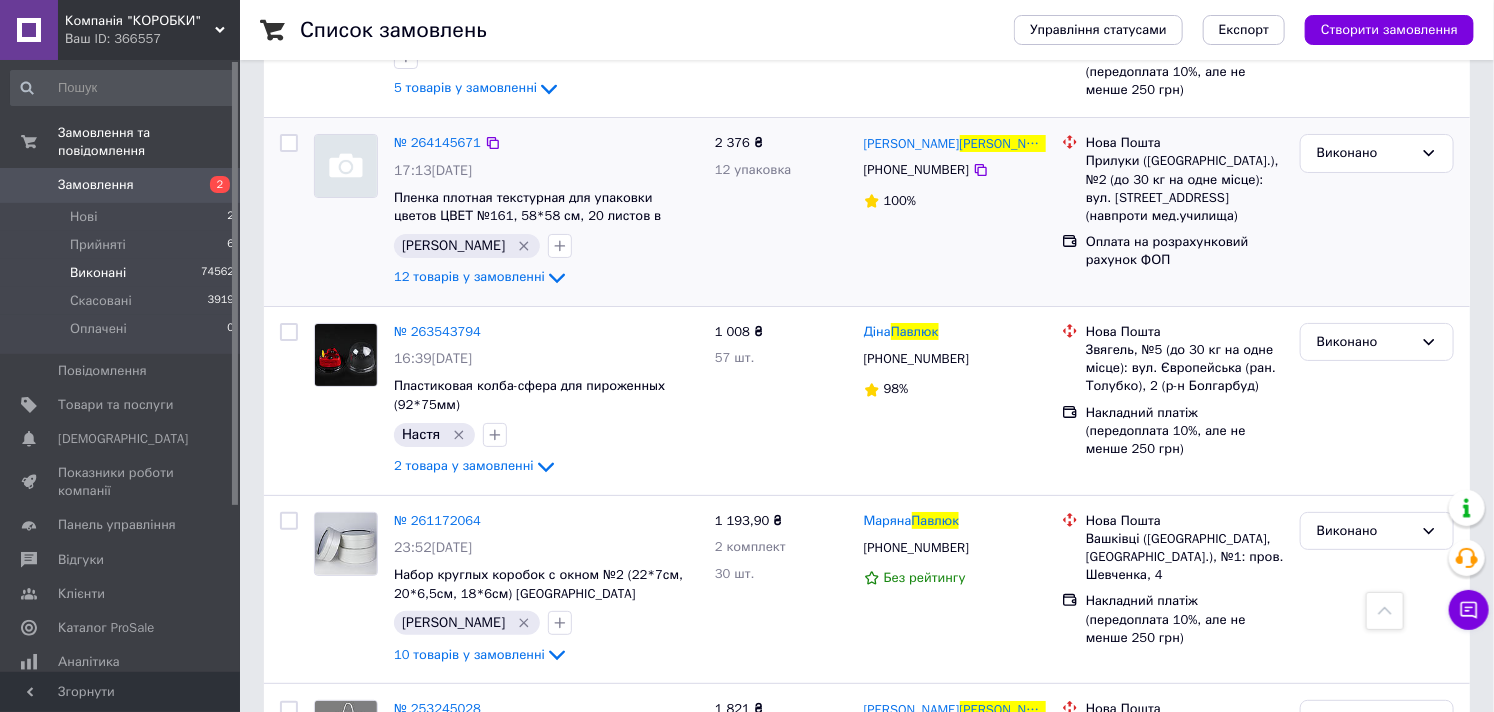 scroll, scrollTop: 2888, scrollLeft: 0, axis: vertical 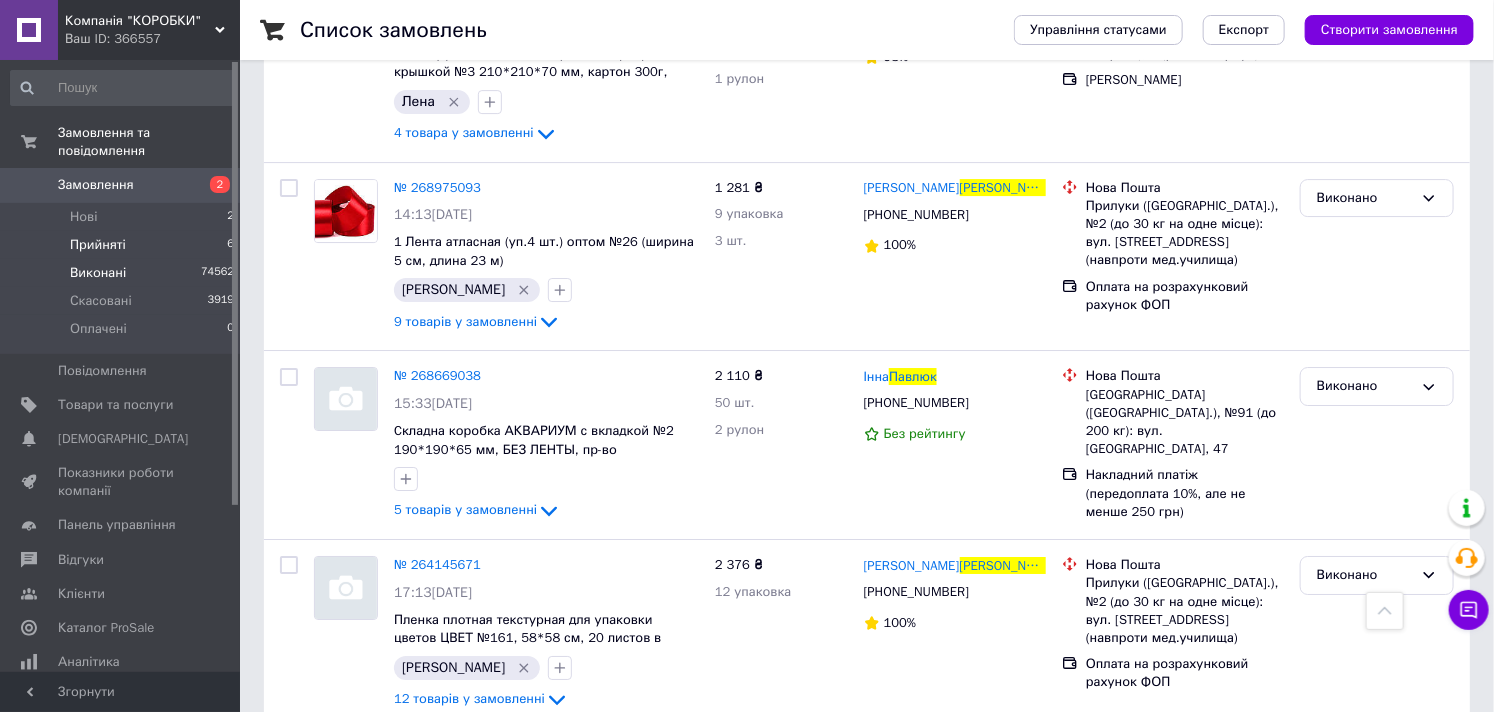 click on "Прийняті" at bounding box center (98, 245) 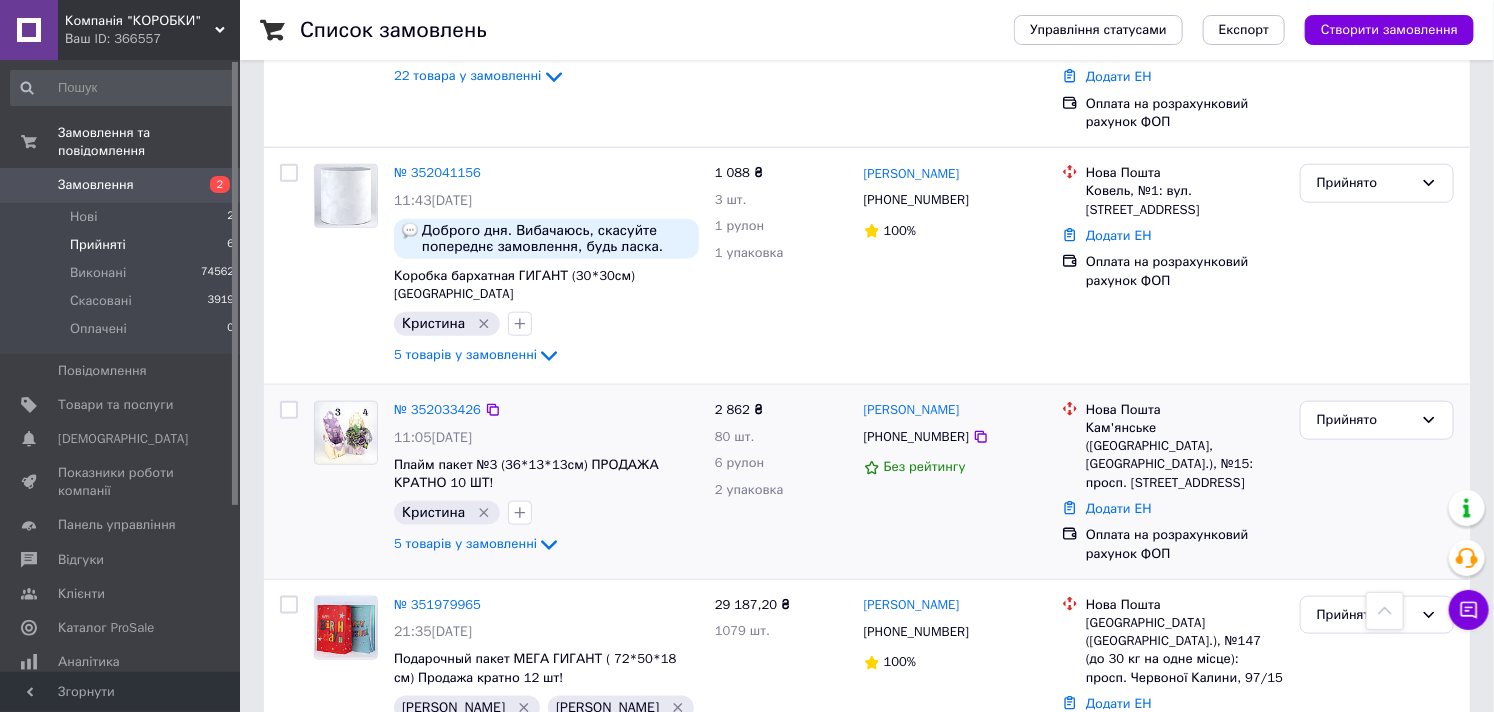 scroll, scrollTop: 936, scrollLeft: 0, axis: vertical 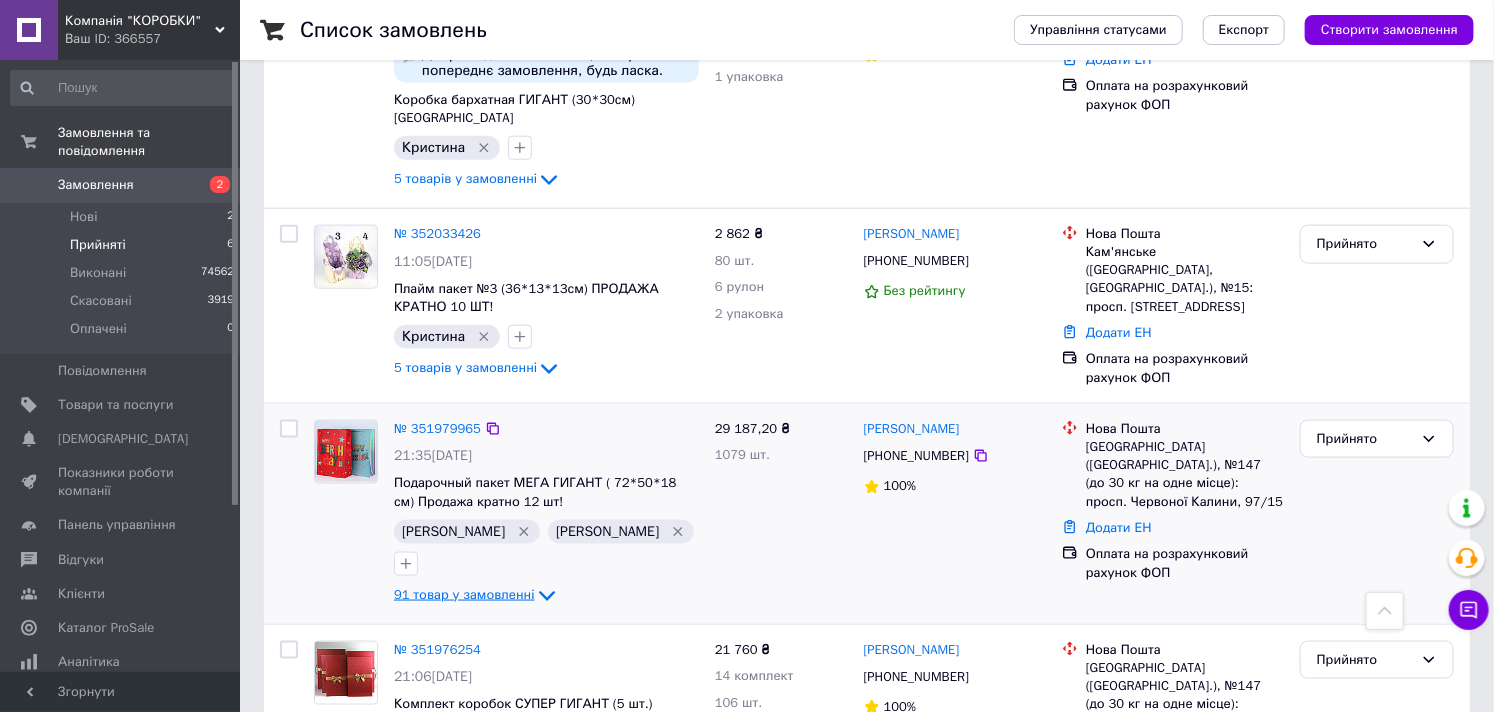 click on "91 товар у замовленні" at bounding box center (464, 594) 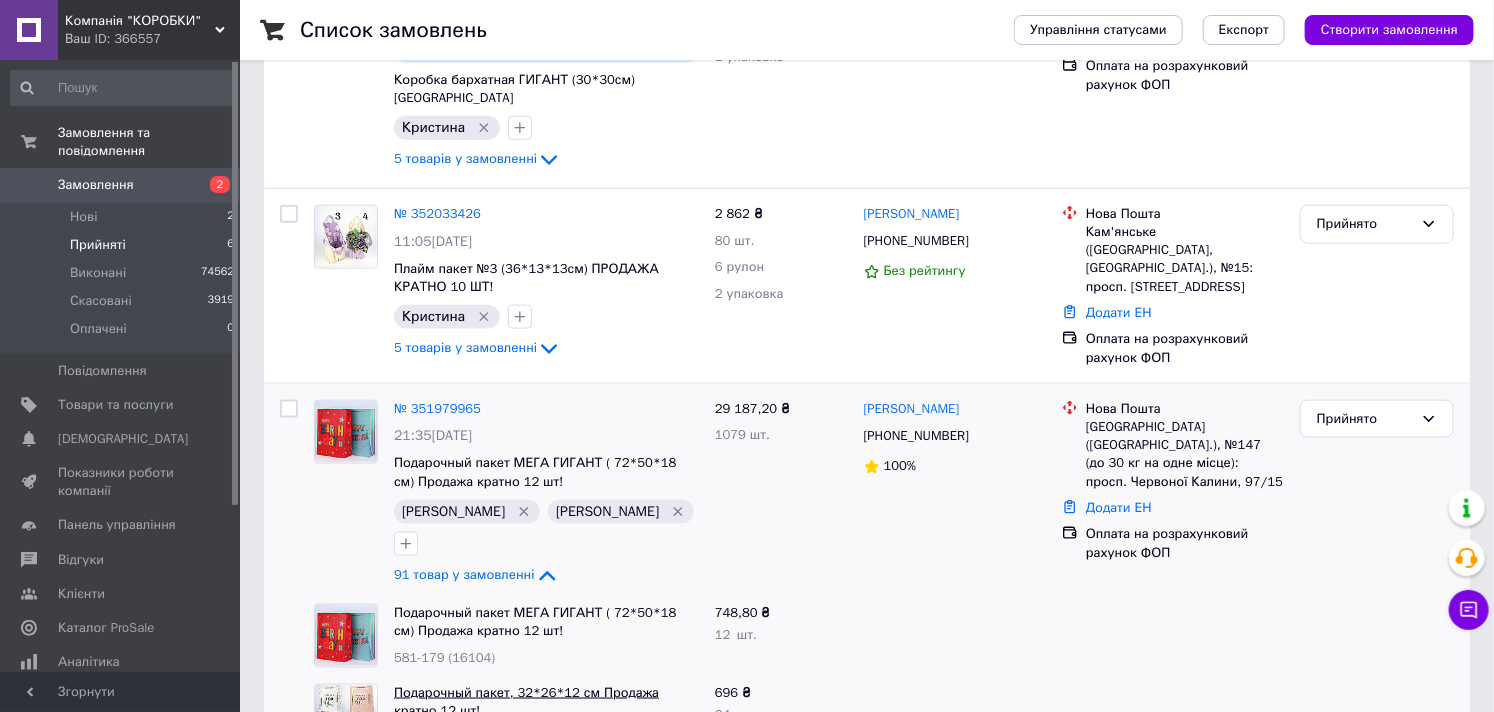 scroll, scrollTop: 993, scrollLeft: 0, axis: vertical 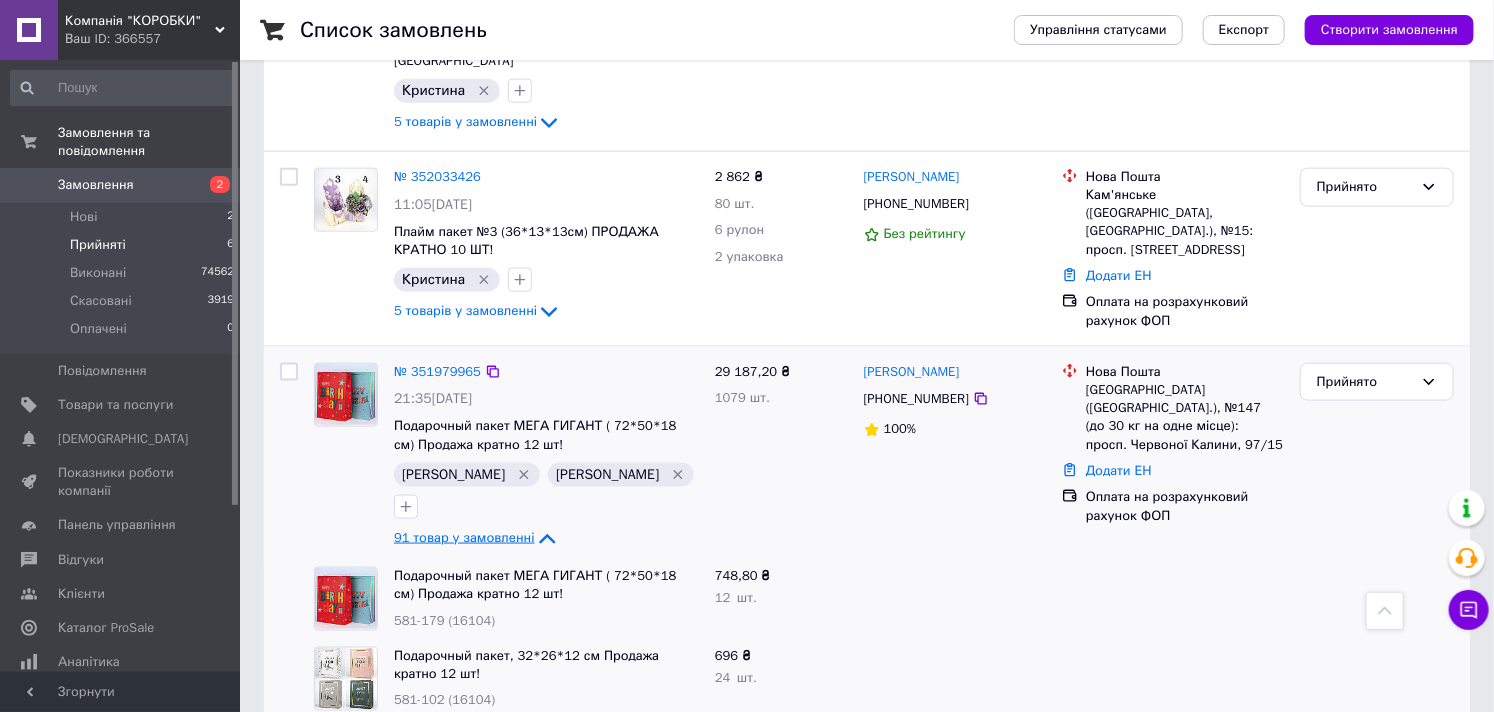 click on "91 товар у замовленні" at bounding box center [464, 537] 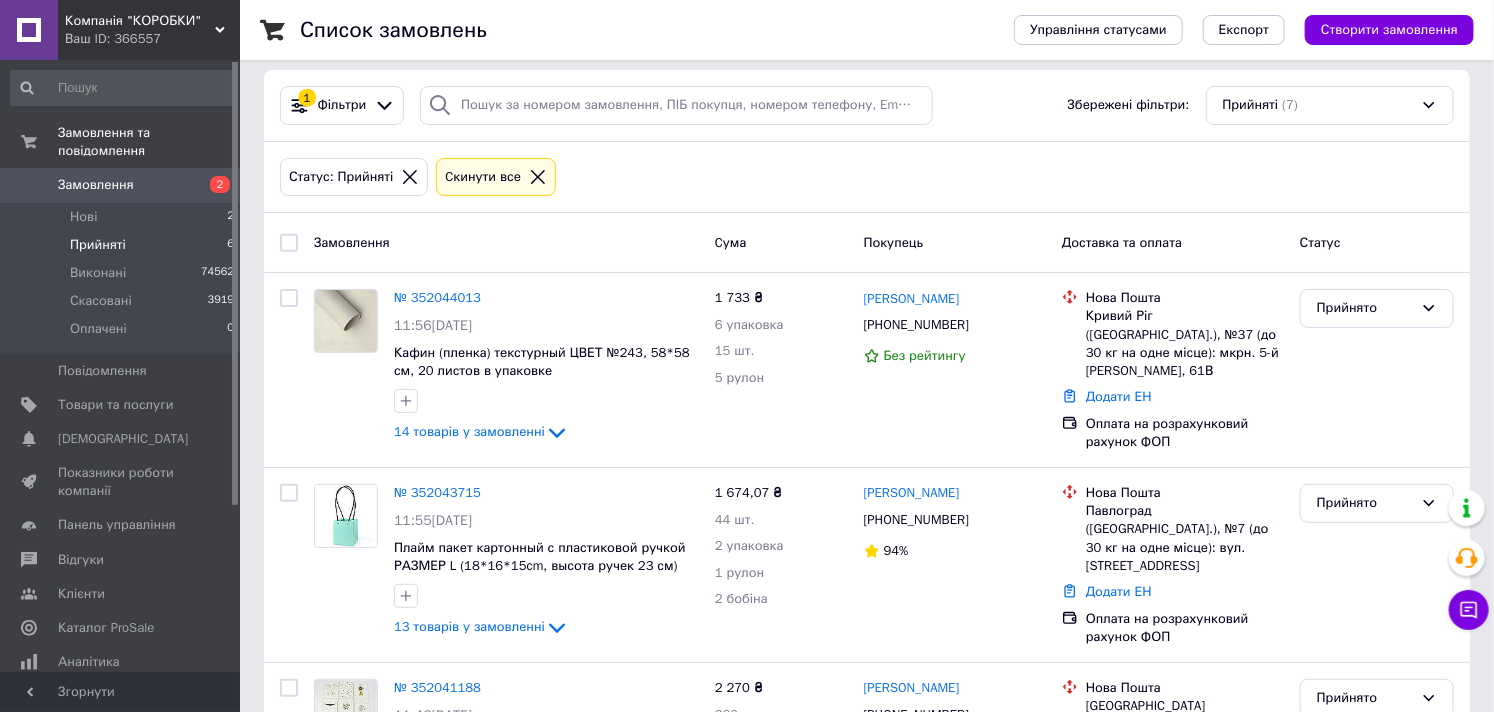 scroll, scrollTop: 111, scrollLeft: 0, axis: vertical 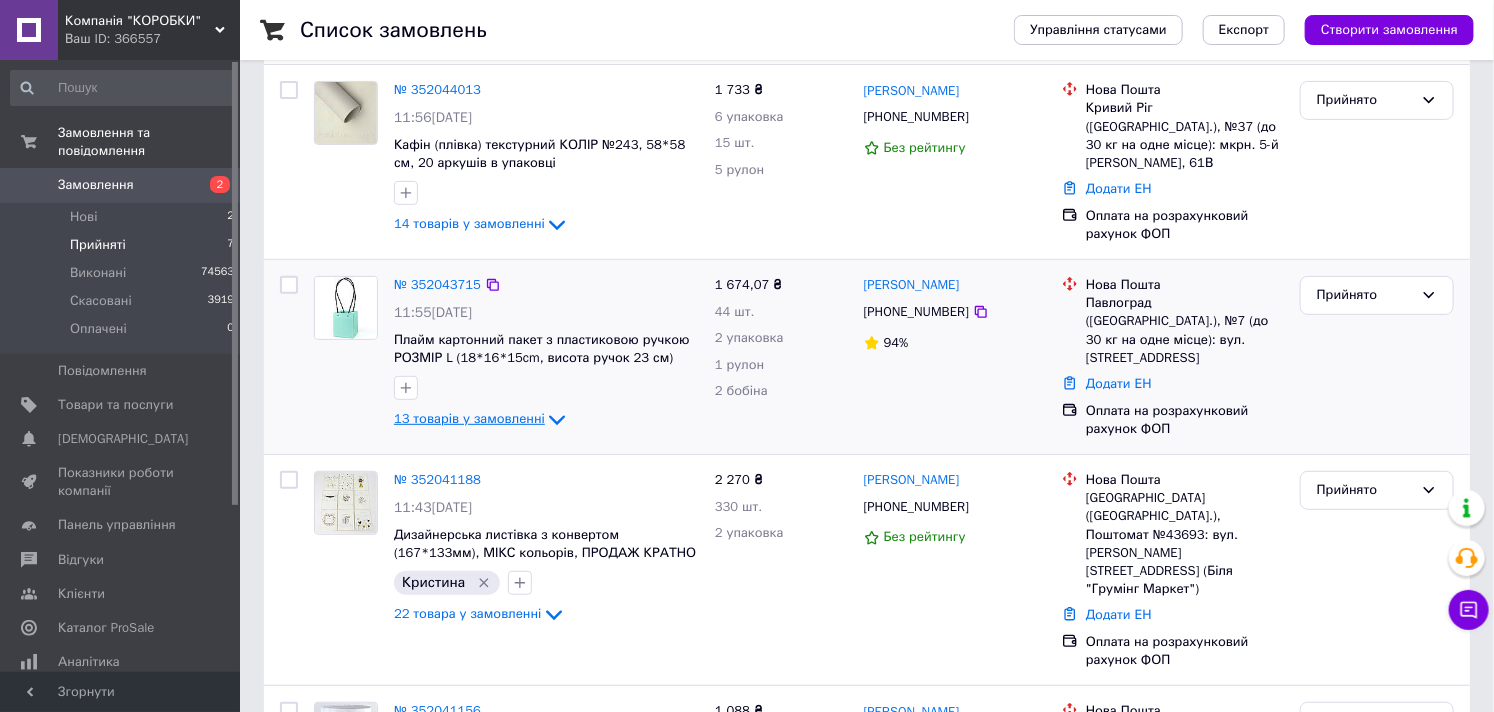 click on "13 товарів у замовленні" at bounding box center (469, 418) 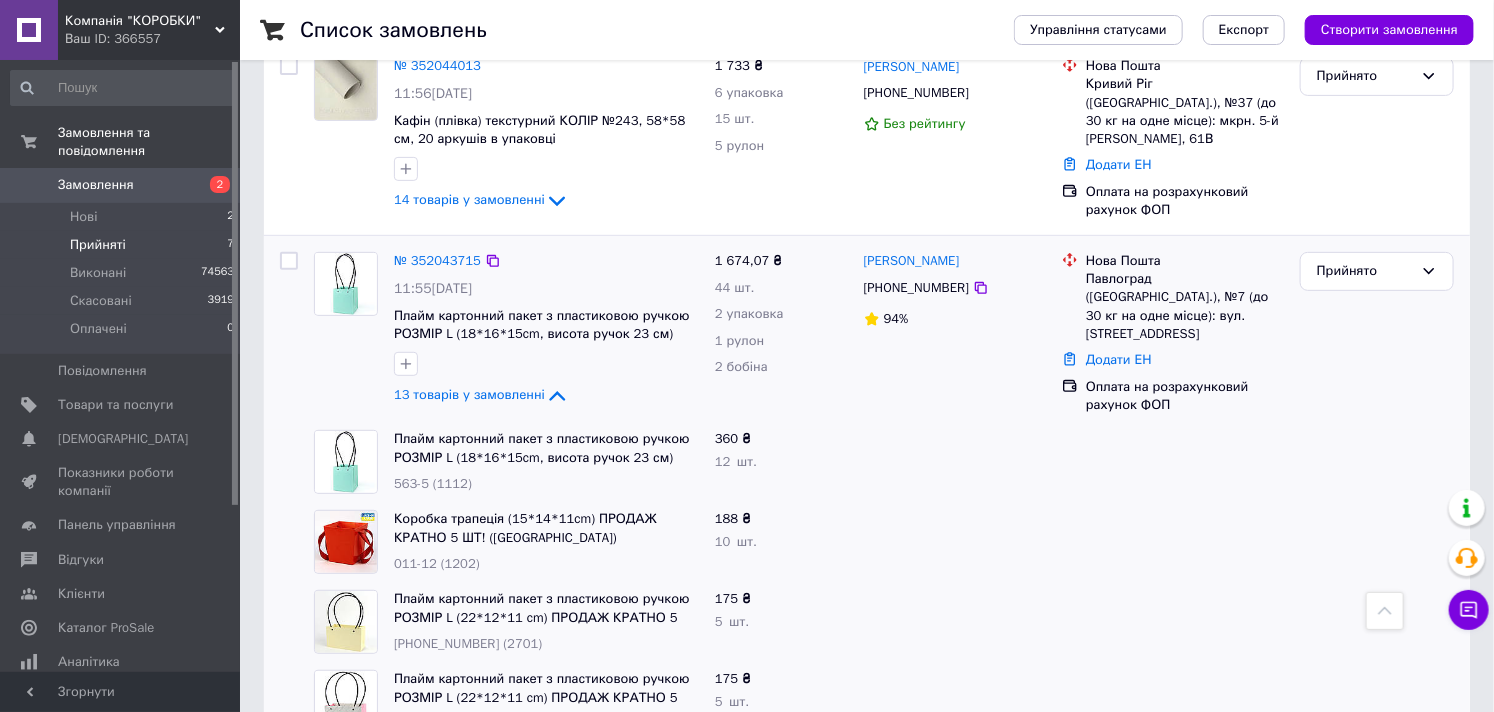 scroll, scrollTop: 222, scrollLeft: 0, axis: vertical 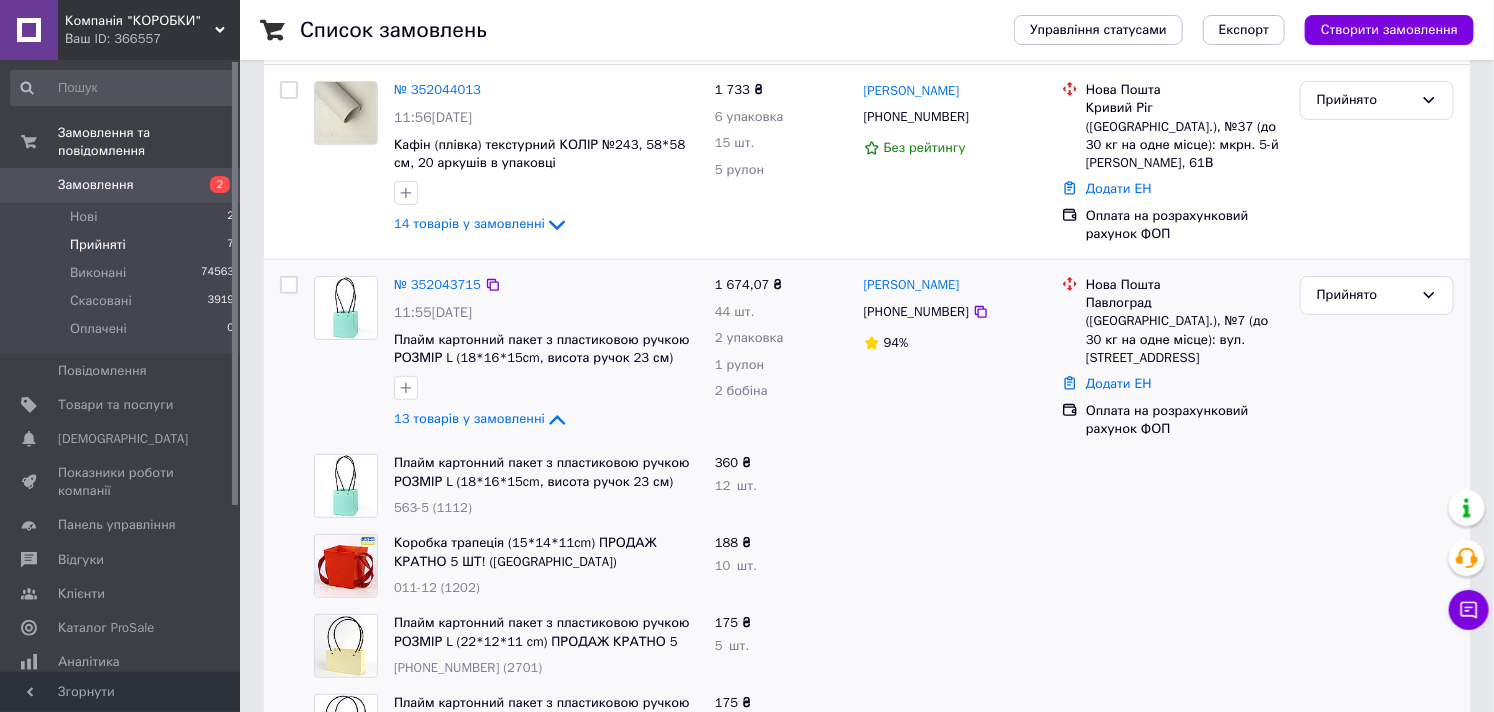 click on "№ 352043715 11:55, 10.07.2025 Плайм картонний пакет з пластиковою ручкою РОЗМІР L (18*16*15cm, висота ручок 23 см) ПРОДАЖ КРАТНО 12 ШТ! 13 товарів у замовленні" at bounding box center (546, 354) 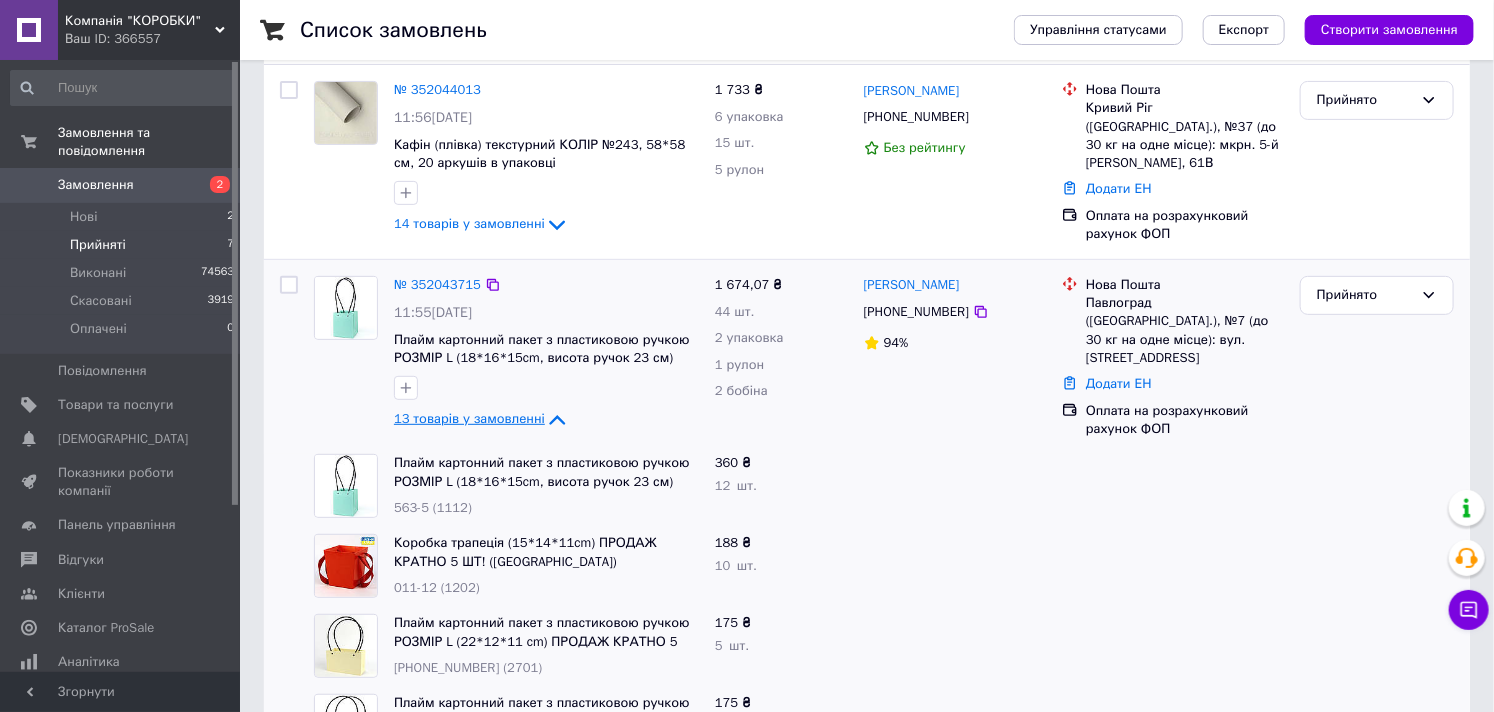 click on "13 товарів у замовленні" at bounding box center (481, 418) 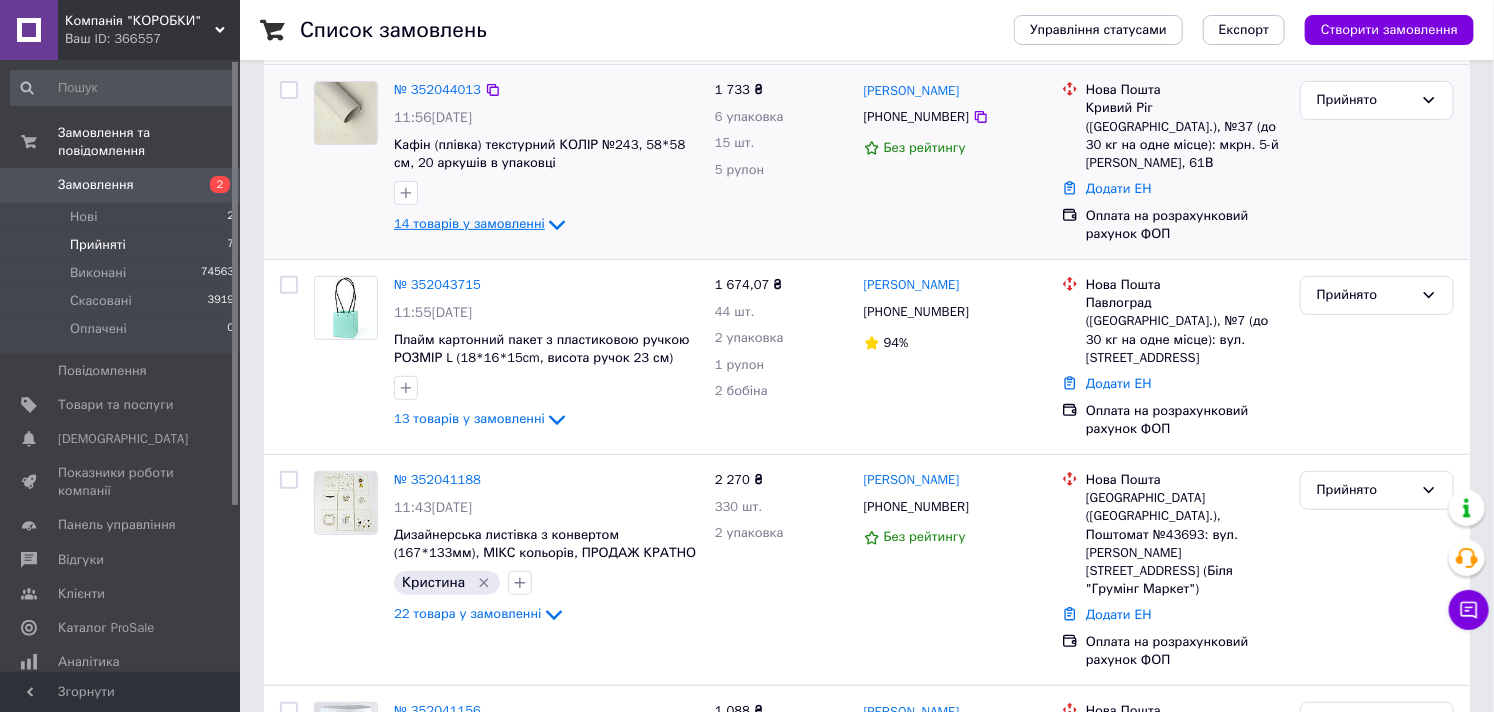 click on "14 товарів у замовленні" at bounding box center (469, 224) 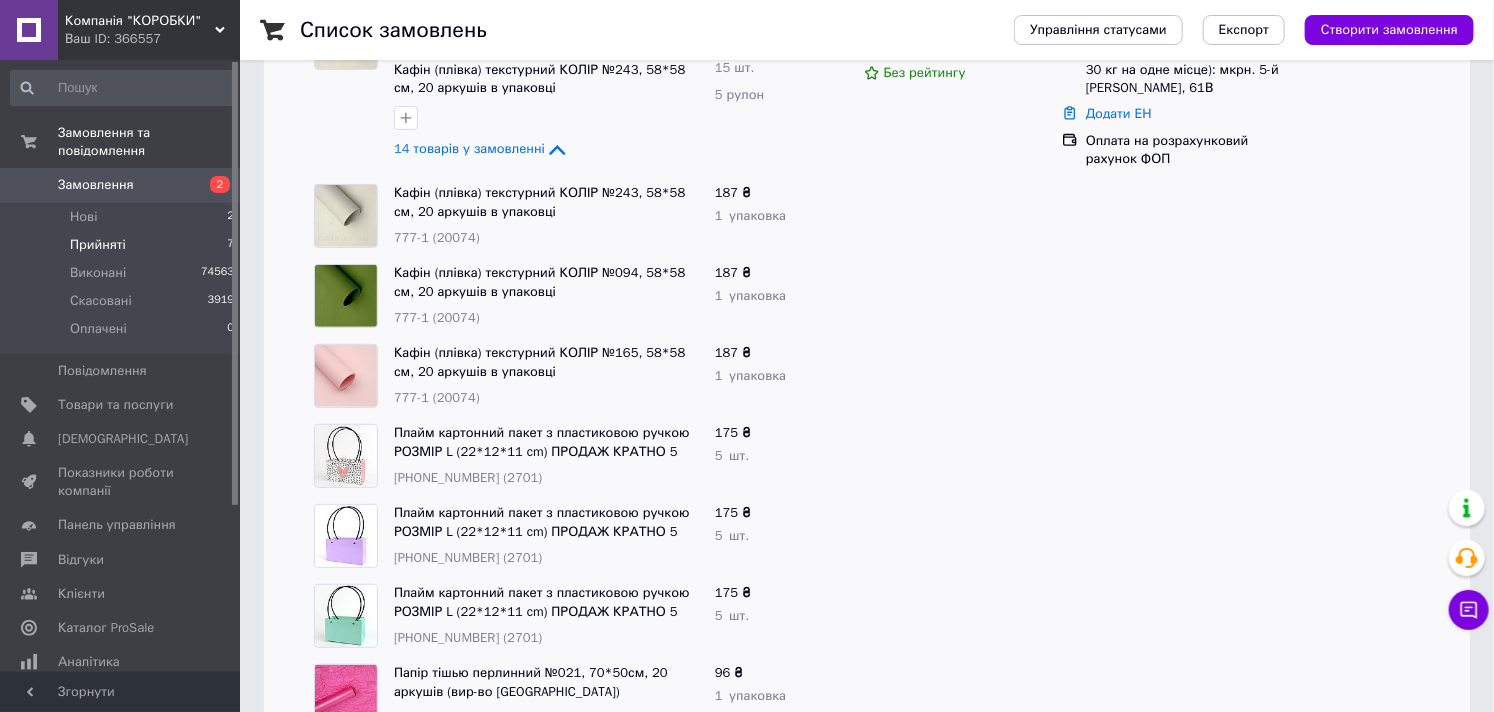 scroll, scrollTop: 333, scrollLeft: 0, axis: vertical 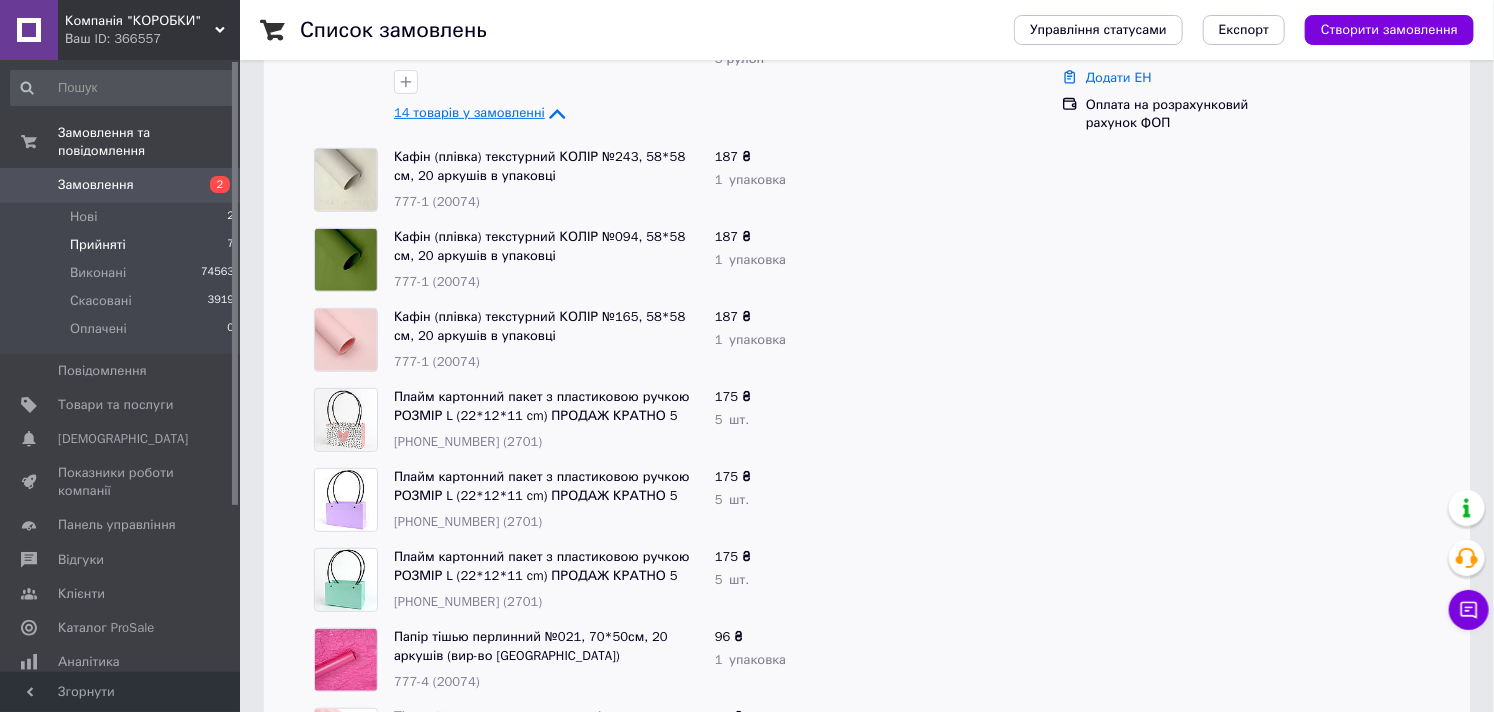 click on "14 товарів у замовленні" at bounding box center (469, 113) 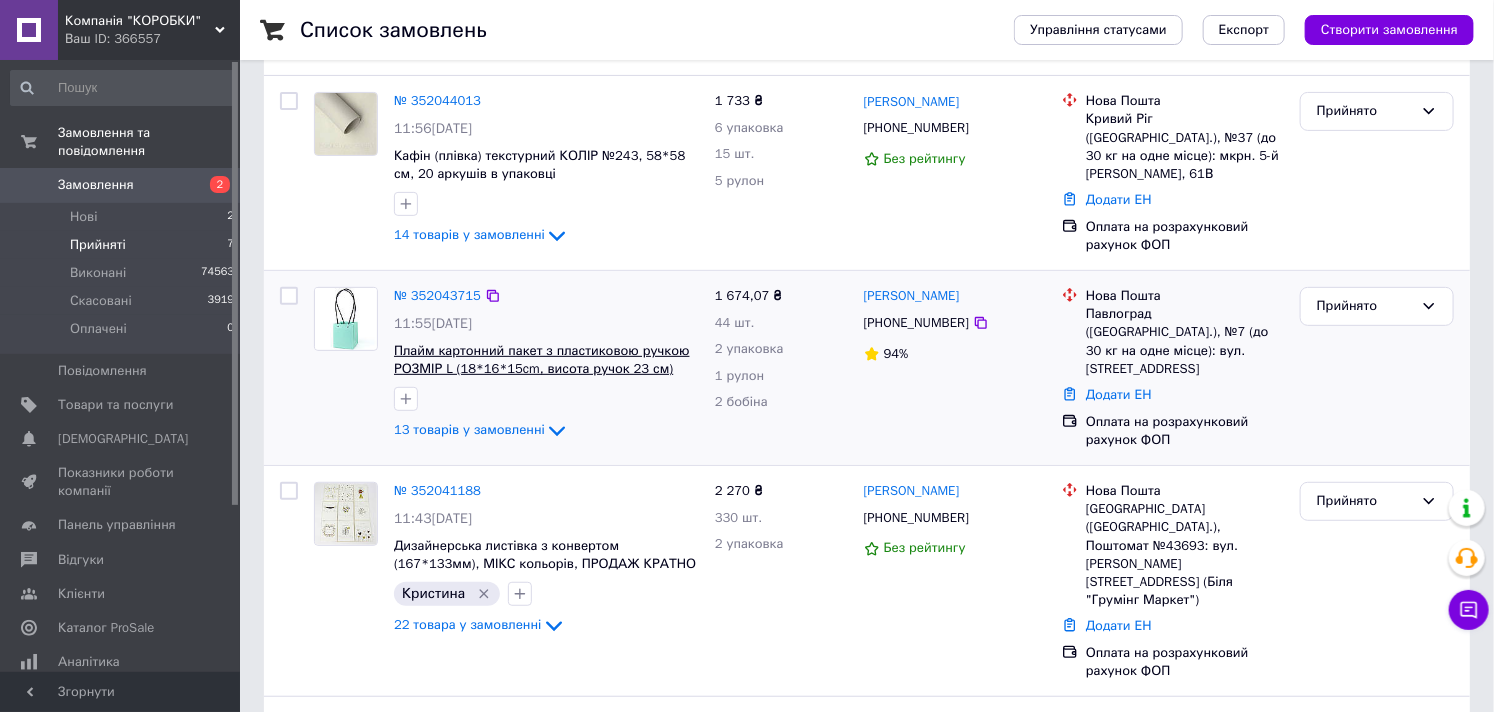 scroll, scrollTop: 171, scrollLeft: 0, axis: vertical 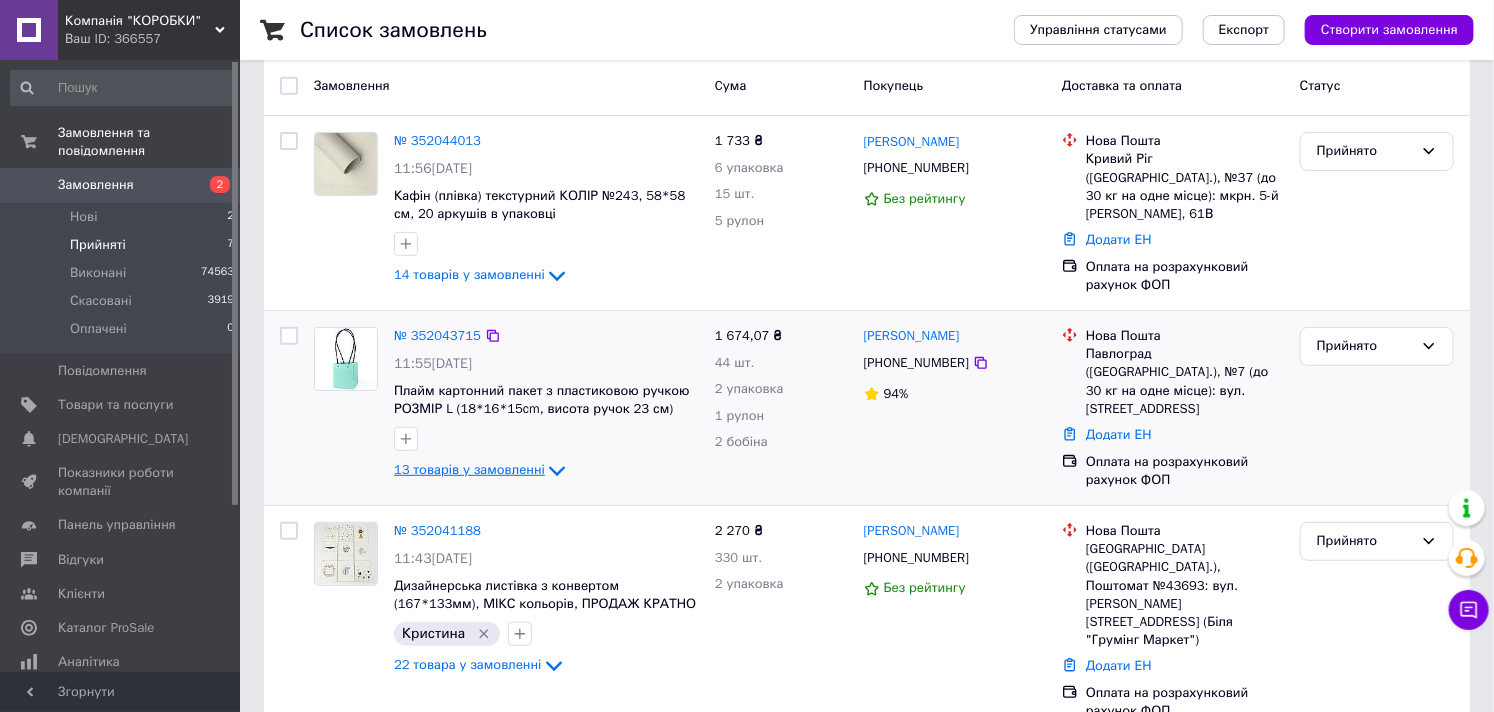 click on "13 товарів у замовленні" at bounding box center (469, 469) 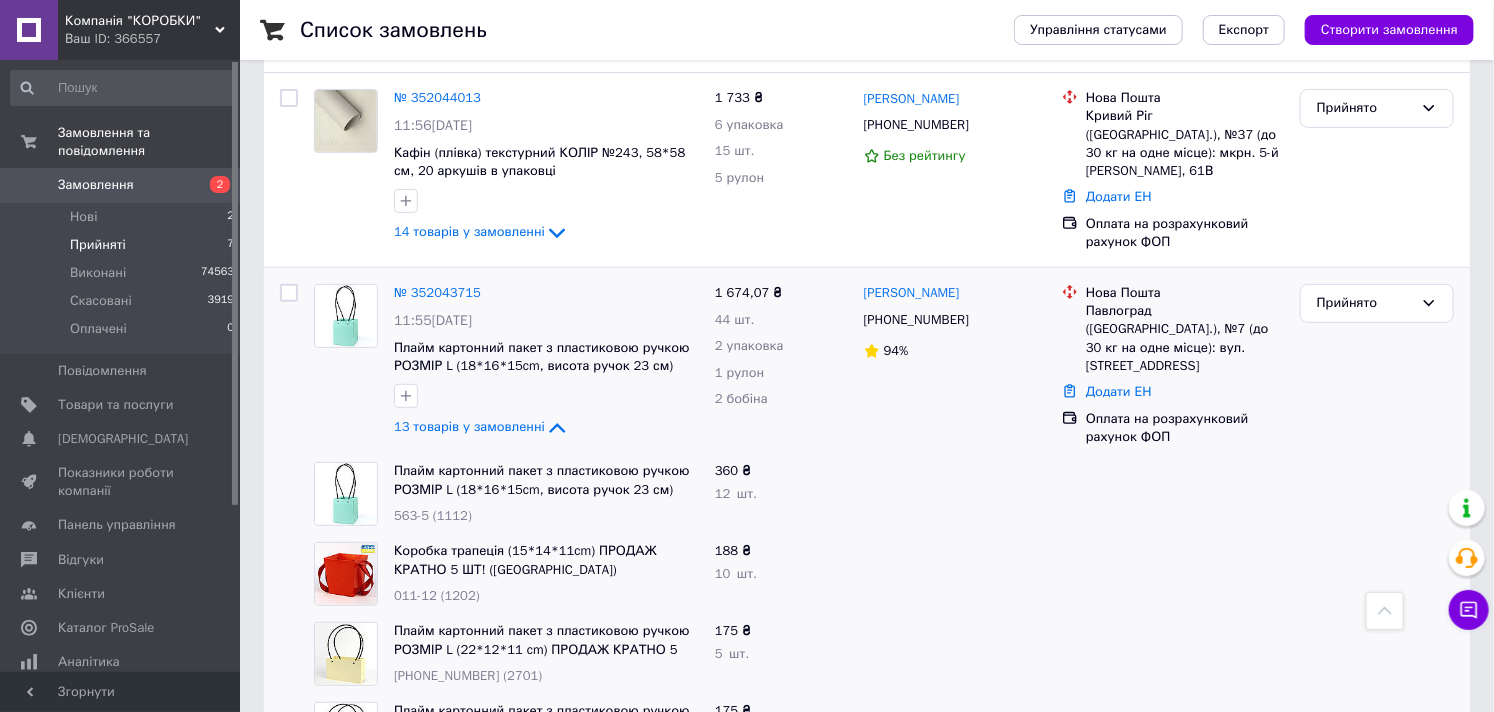 scroll, scrollTop: 171, scrollLeft: 0, axis: vertical 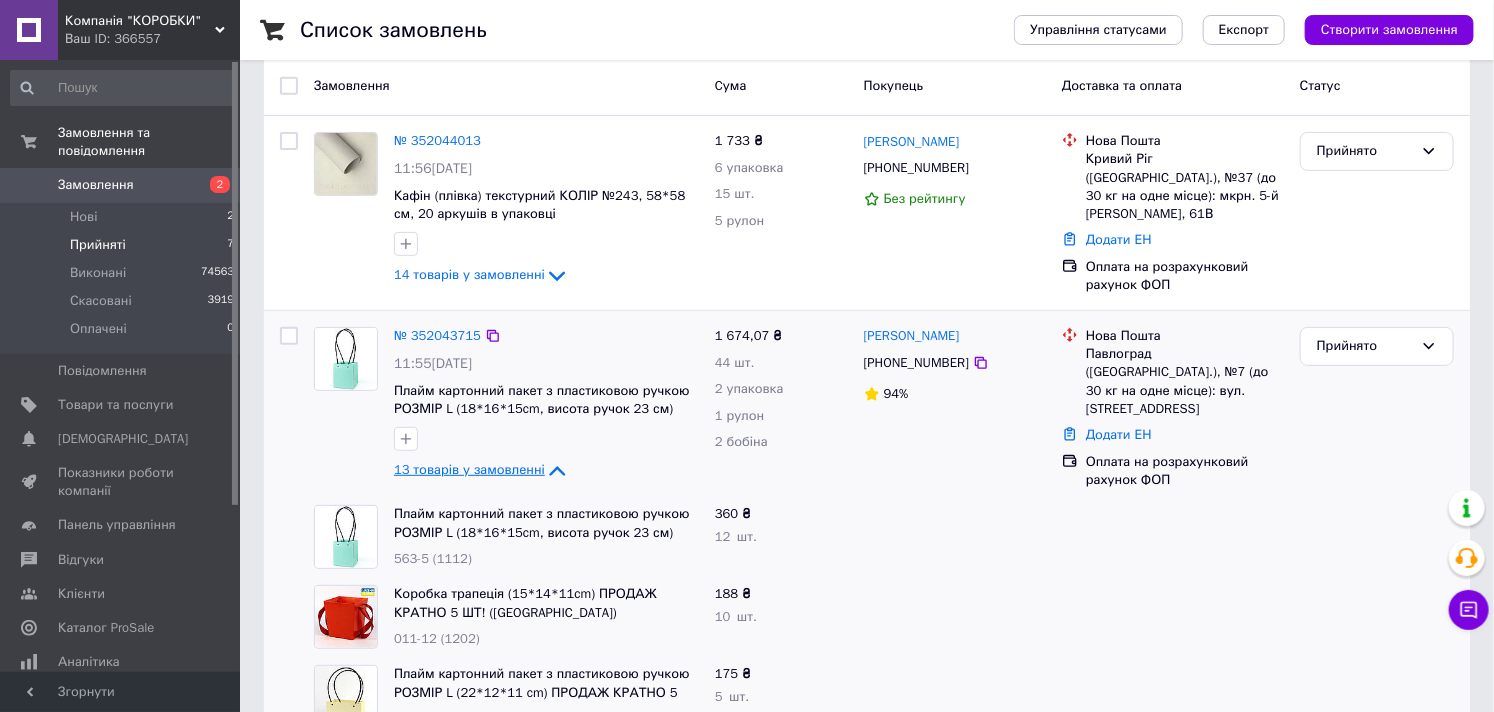 click on "13 товарів у замовленні" at bounding box center [469, 469] 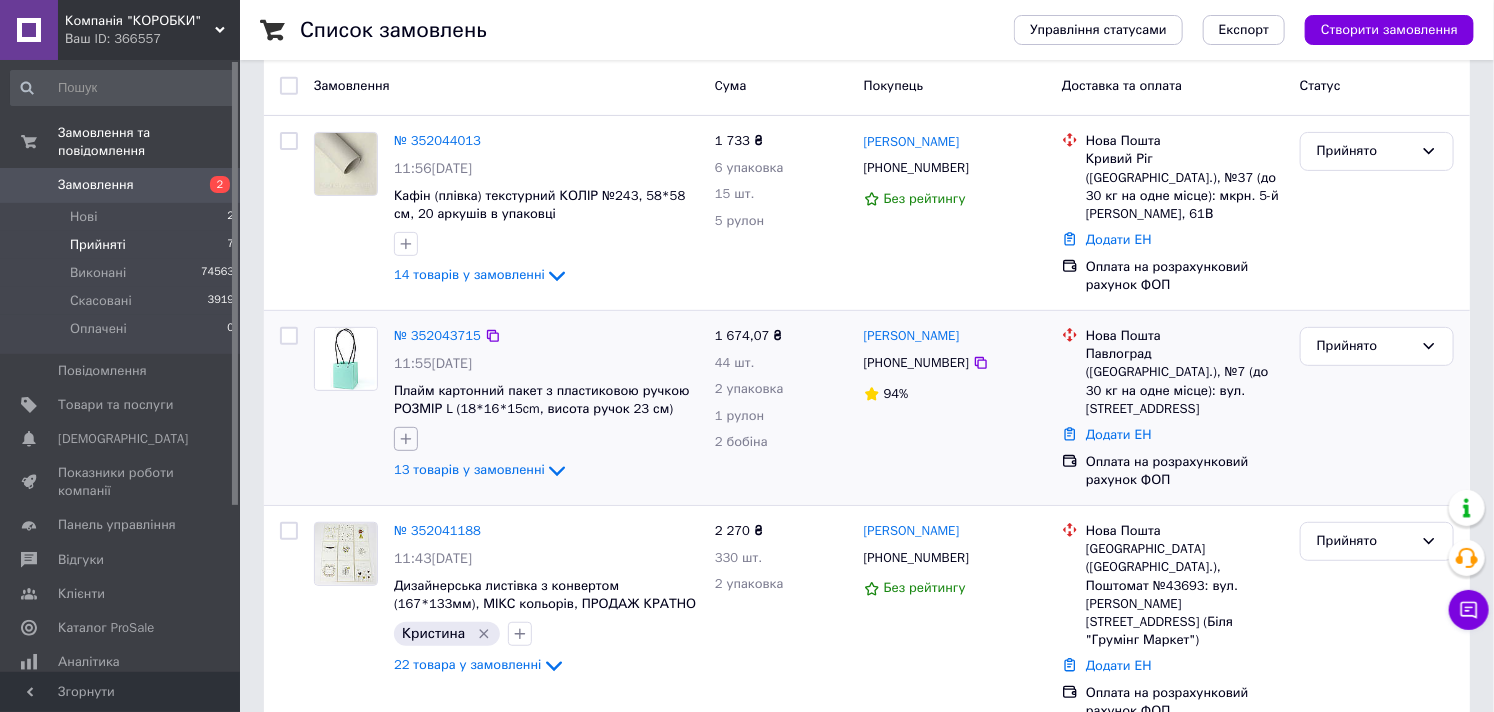 click 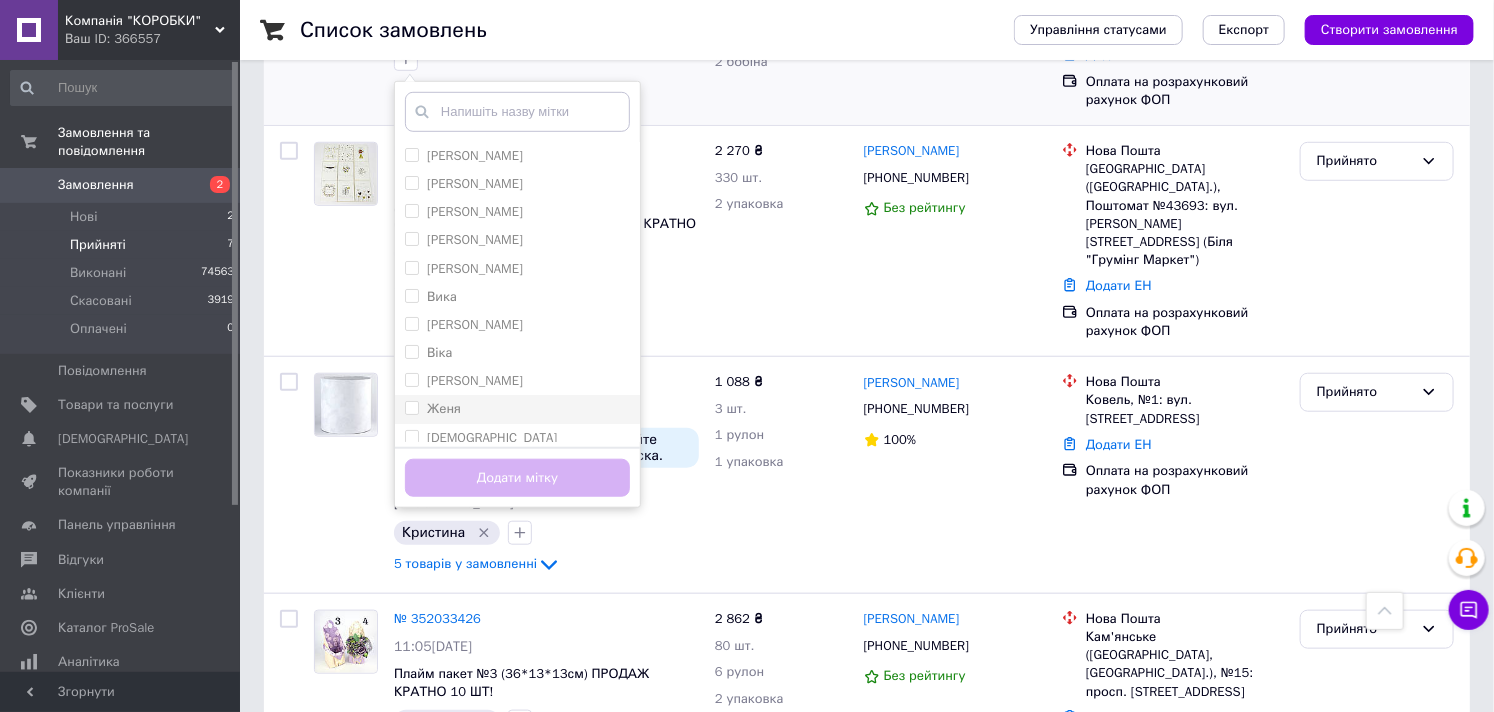 scroll, scrollTop: 504, scrollLeft: 0, axis: vertical 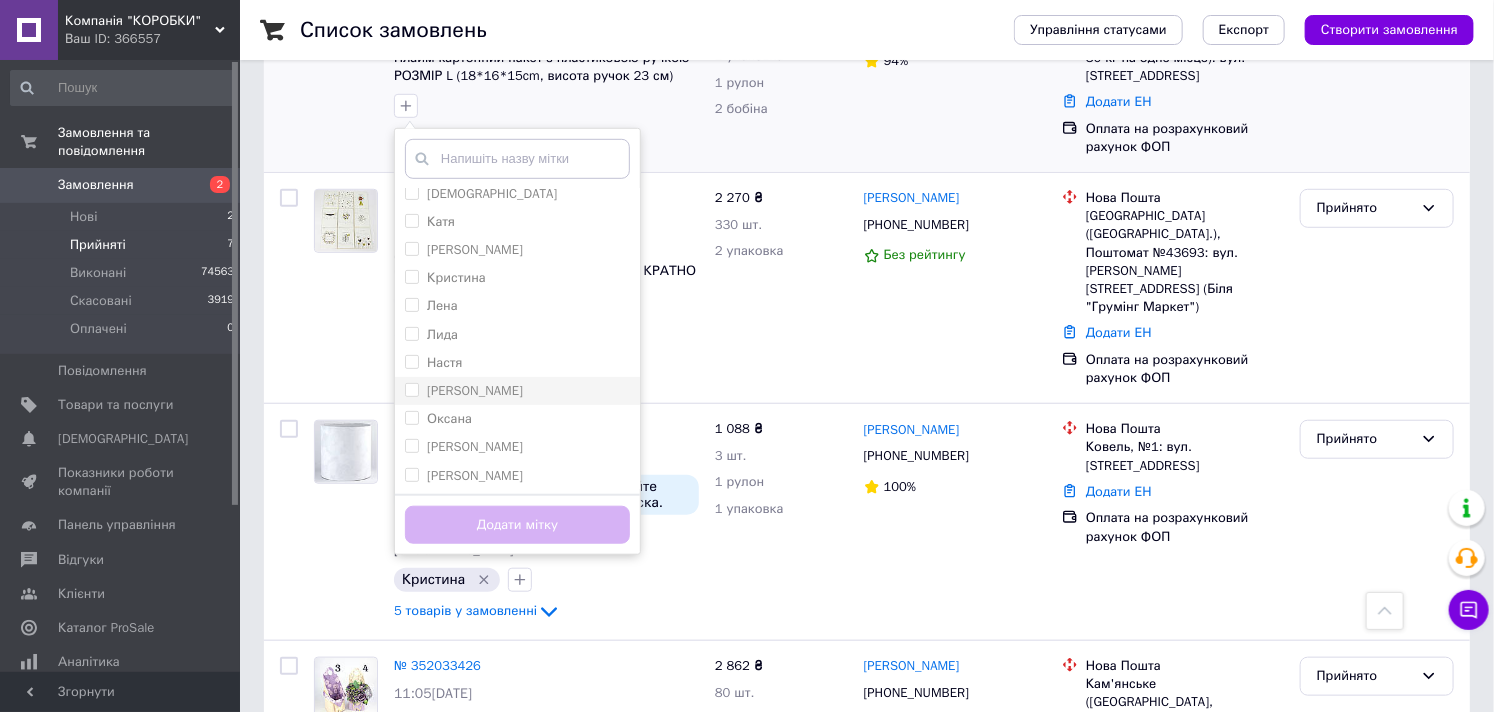 click on "[PERSON_NAME]" at bounding box center (475, 390) 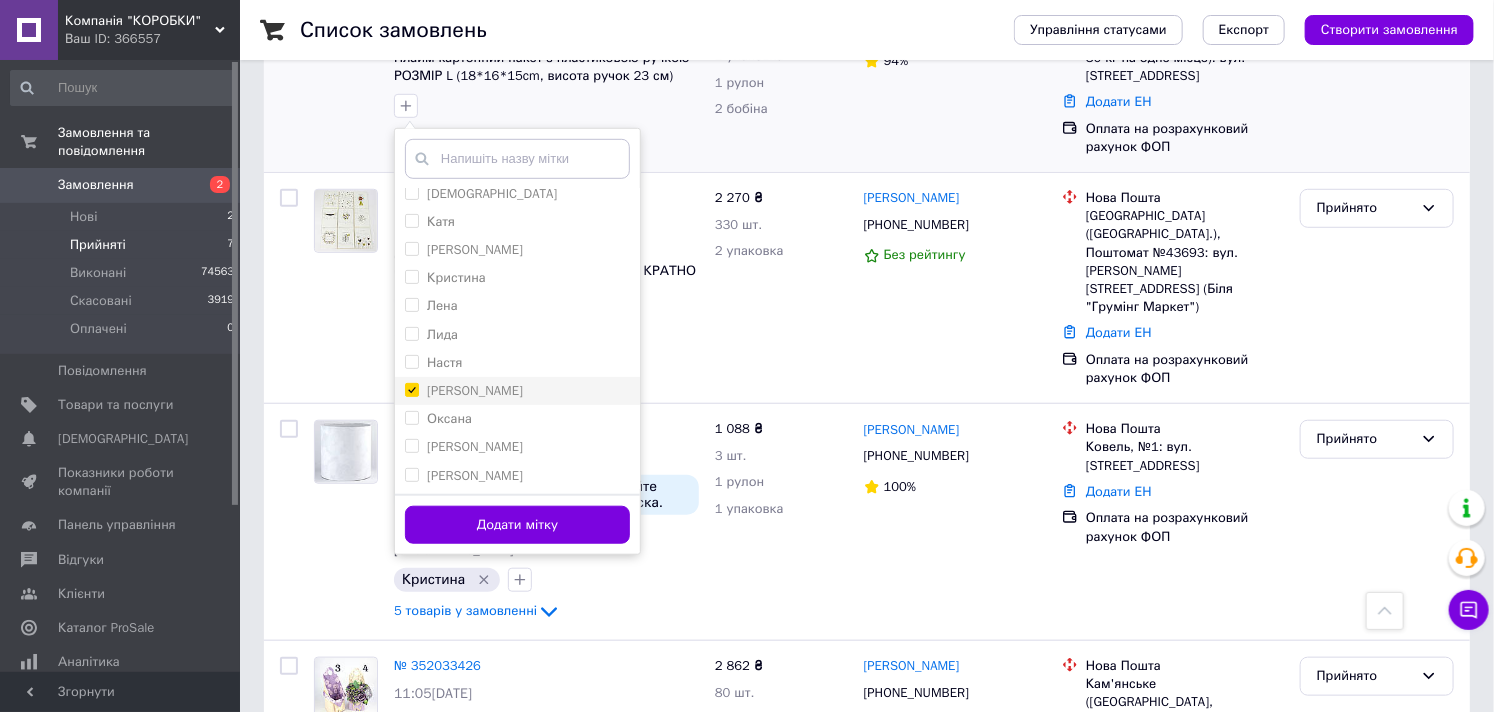 click on "[PERSON_NAME]" at bounding box center [411, 389] 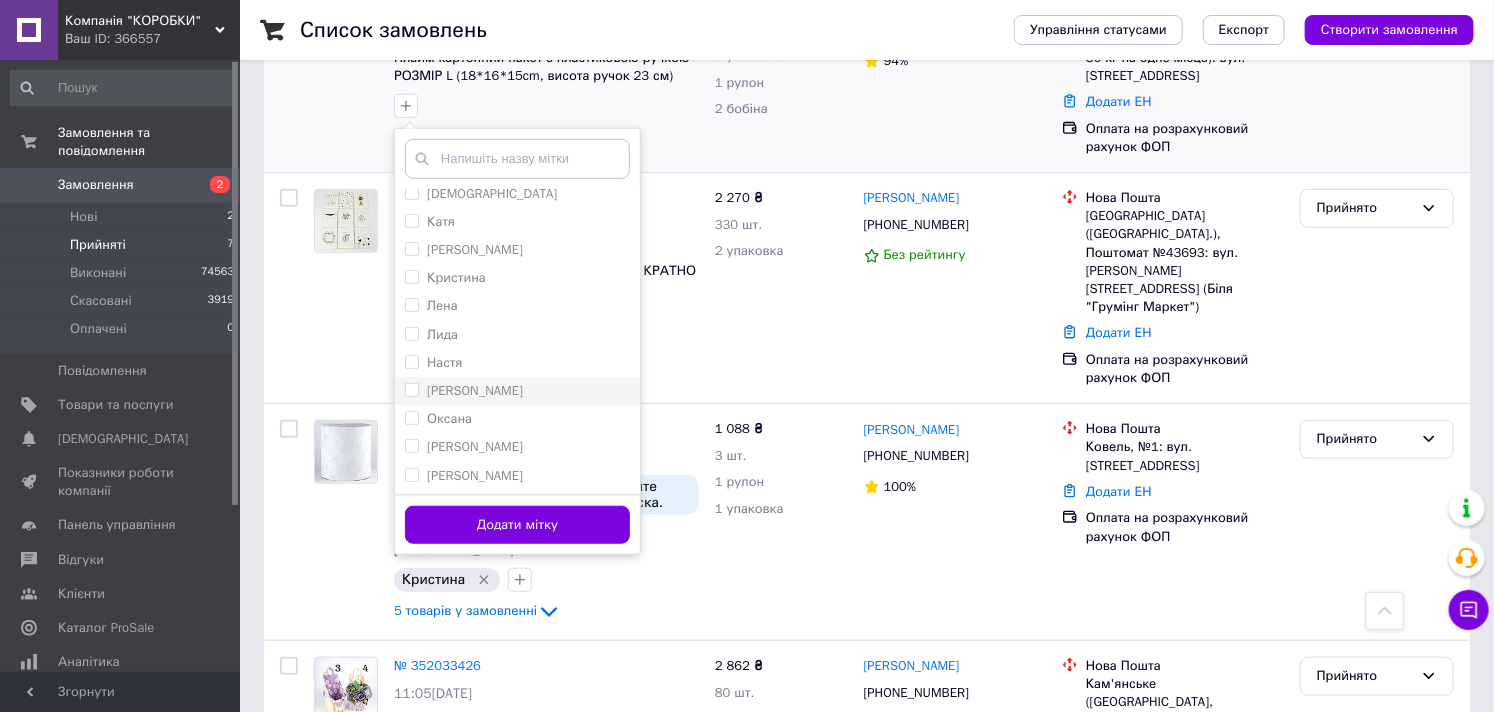 checkbox on "false" 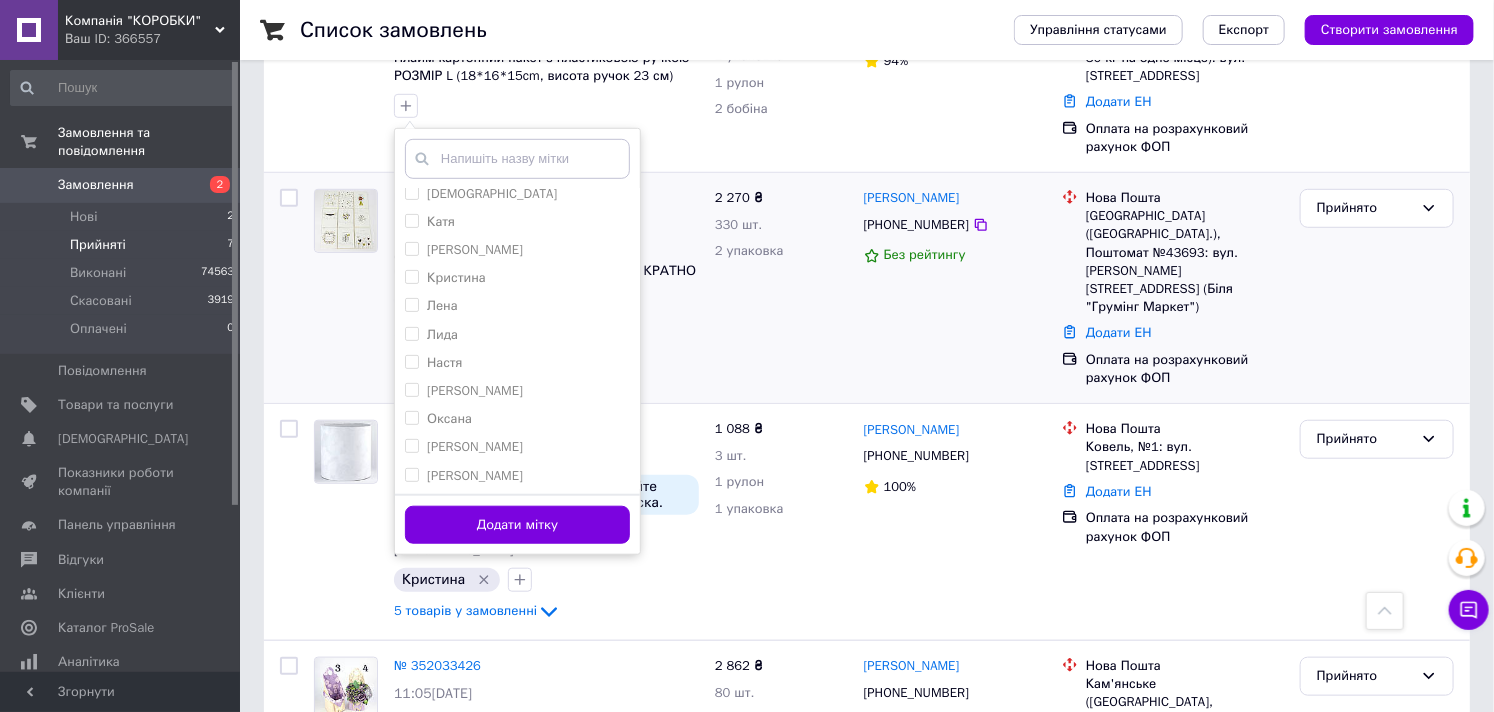 click on "Анна Яцина +380931189080 Без рейтингу" at bounding box center [955, 288] 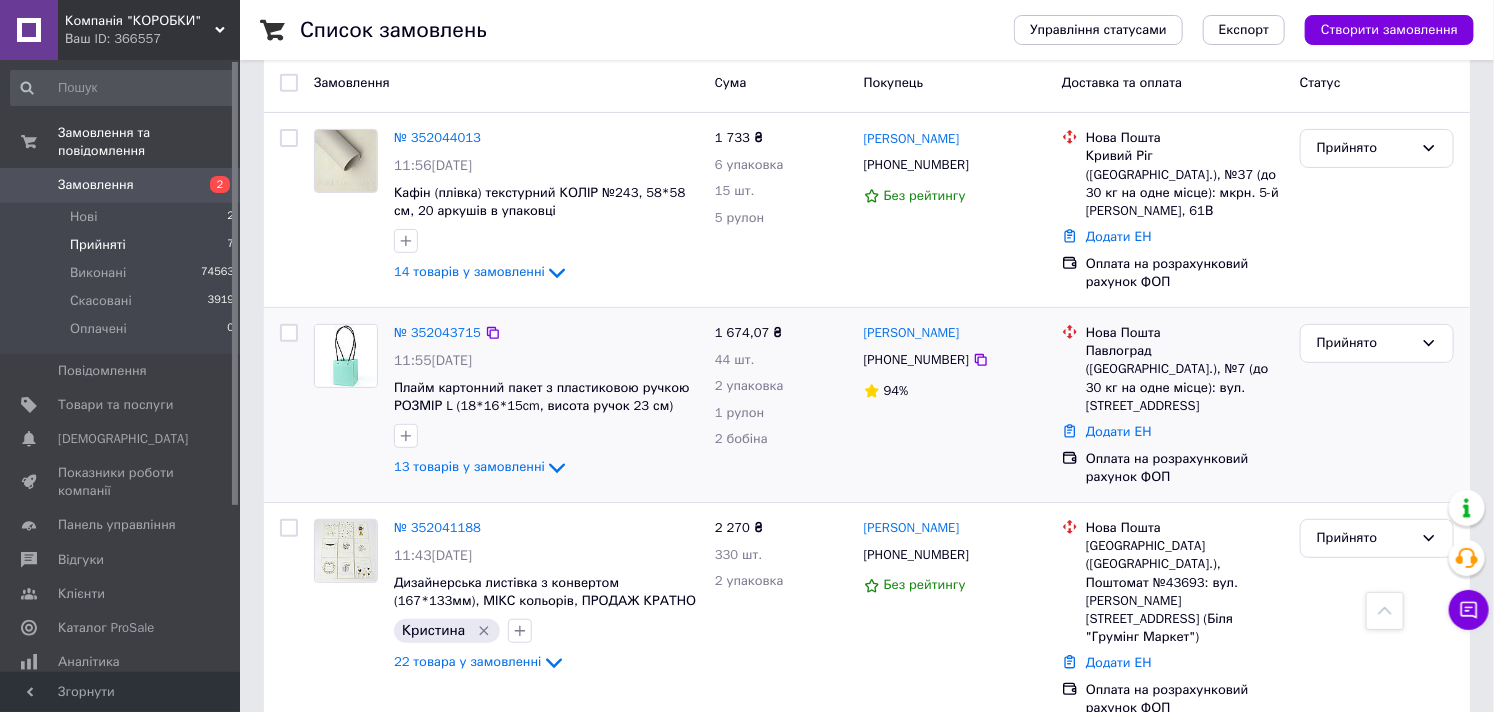 scroll, scrollTop: 171, scrollLeft: 0, axis: vertical 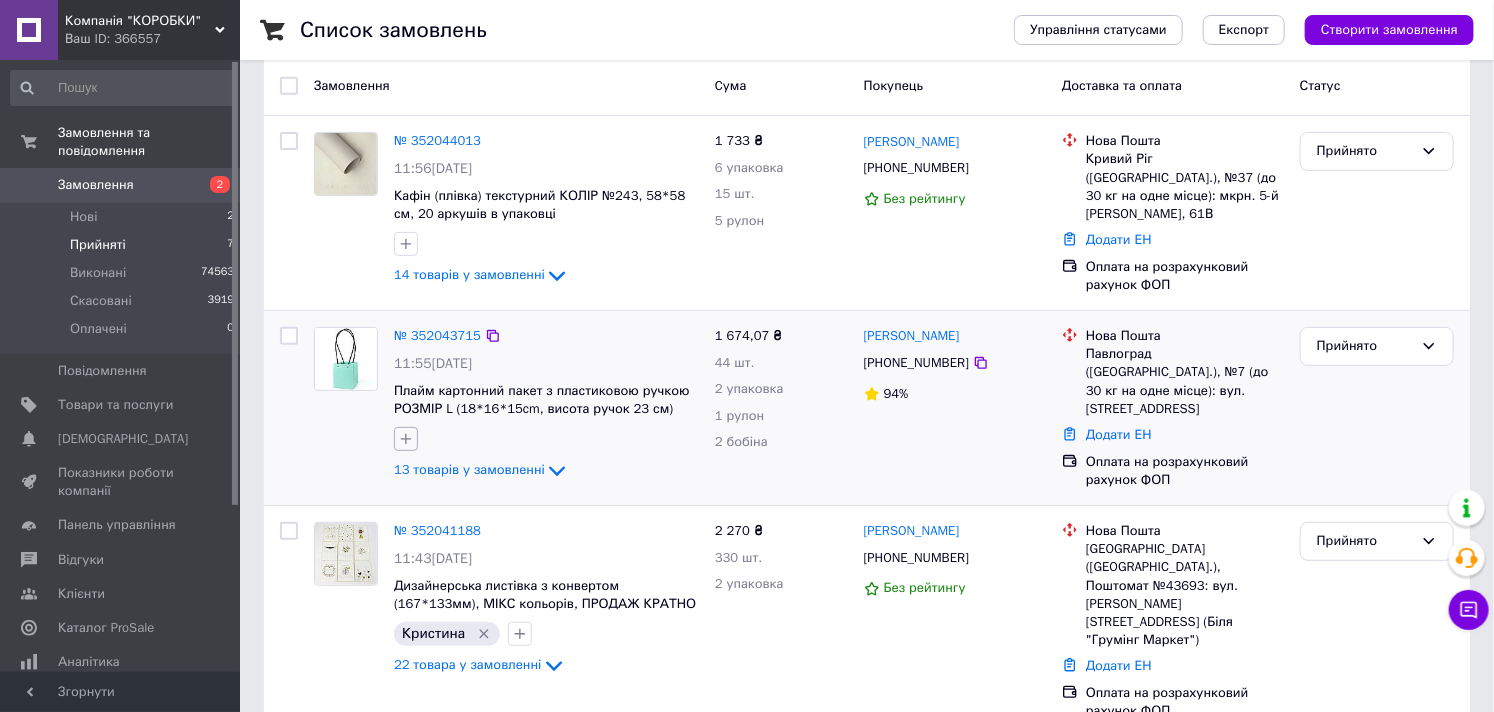 click 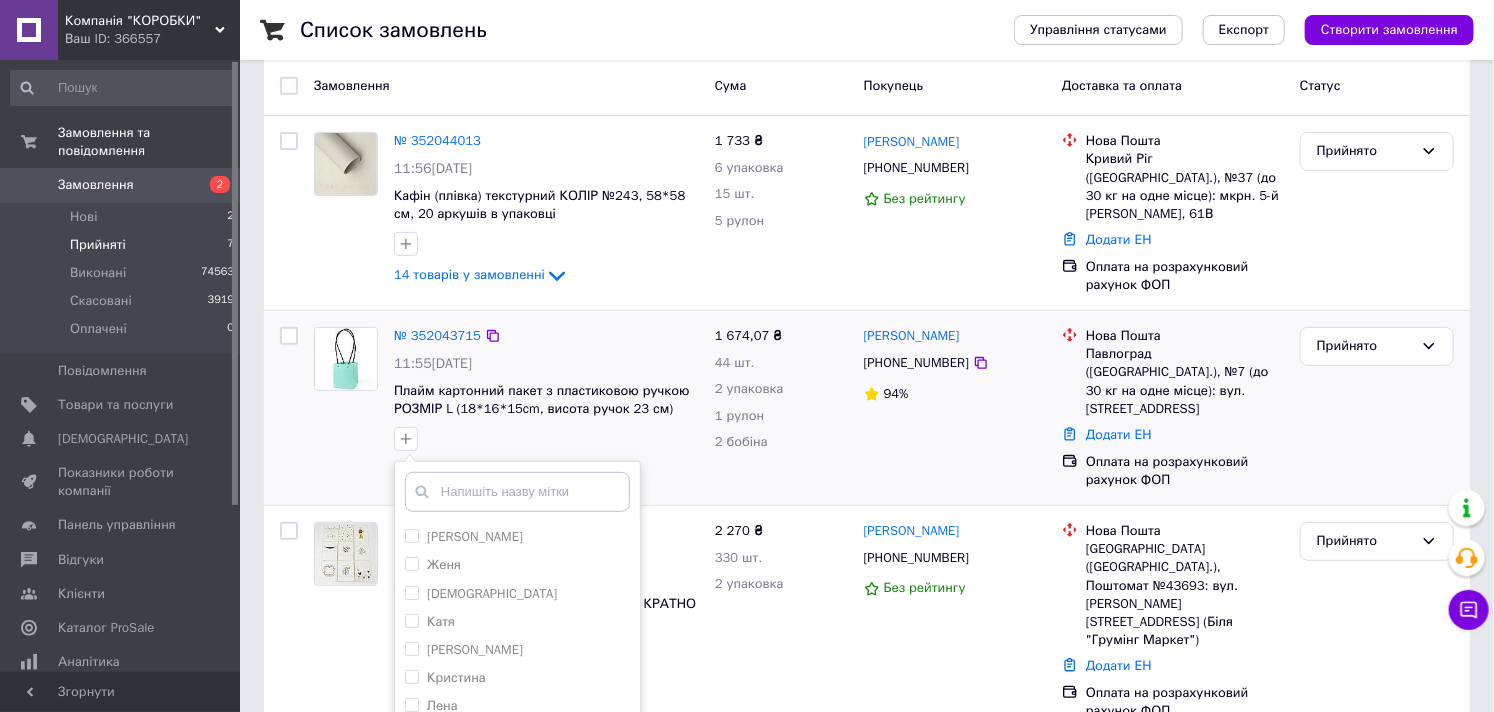 scroll, scrollTop: 291, scrollLeft: 0, axis: vertical 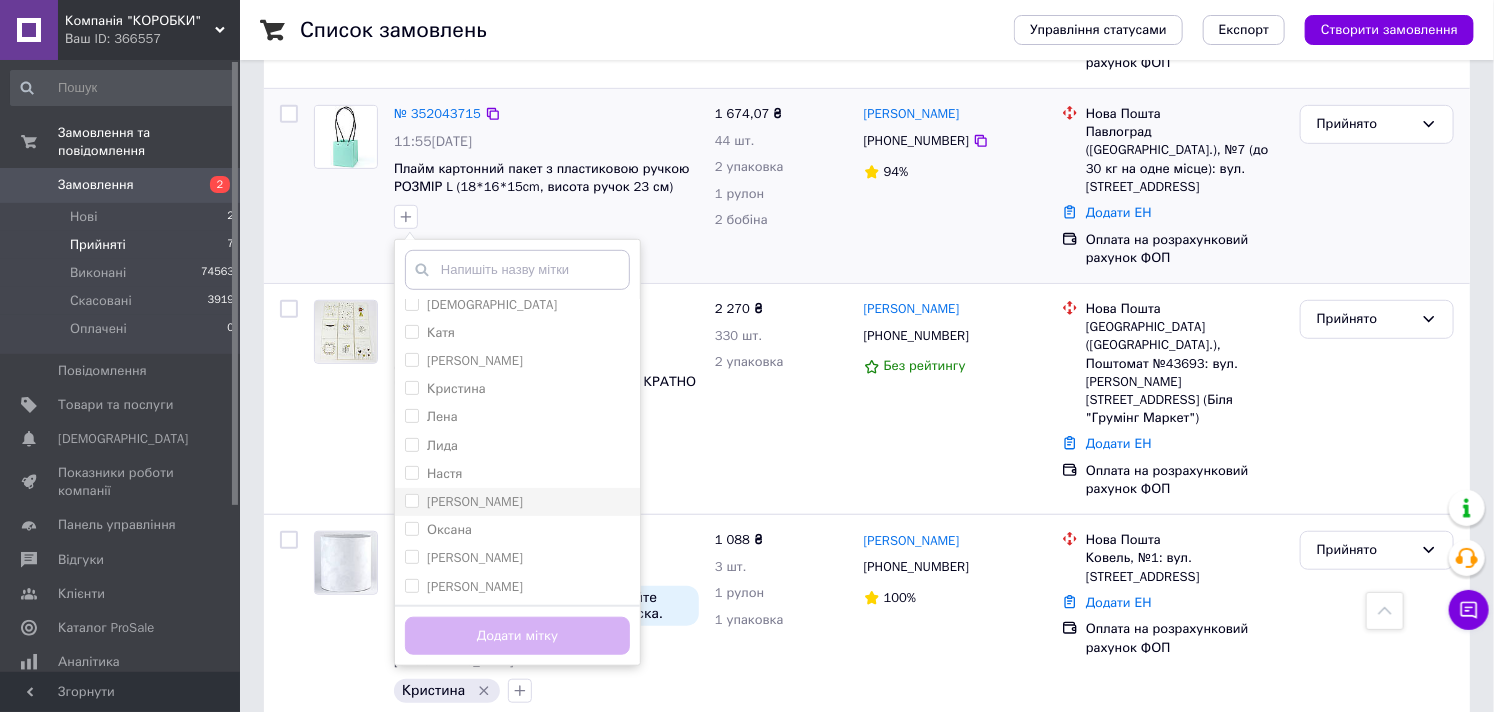 click on "[PERSON_NAME]" at bounding box center [517, 502] 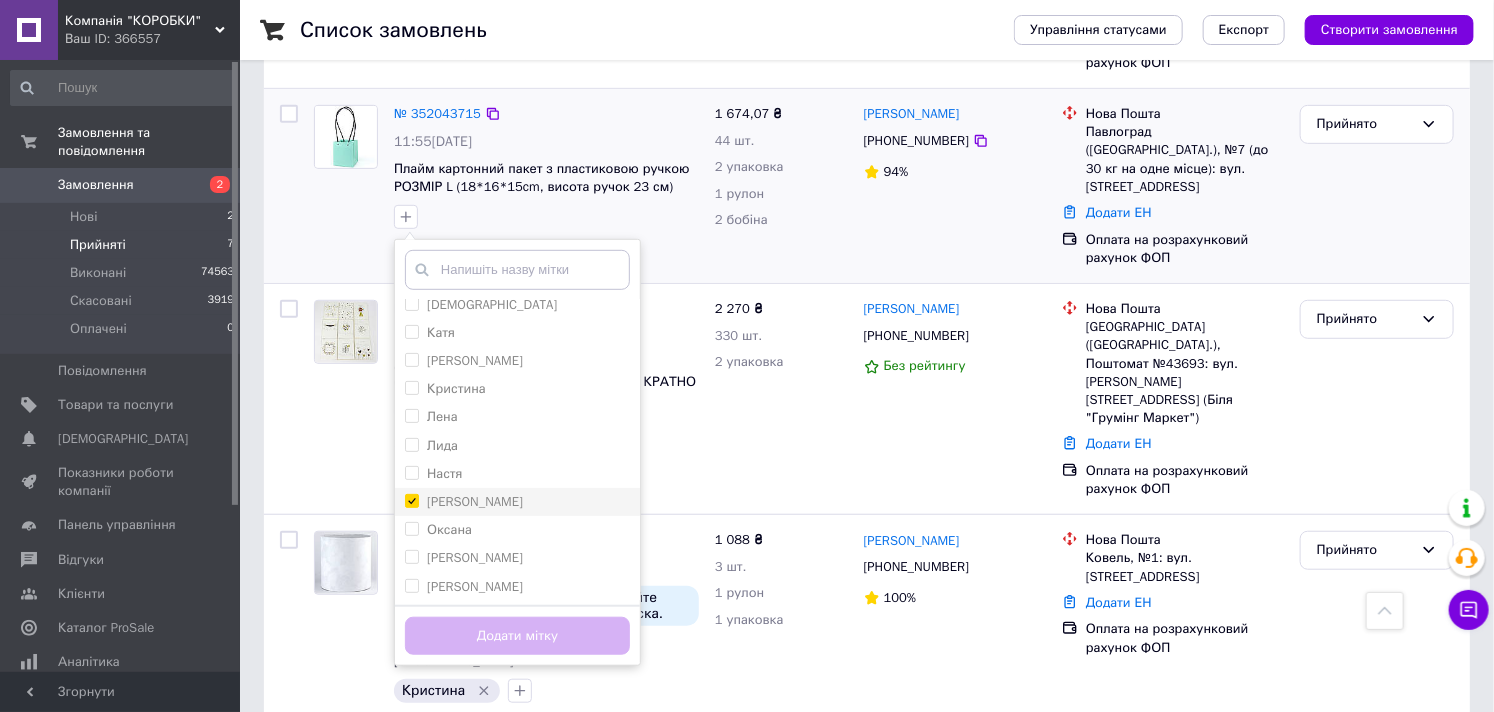 checkbox on "true" 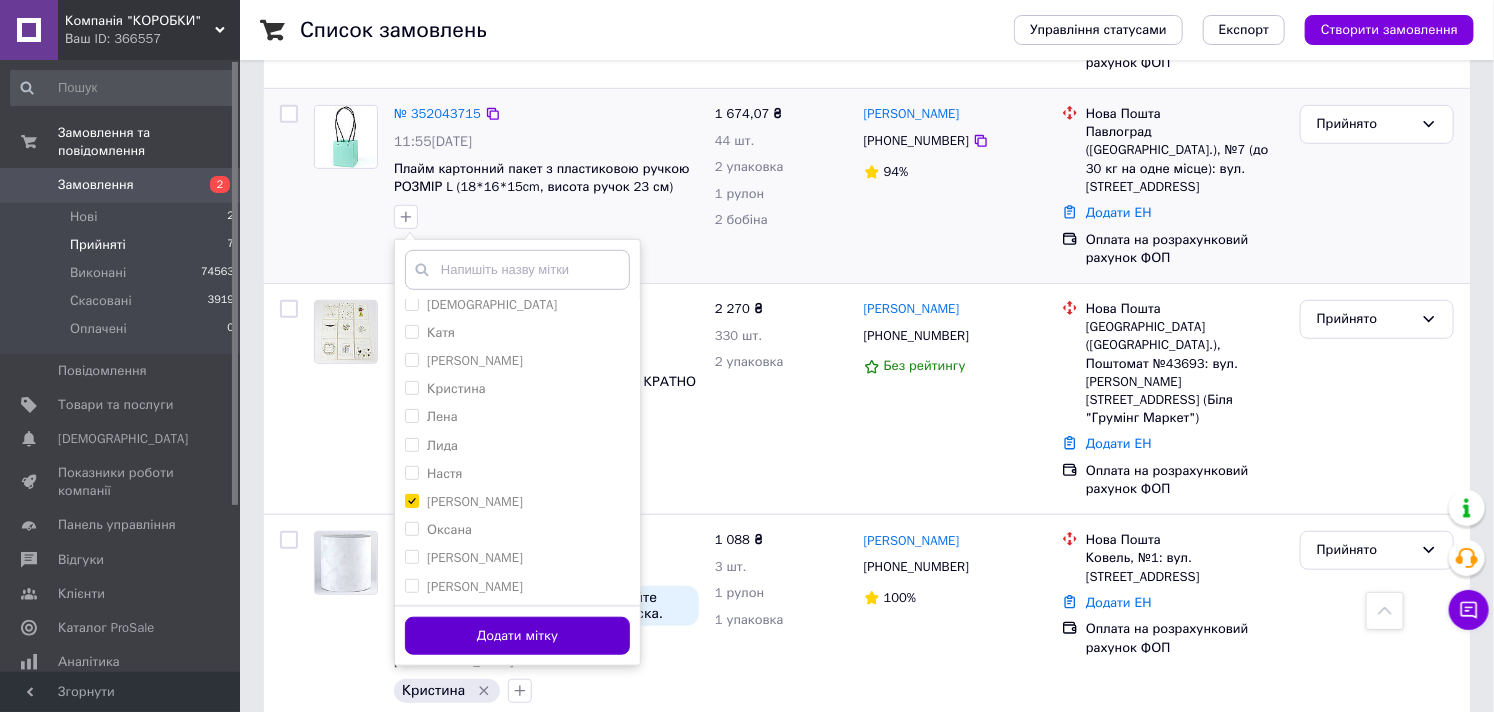 click on "Додати мітку" at bounding box center [517, 636] 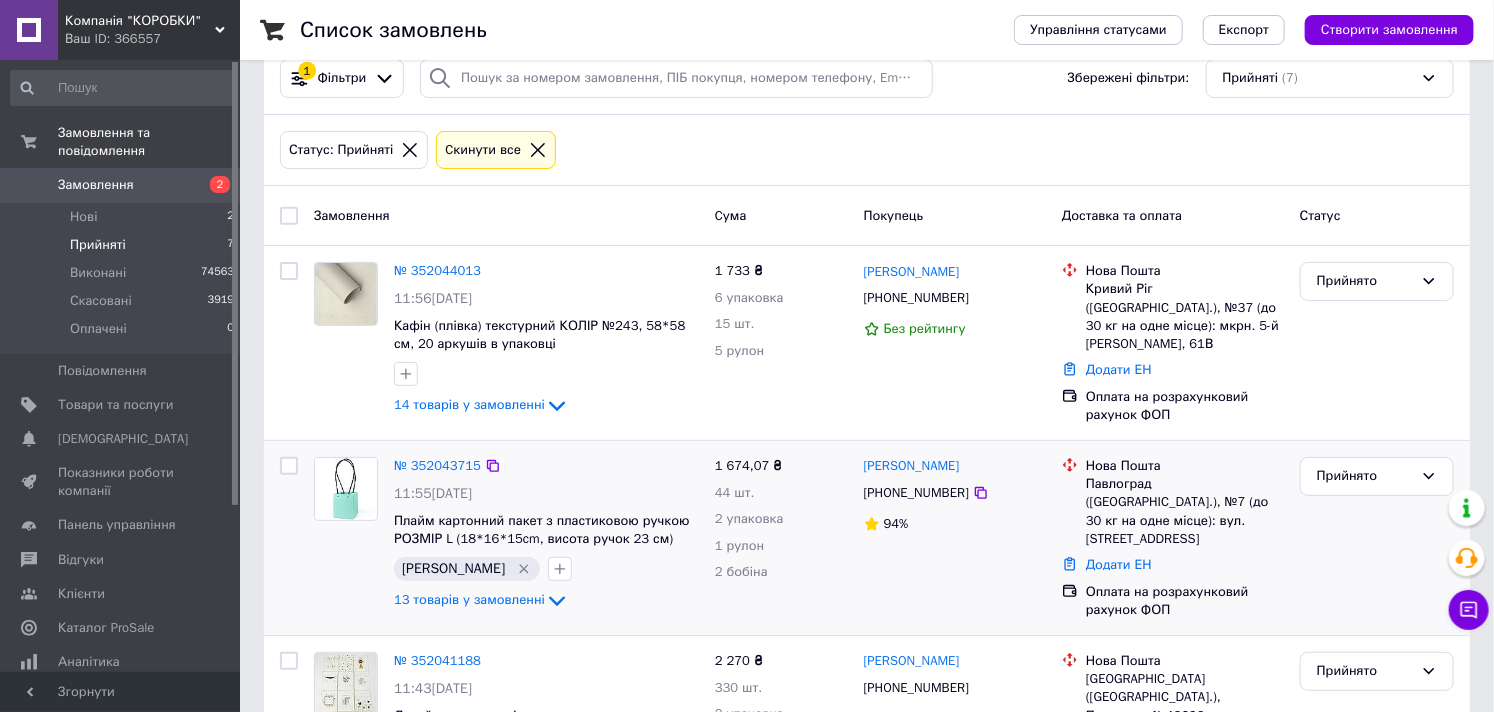 scroll, scrollTop: 0, scrollLeft: 0, axis: both 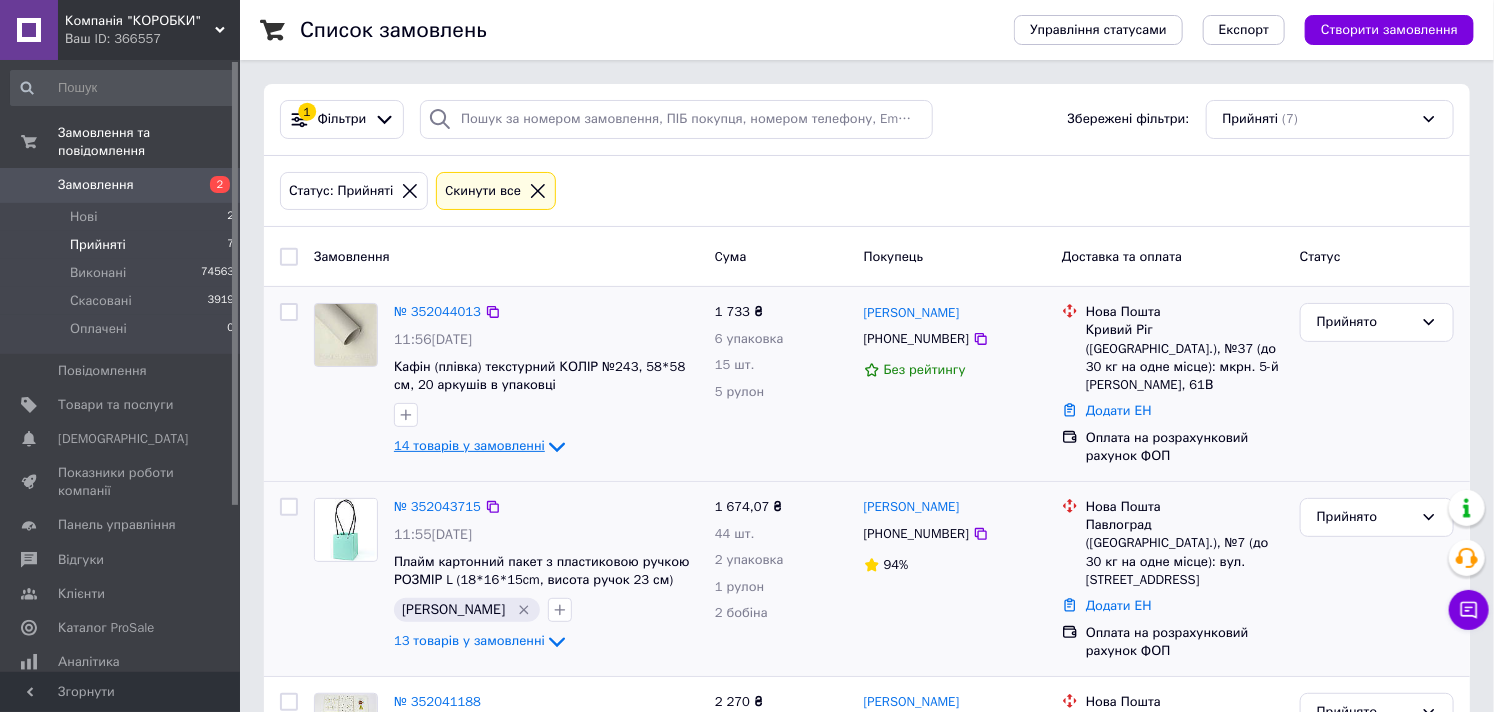 click on "14 товарів у замовленні" at bounding box center [469, 446] 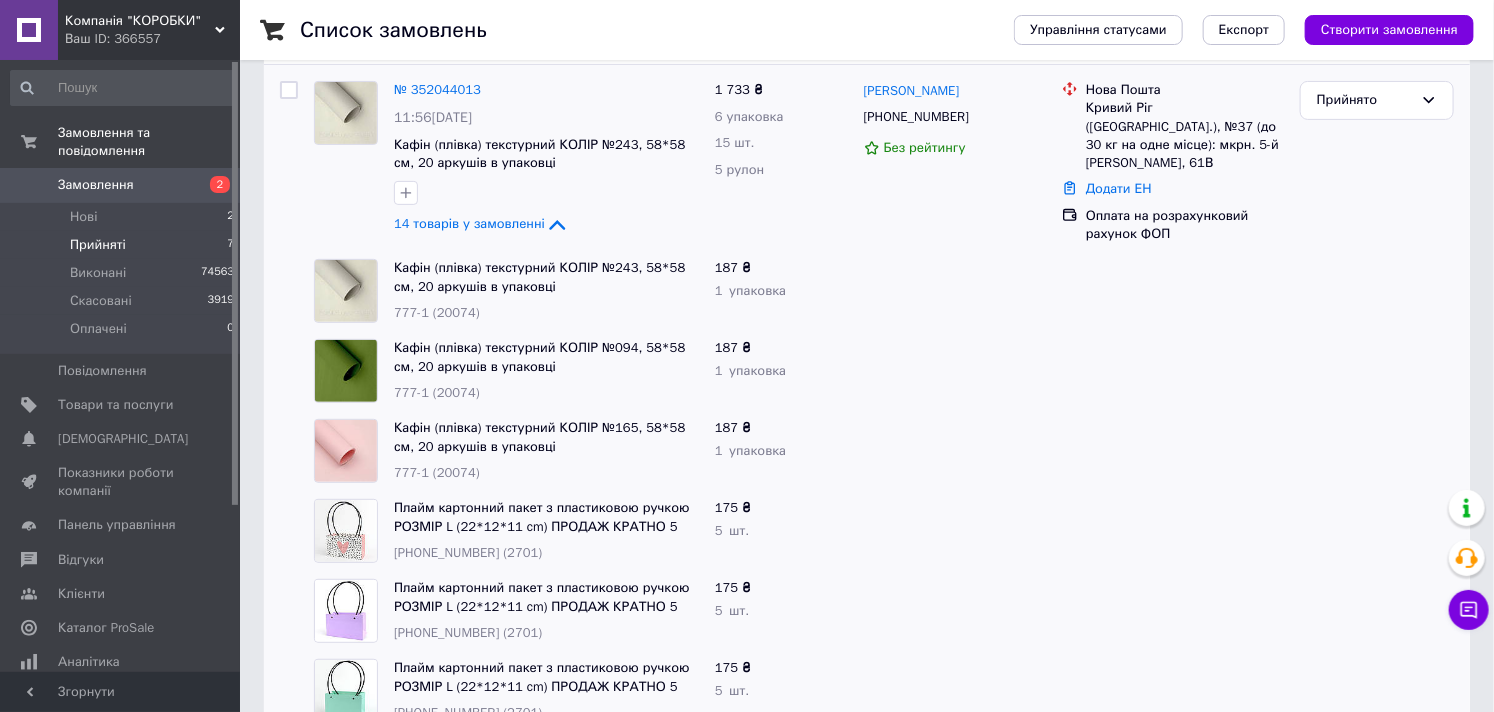 scroll, scrollTop: 111, scrollLeft: 0, axis: vertical 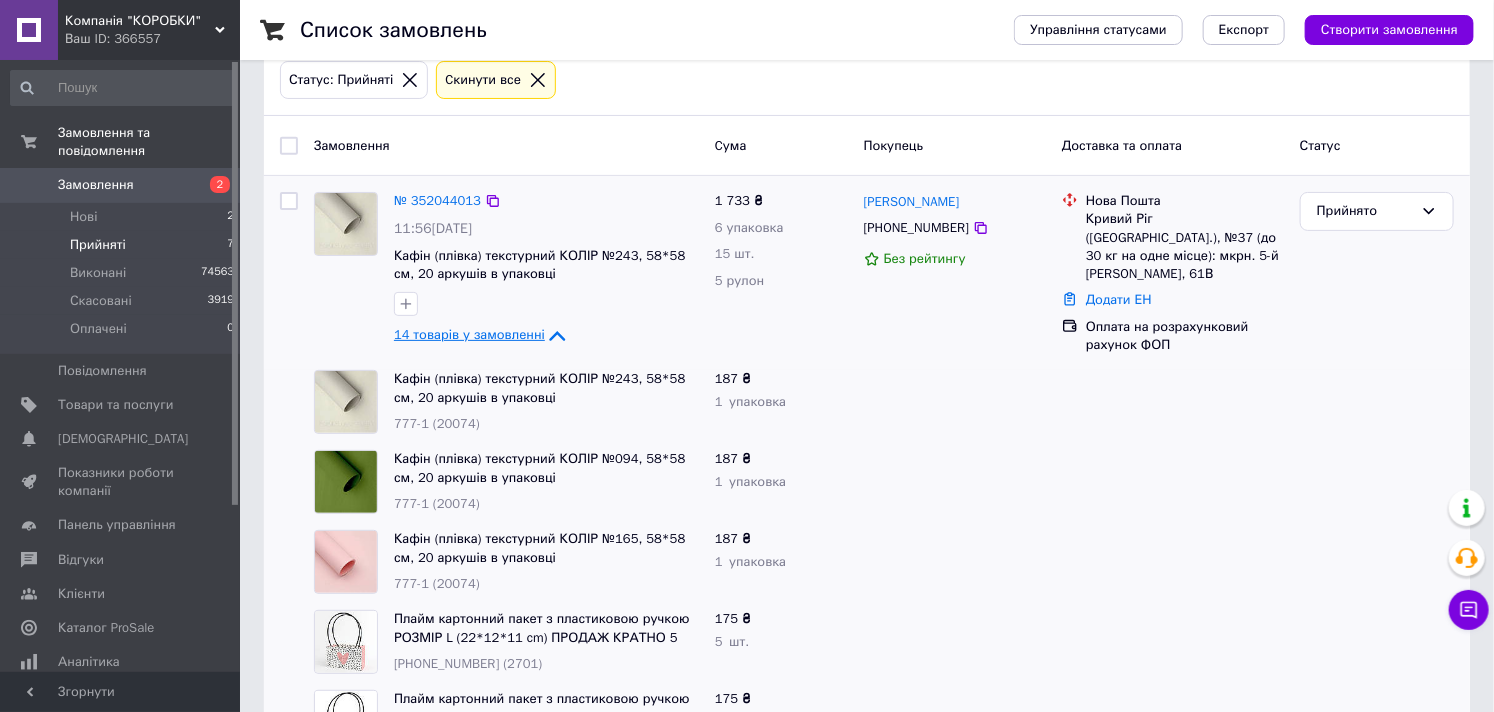 click on "14 товарів у замовленні" at bounding box center (469, 335) 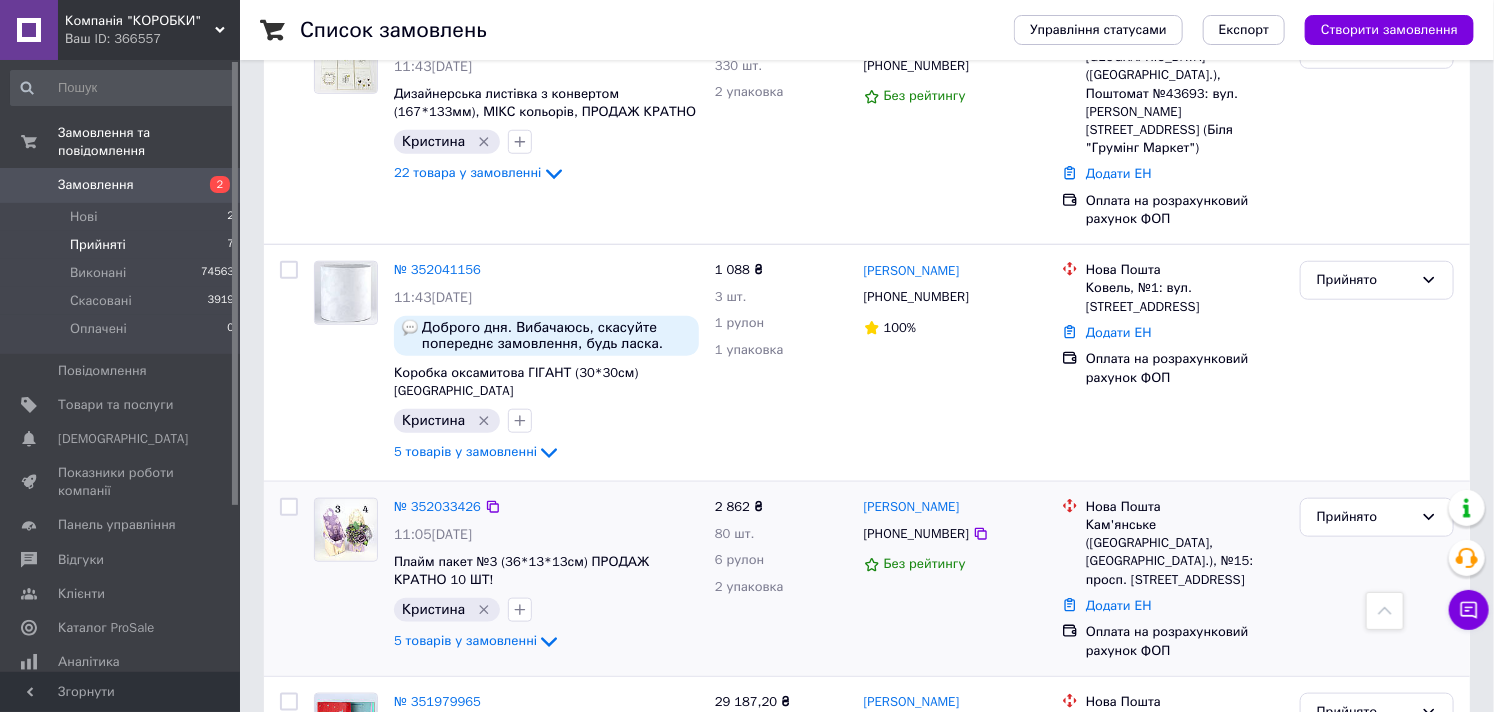 scroll, scrollTop: 666, scrollLeft: 0, axis: vertical 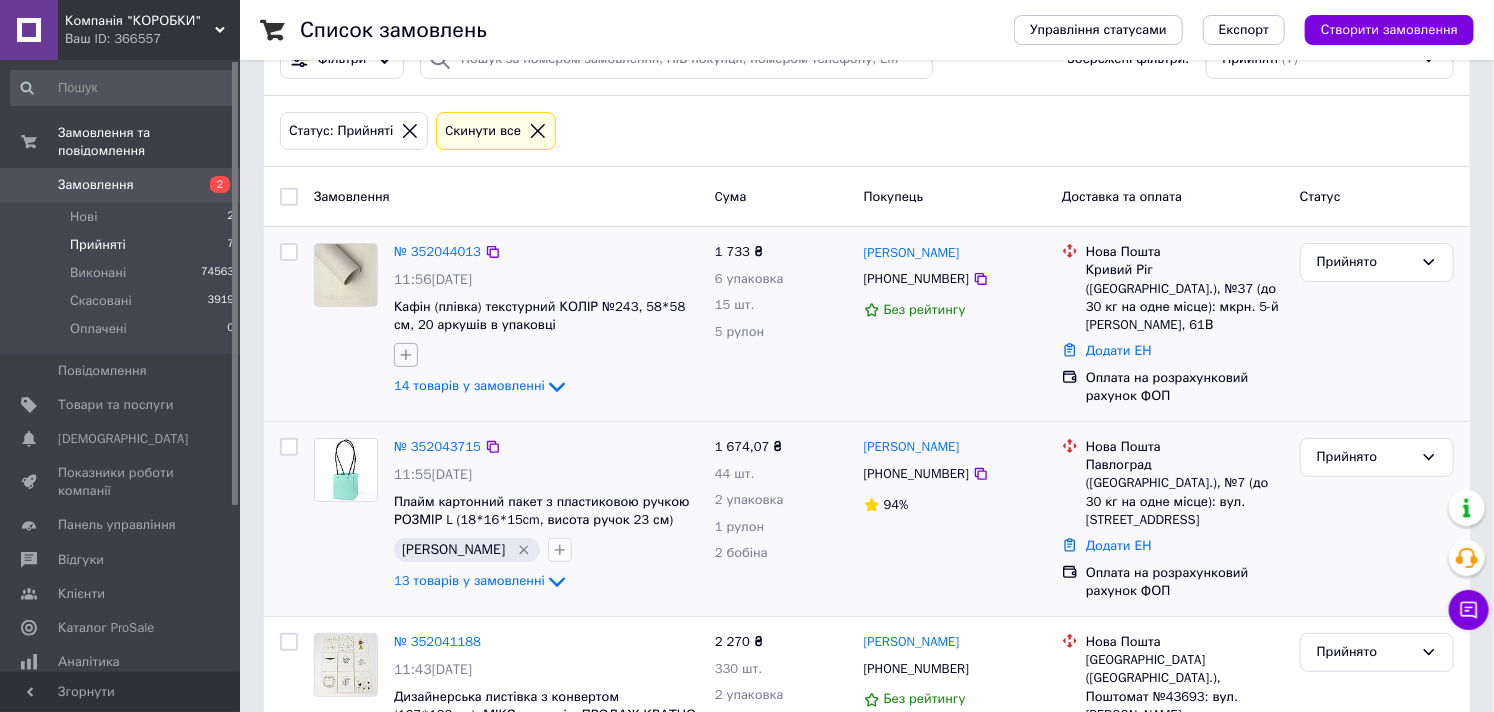 click 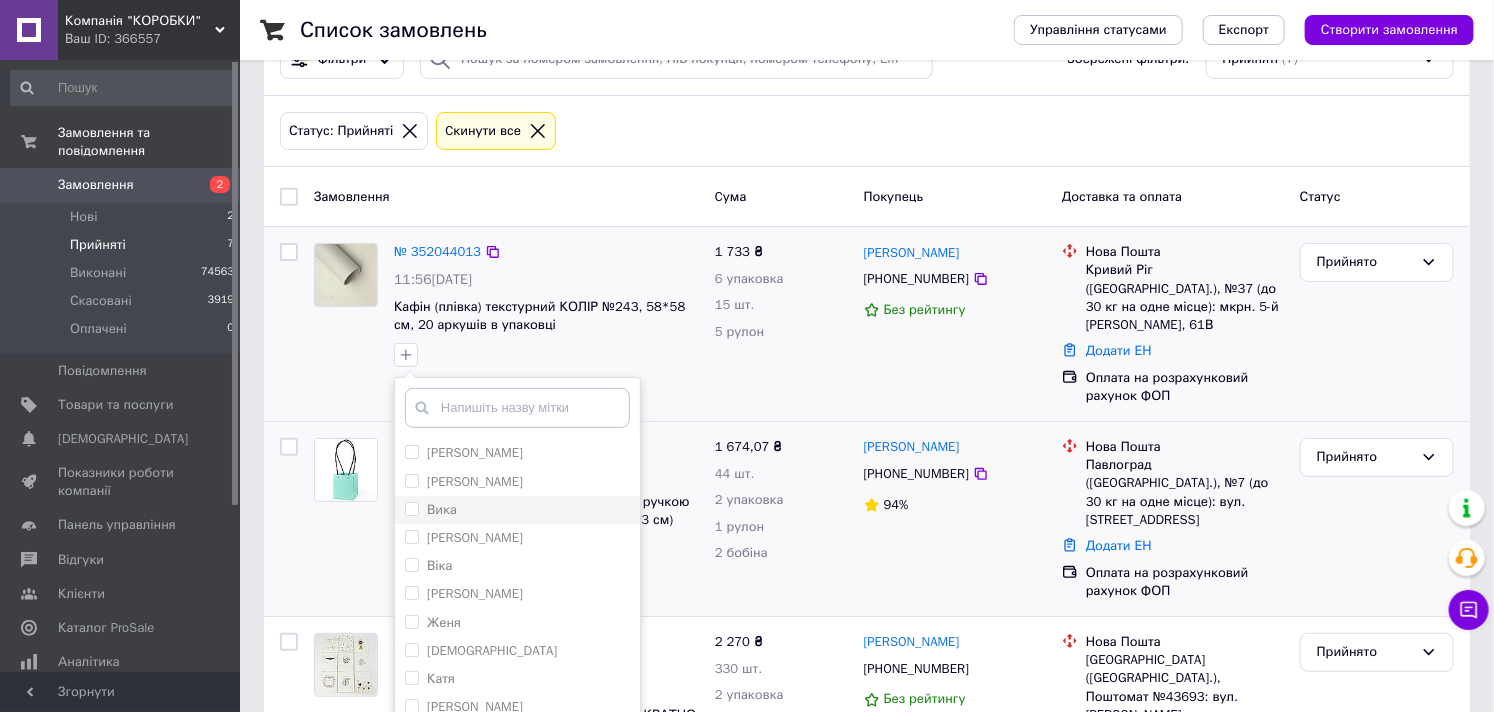 scroll, scrollTop: 292, scrollLeft: 0, axis: vertical 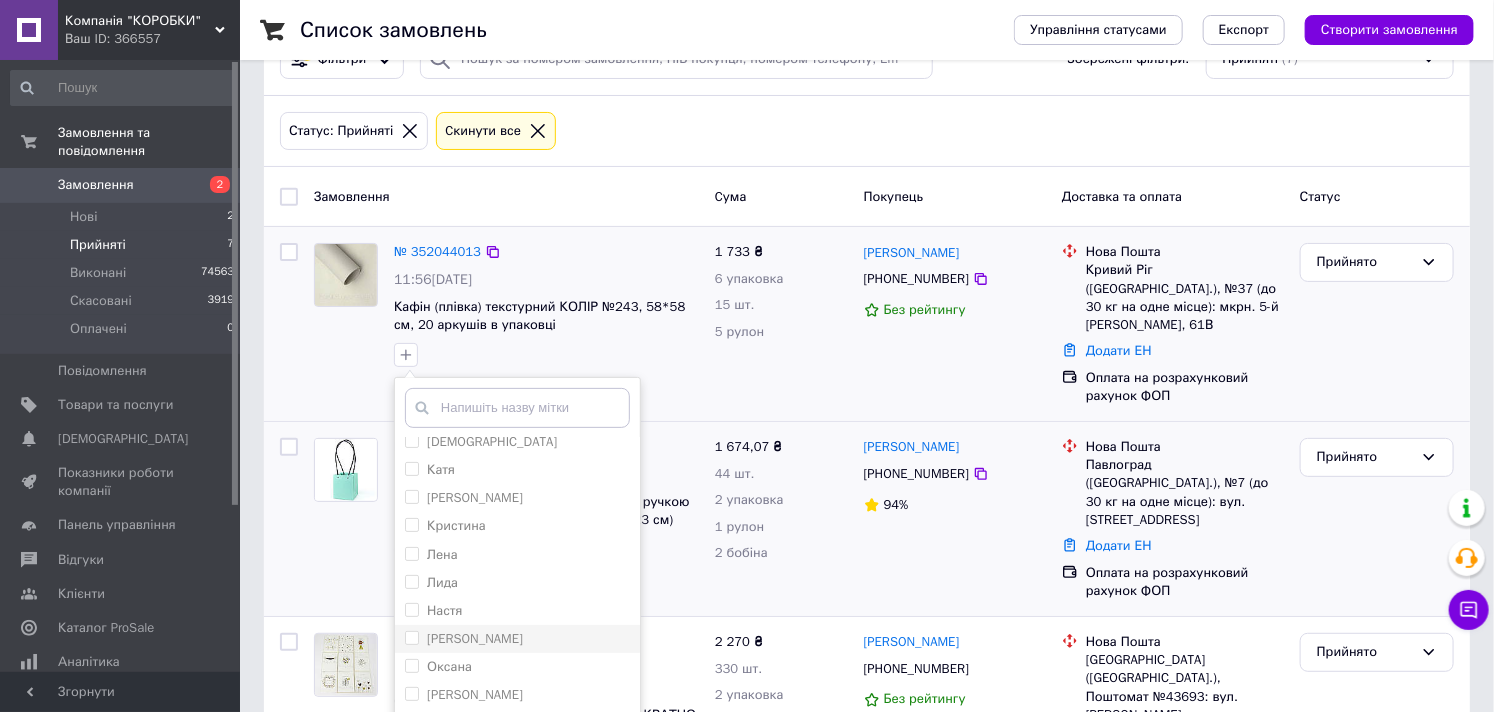 click on "[PERSON_NAME]" at bounding box center (475, 638) 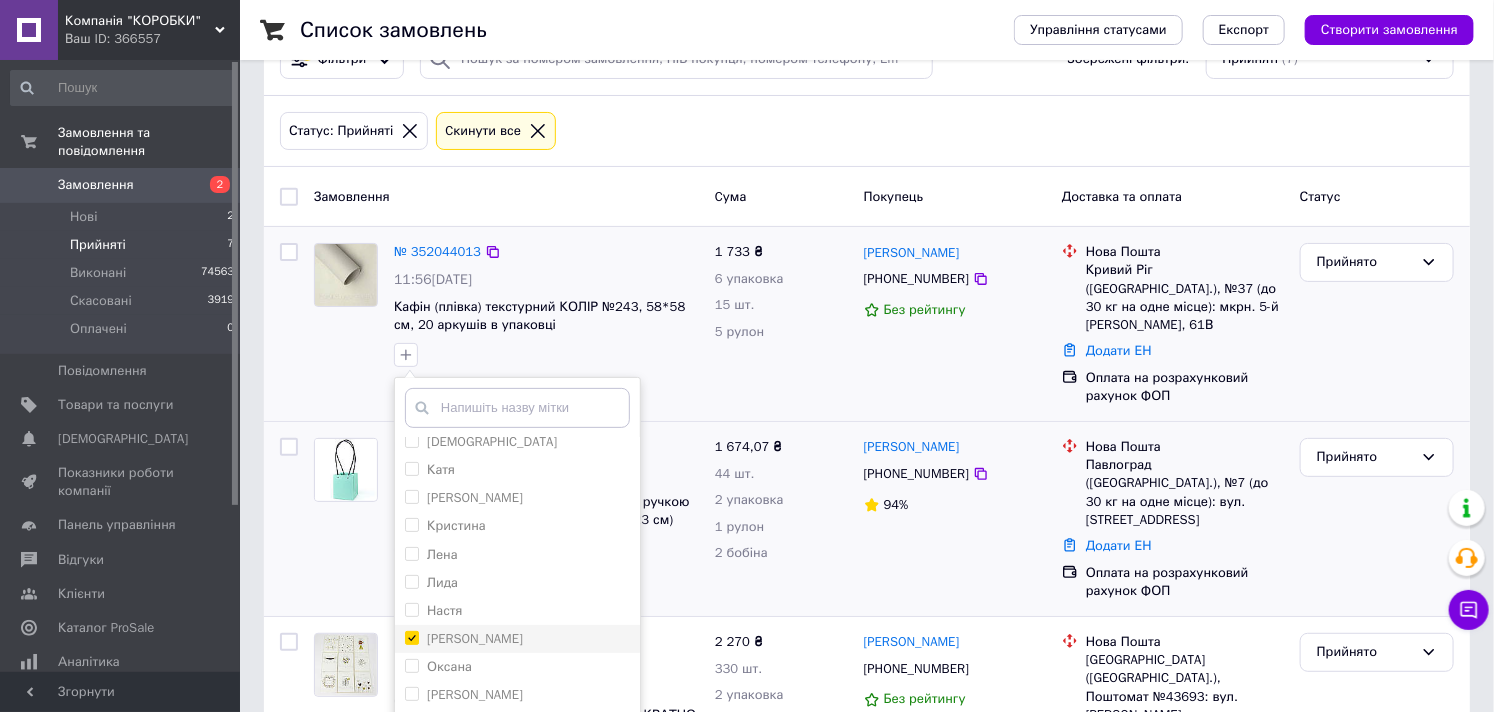 checkbox on "true" 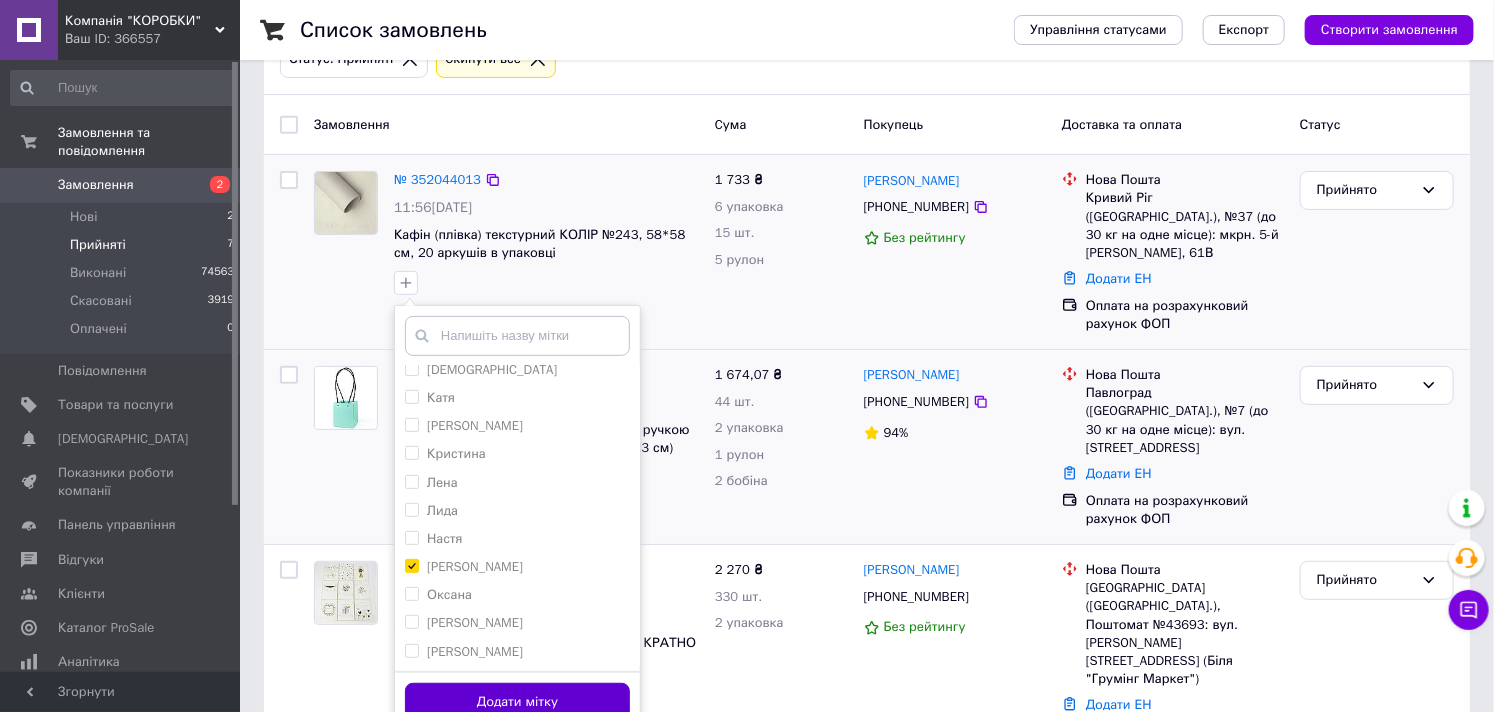 scroll, scrollTop: 171, scrollLeft: 0, axis: vertical 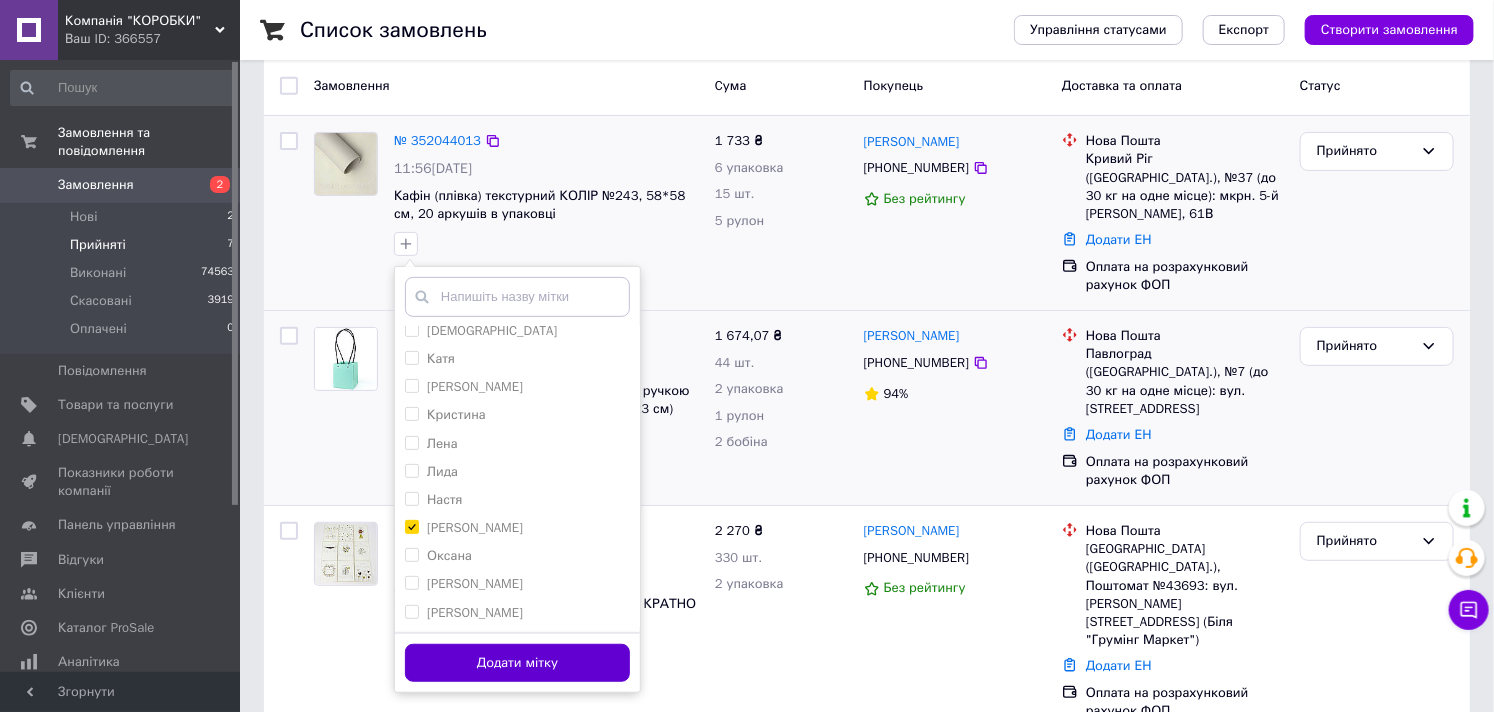 click on "Додати мітку" at bounding box center (517, 663) 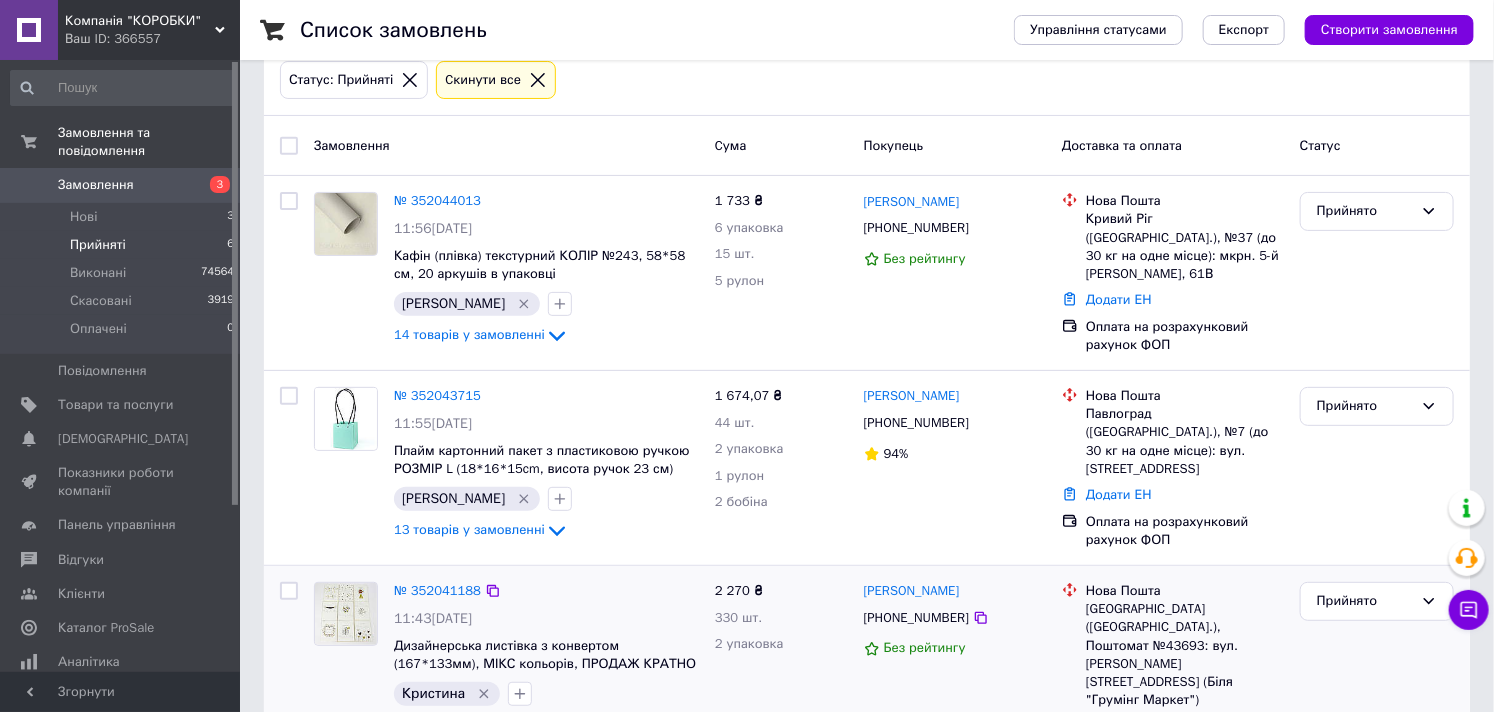 scroll, scrollTop: 0, scrollLeft: 0, axis: both 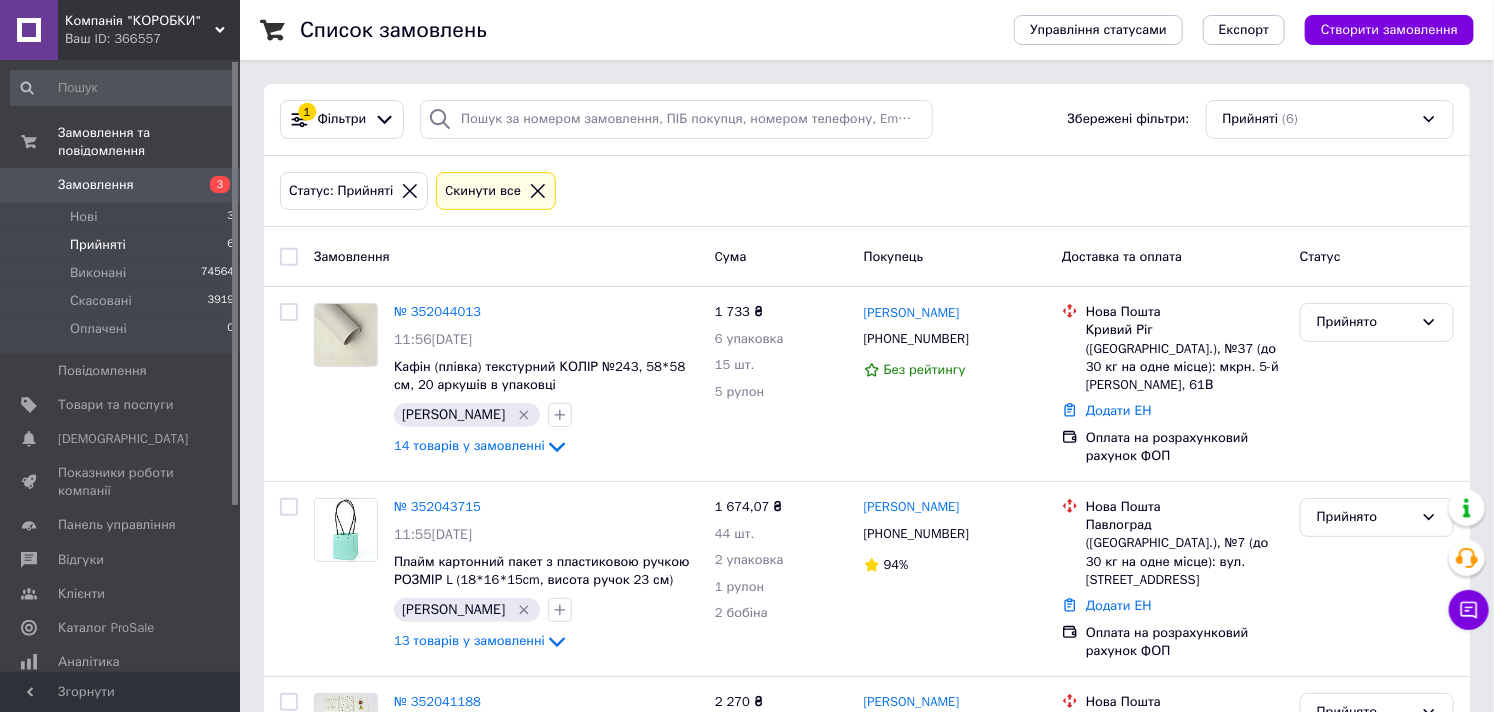 click on "Замовлення" at bounding box center [96, 185] 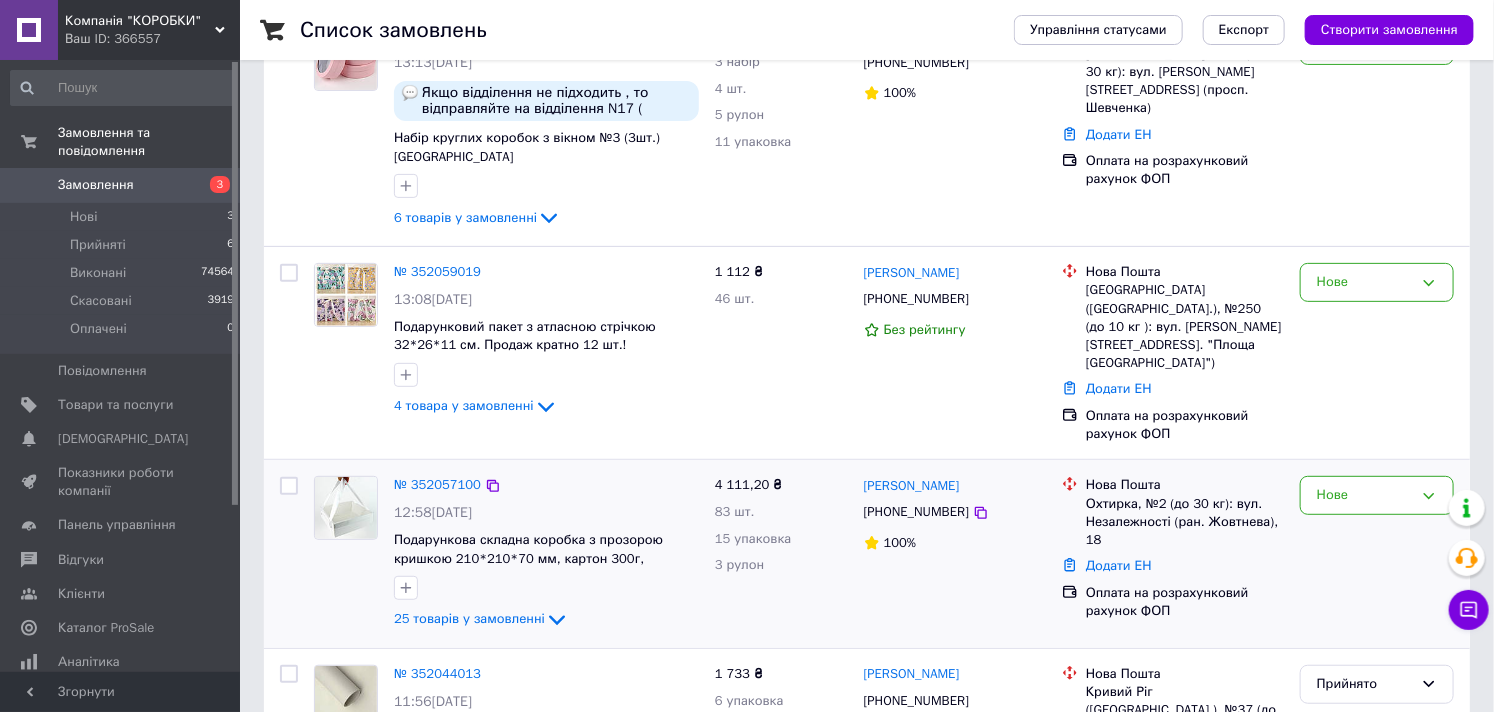 scroll, scrollTop: 222, scrollLeft: 0, axis: vertical 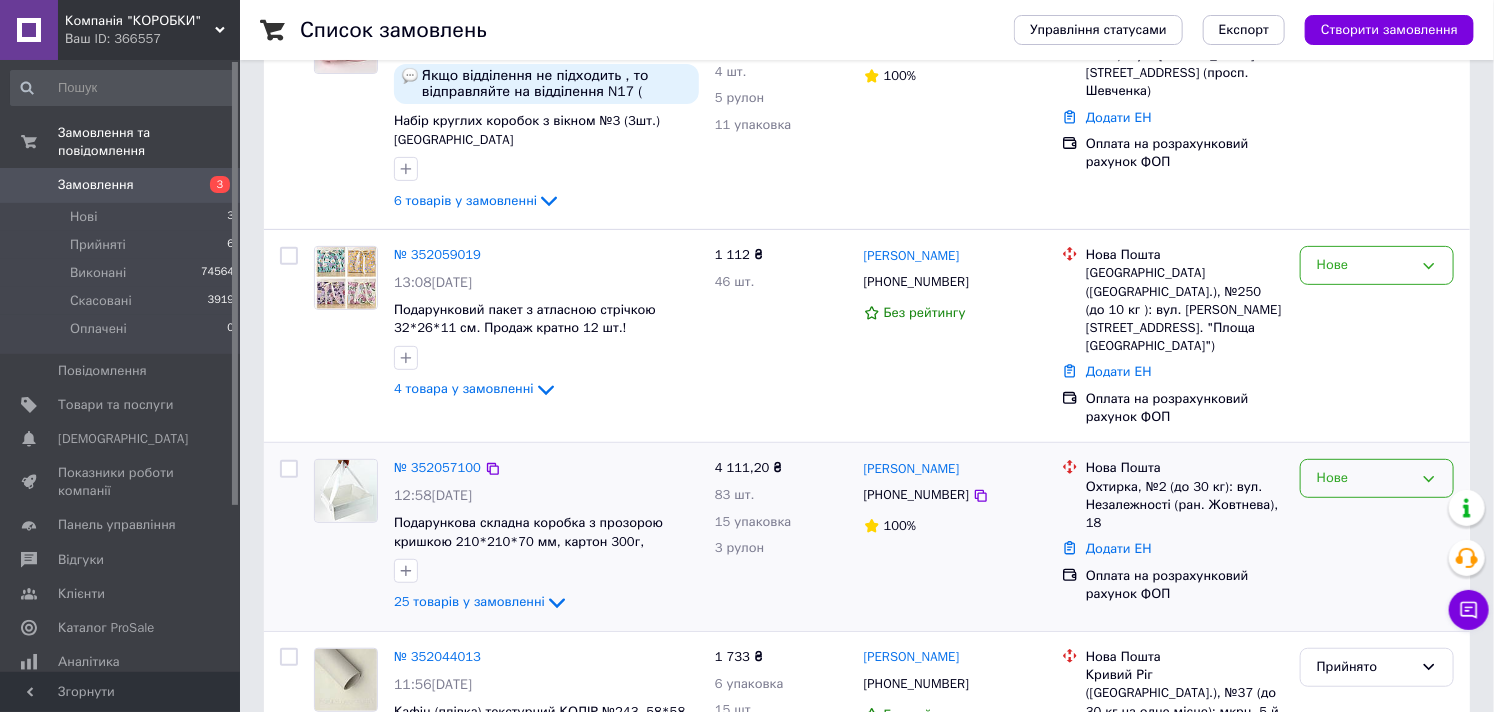 click on "Нове" at bounding box center (1365, 478) 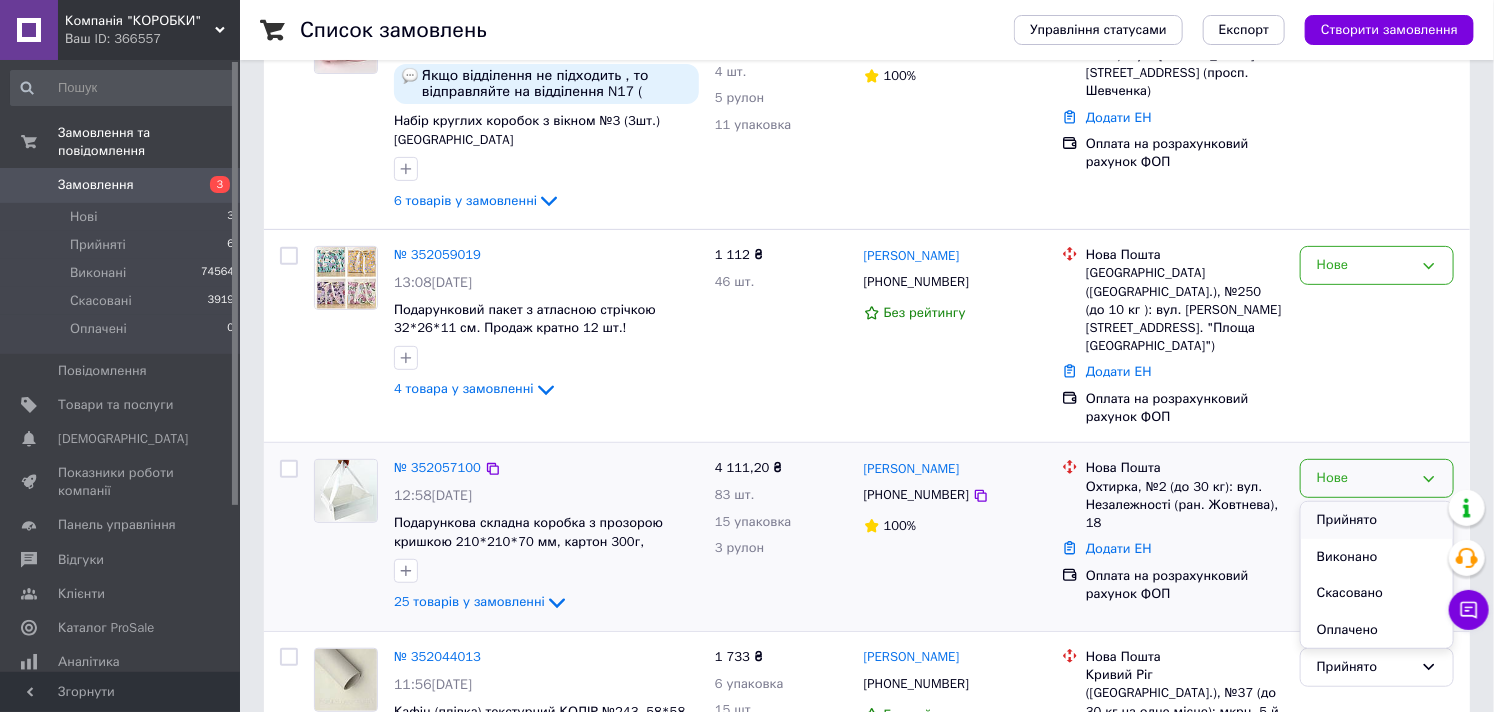 click on "Прийнято" at bounding box center (1377, 520) 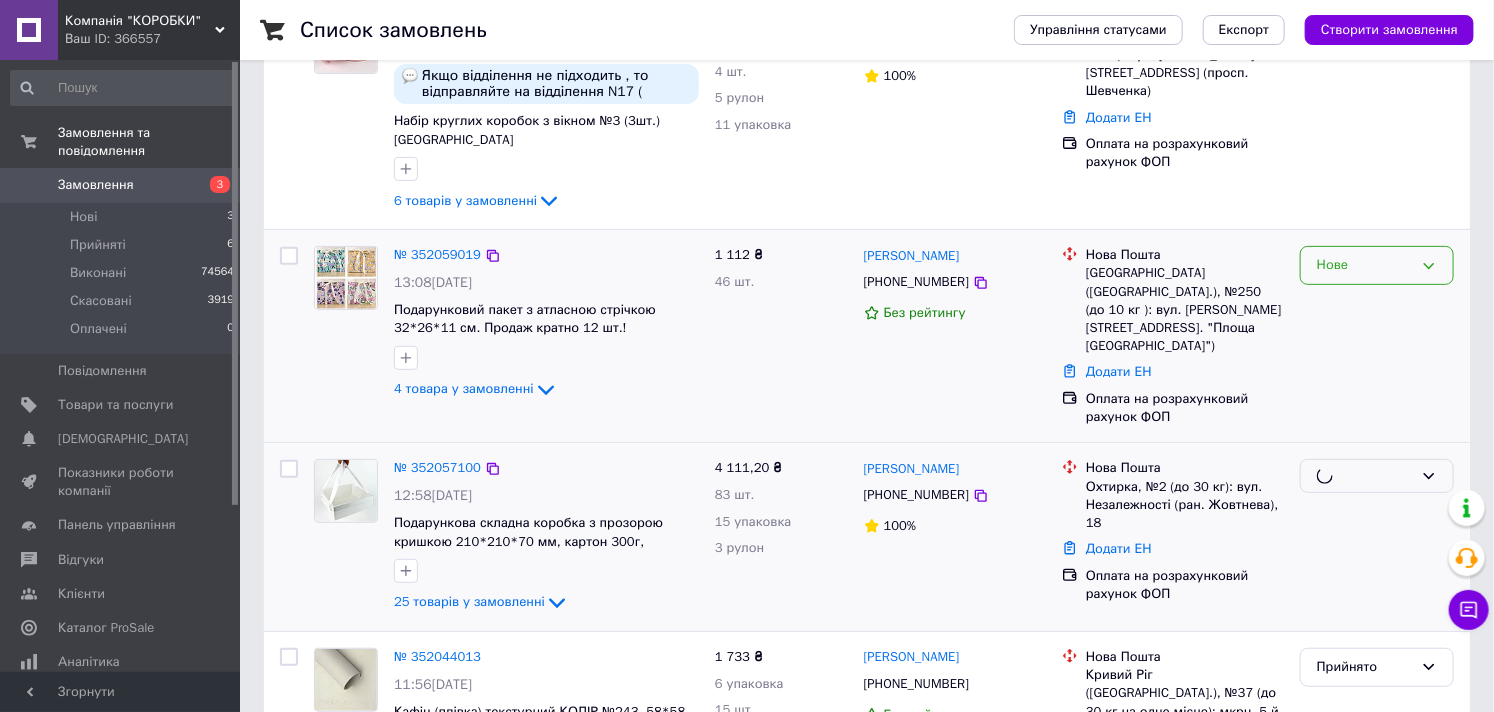 click on "Нове" at bounding box center (1365, 265) 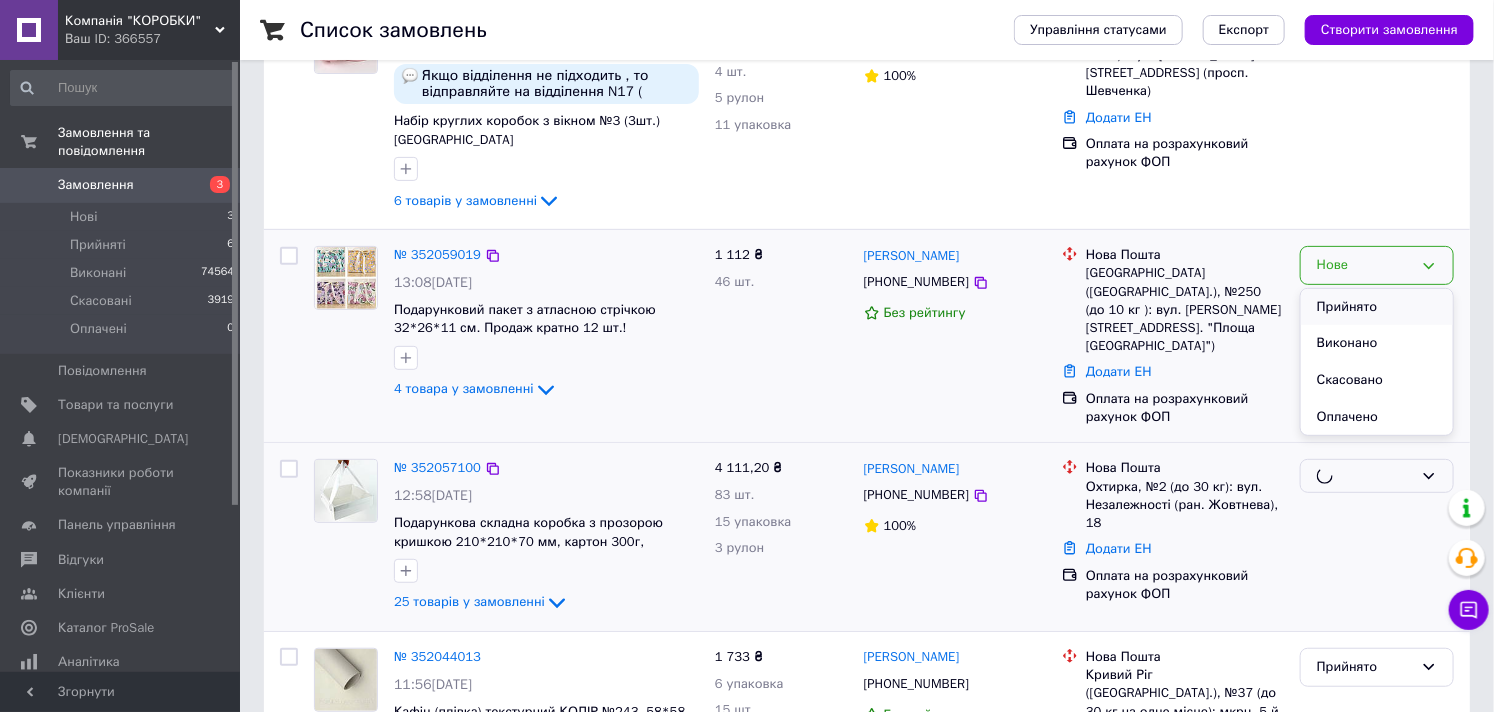 click on "Прийнято" at bounding box center [1377, 307] 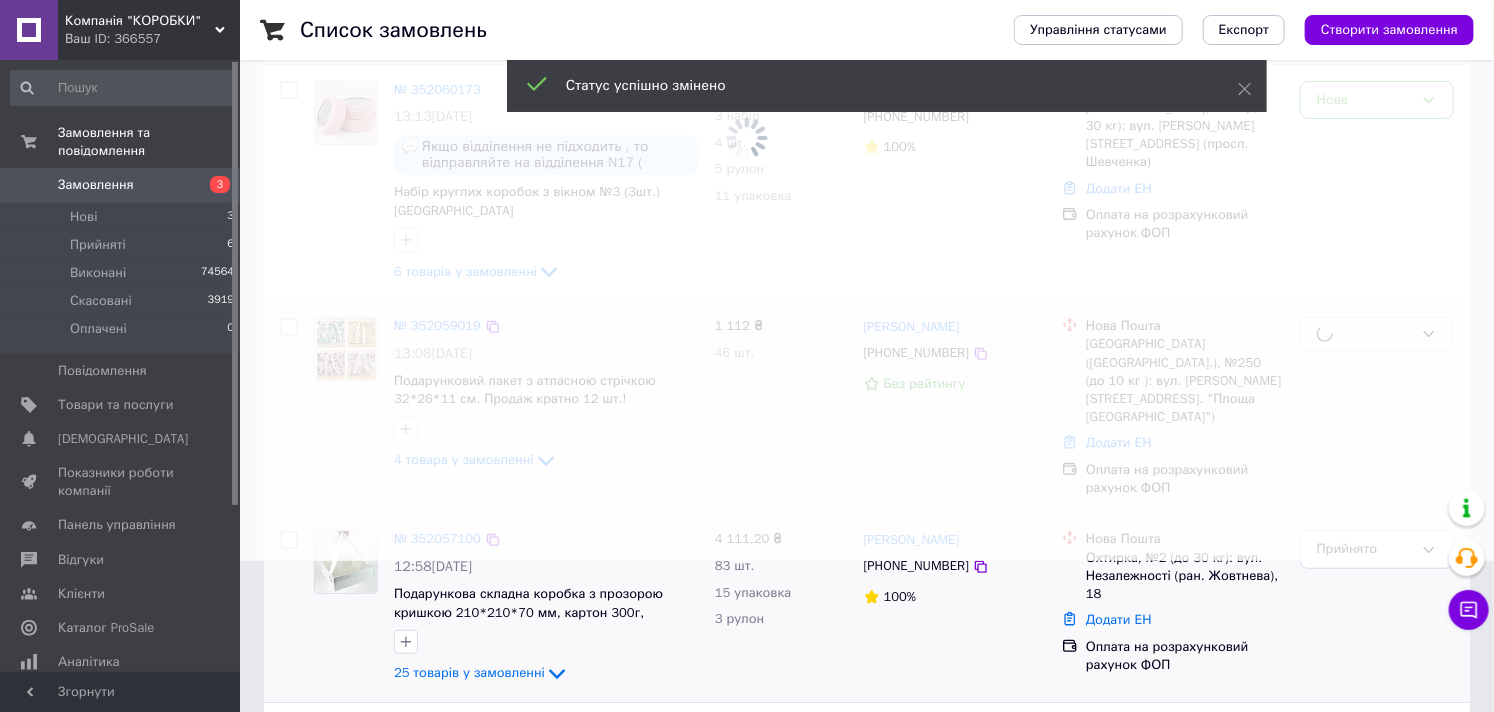 scroll, scrollTop: 111, scrollLeft: 0, axis: vertical 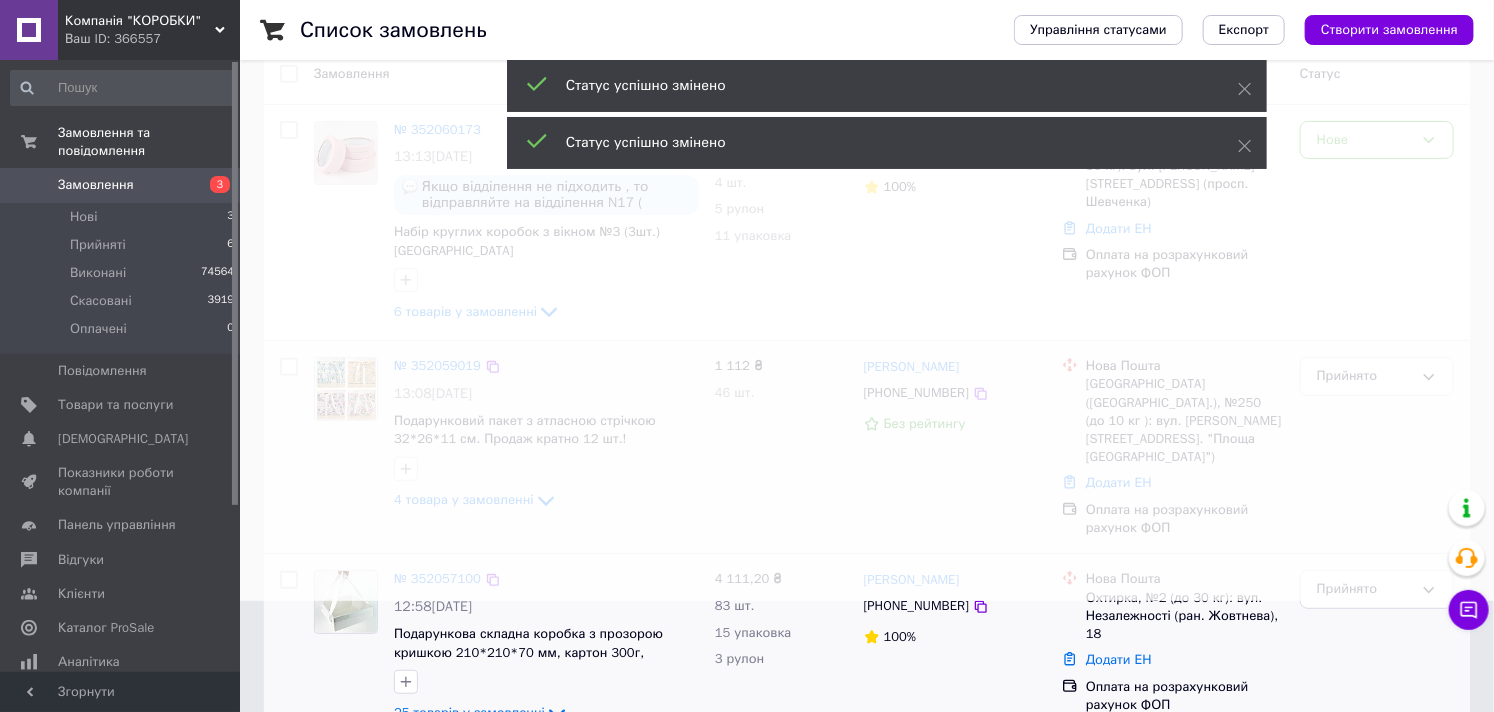 click at bounding box center (747, 27) 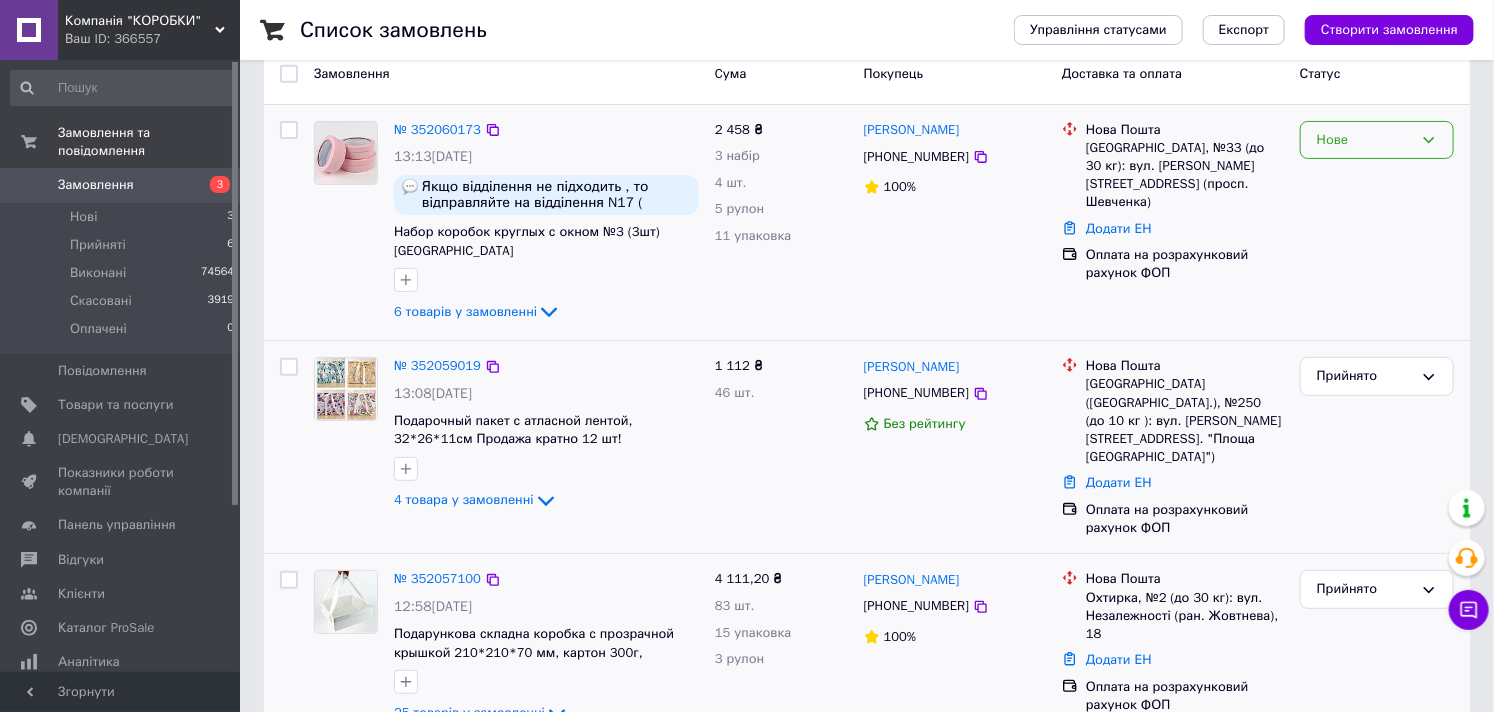 click on "Нове" at bounding box center [1365, 140] 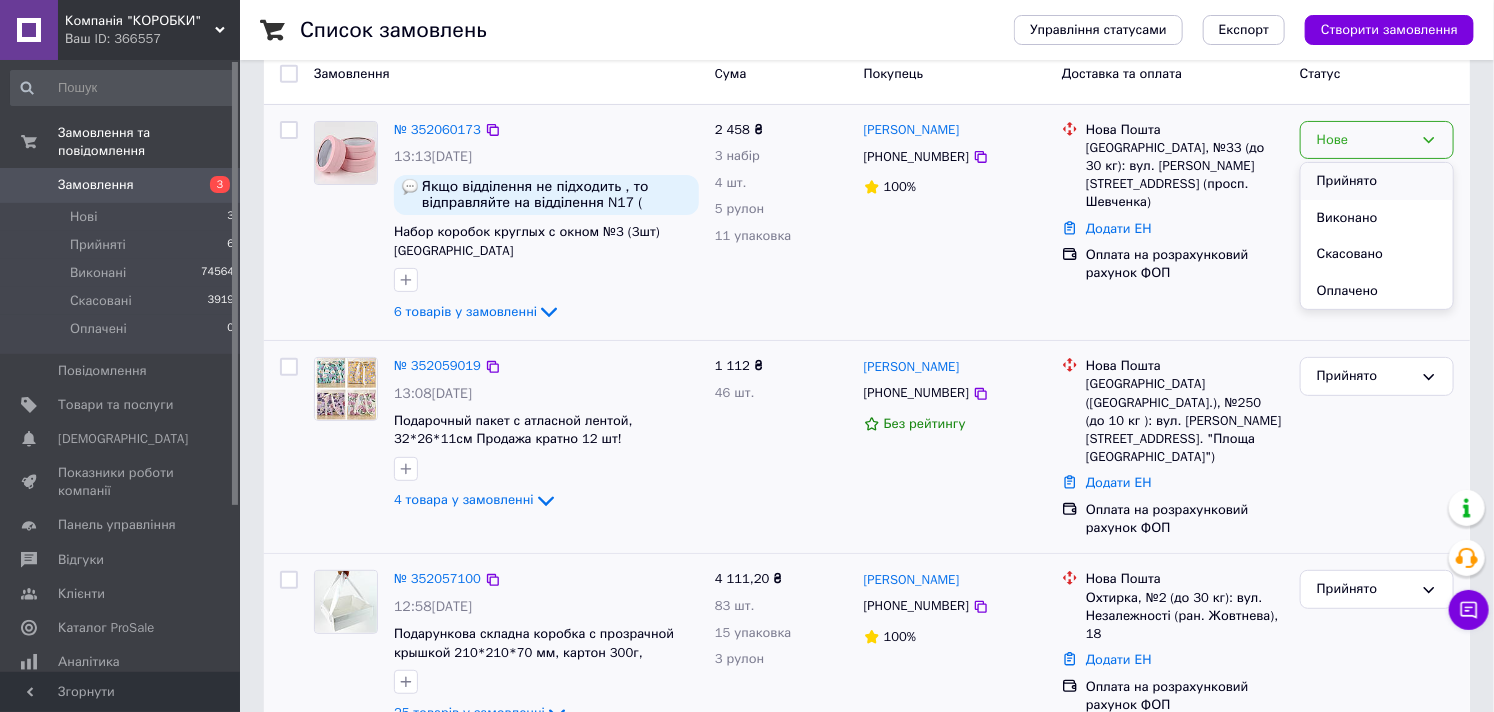click on "Прийнято" at bounding box center (1377, 181) 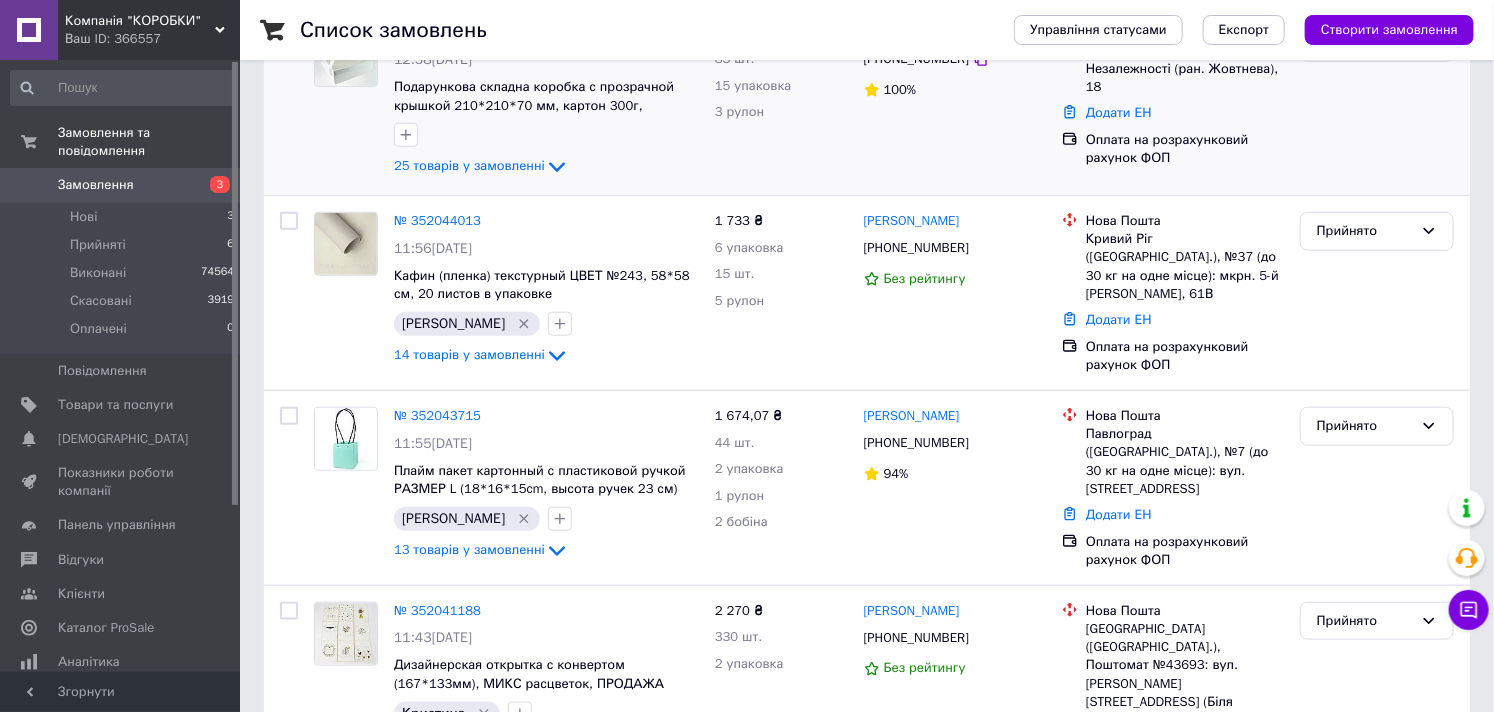scroll, scrollTop: 666, scrollLeft: 0, axis: vertical 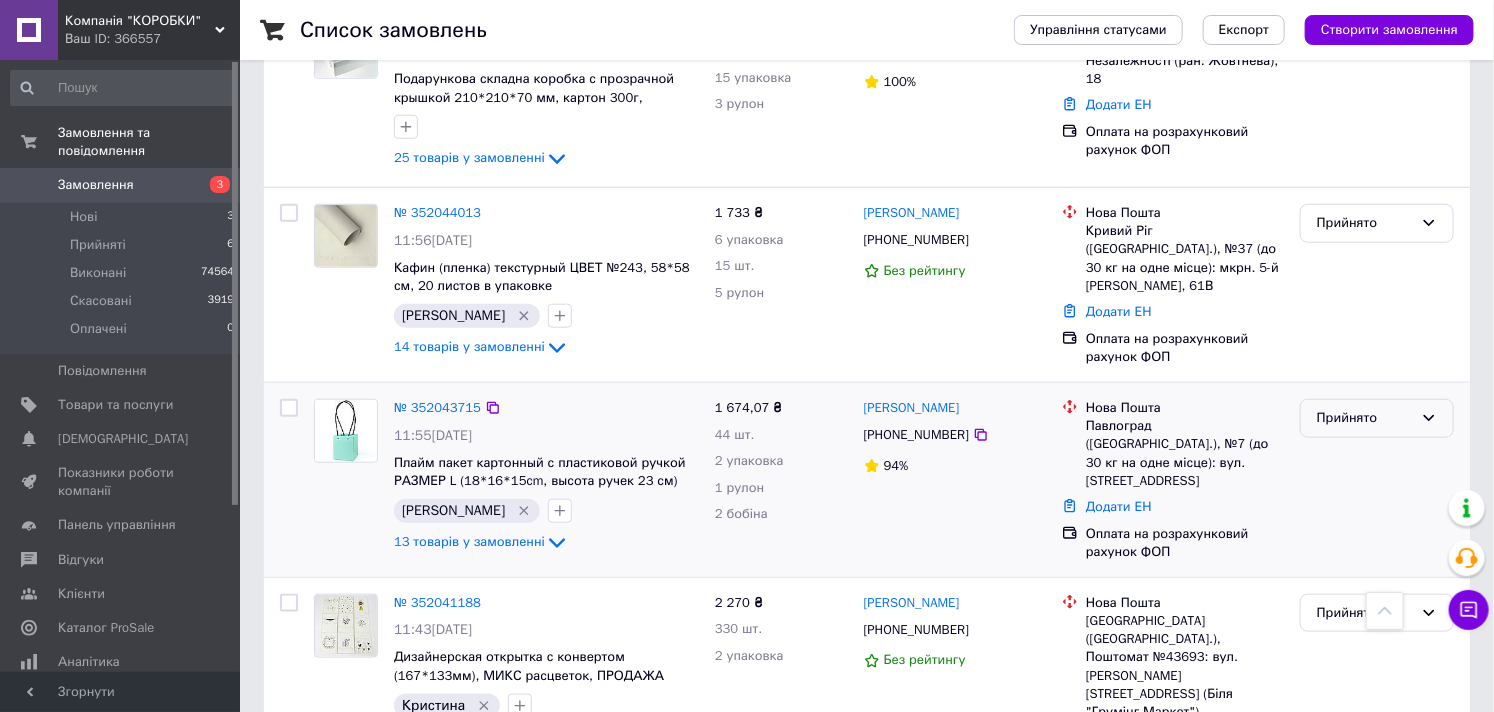 click on "Прийнято" at bounding box center [1365, 418] 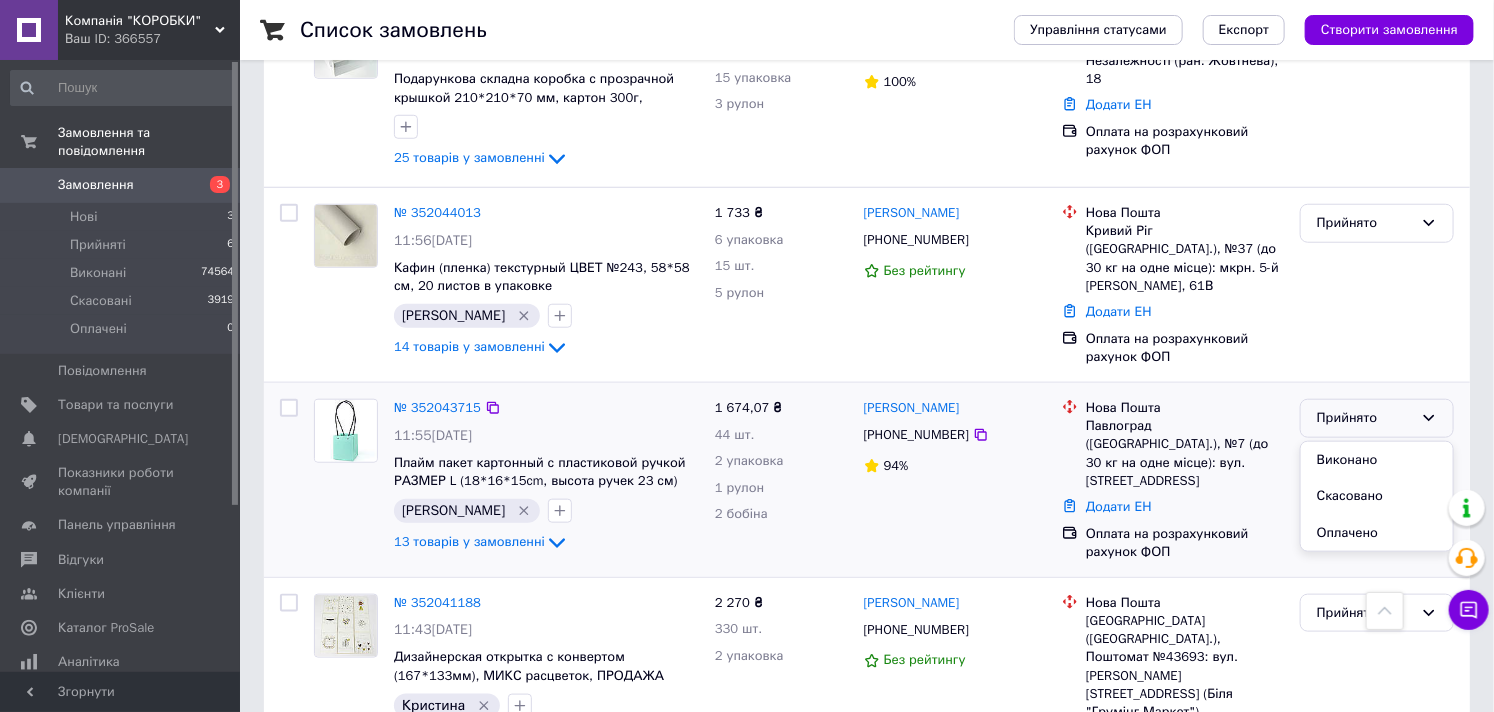 click on "Виконано" at bounding box center [1377, 460] 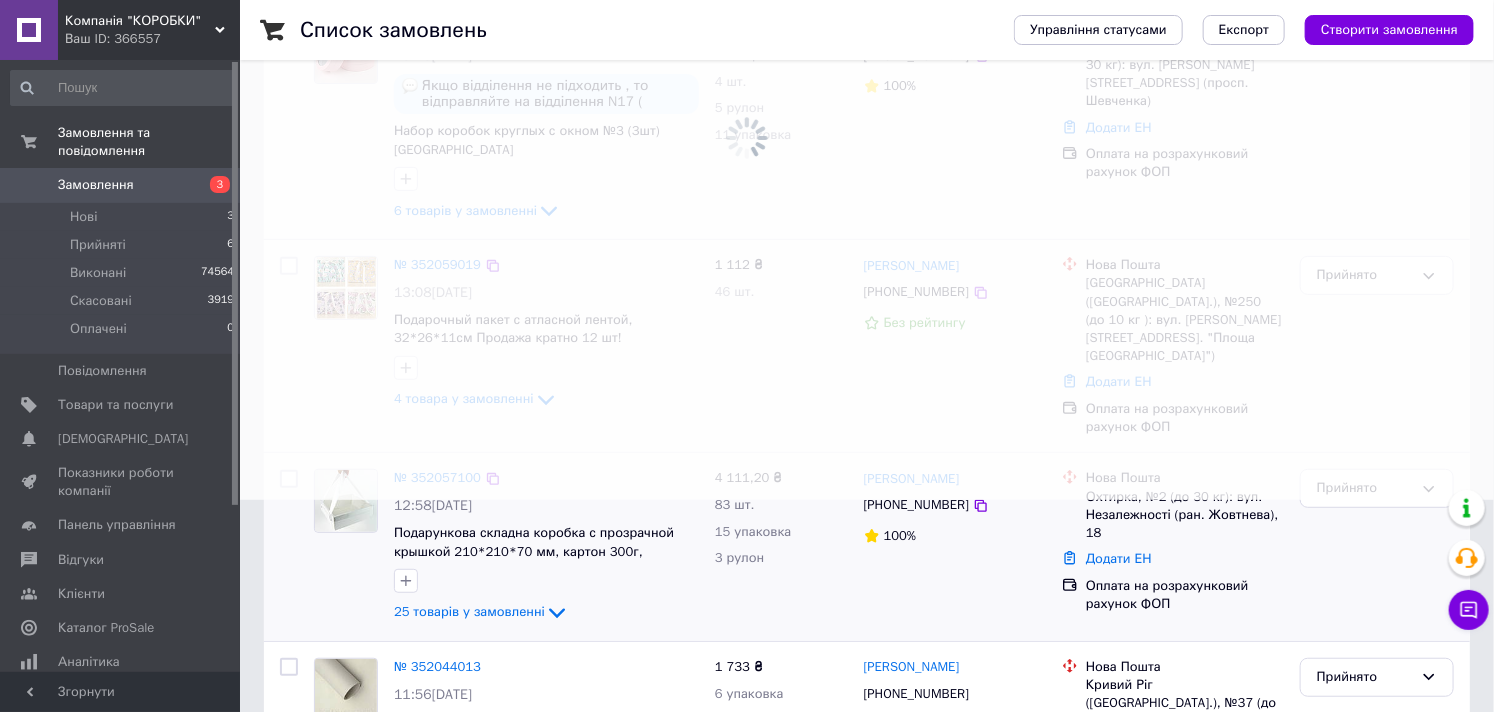scroll, scrollTop: 222, scrollLeft: 0, axis: vertical 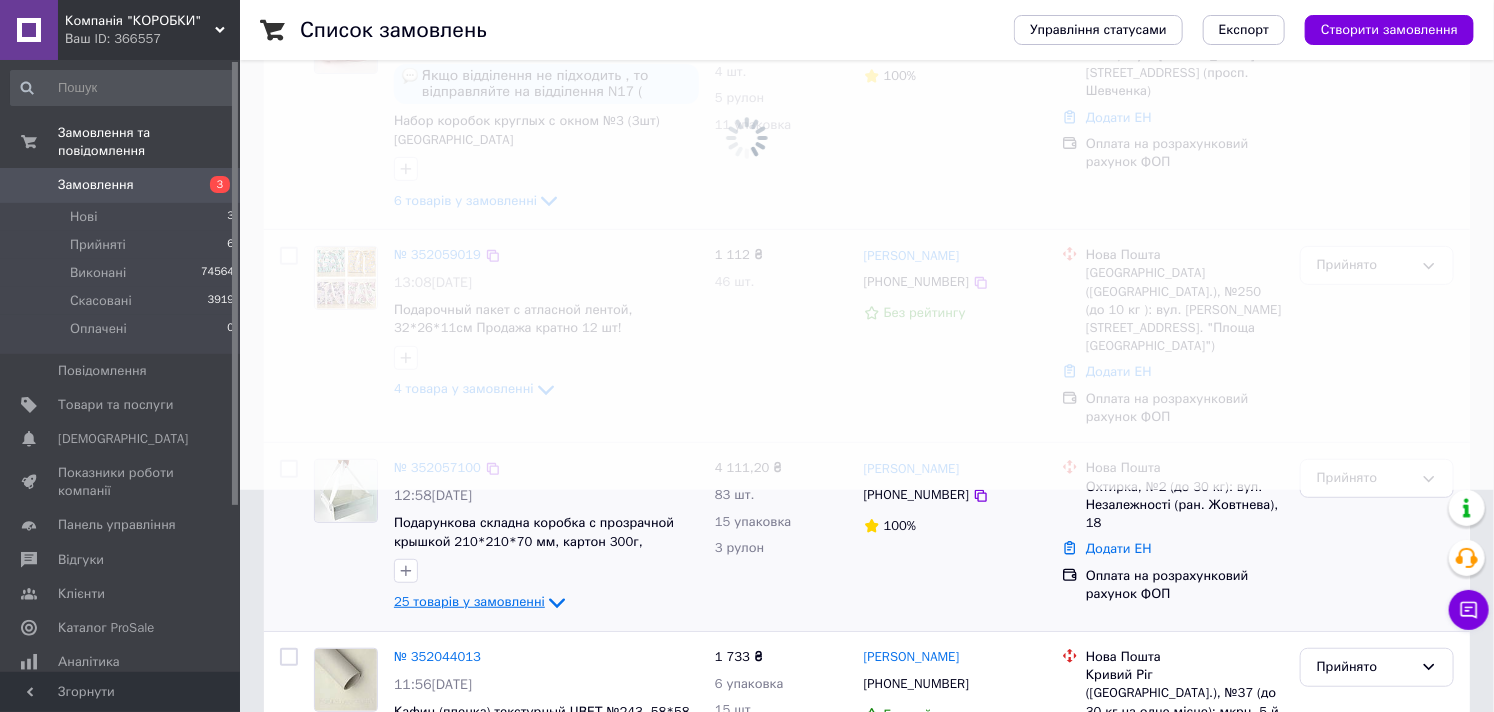 click on "№ 352057100 12:58, 10.07.2025 Подарункова складна коробка с прозрачной крышкой 210*210*70 мм, картон 300г, Україна 25 товарів у замовленні" at bounding box center (546, 537) 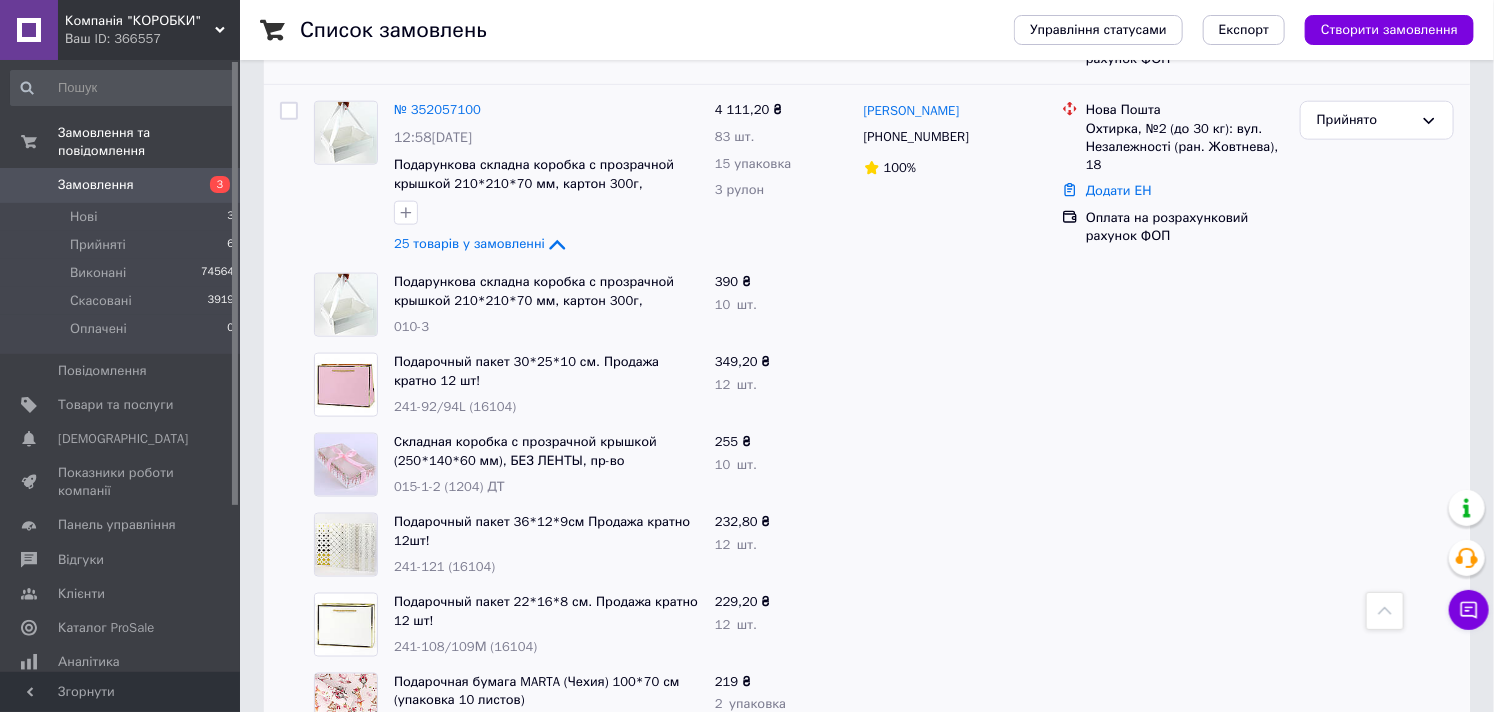 scroll, scrollTop: 902, scrollLeft: 0, axis: vertical 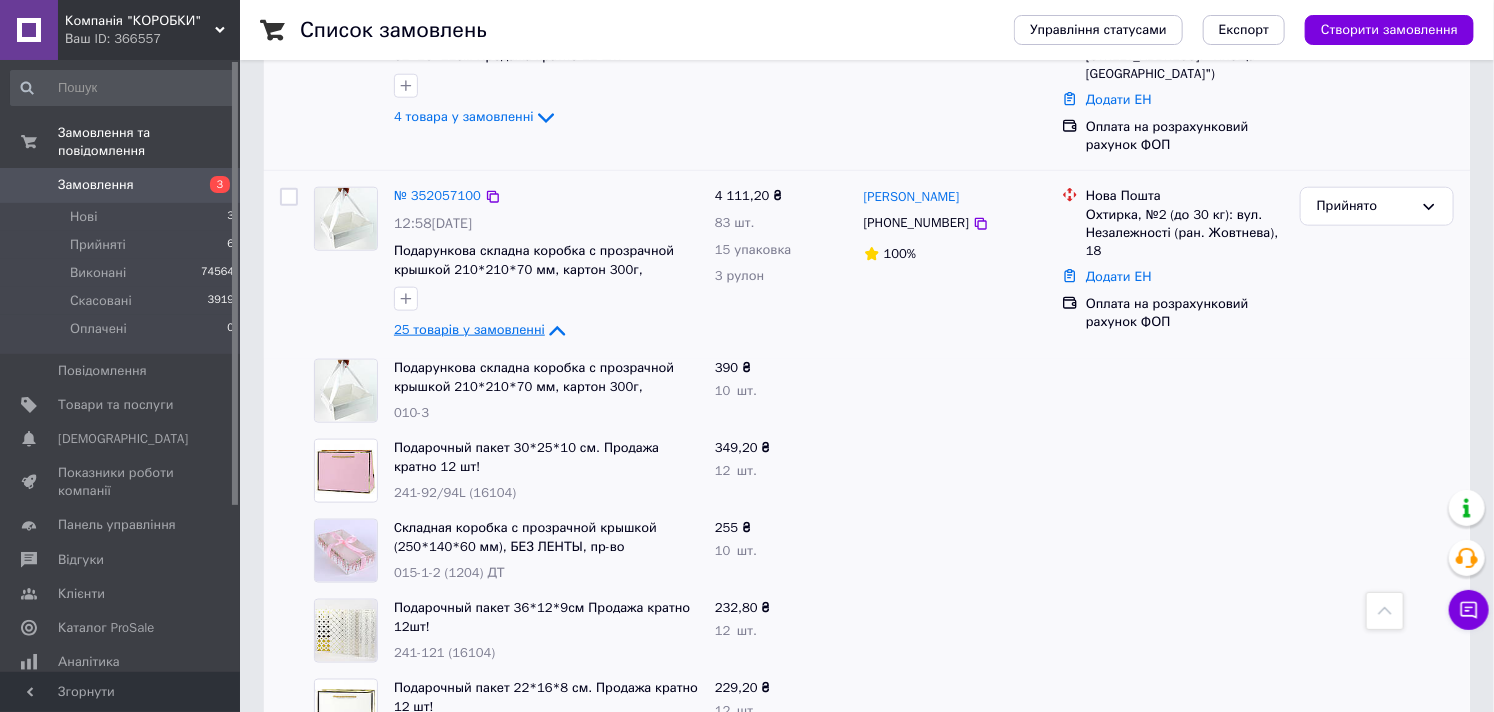 click on "25 товарів у замовленні" at bounding box center [469, 330] 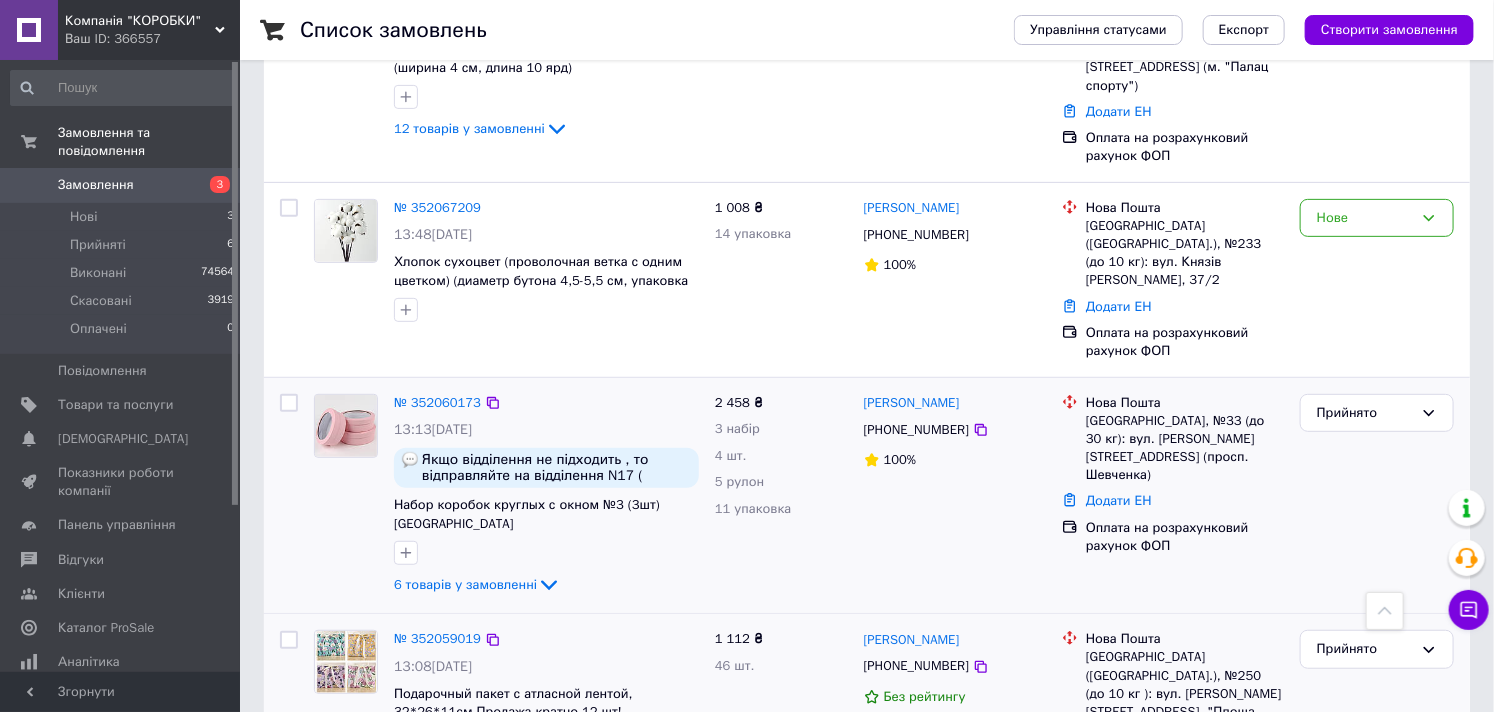 scroll, scrollTop: 235, scrollLeft: 0, axis: vertical 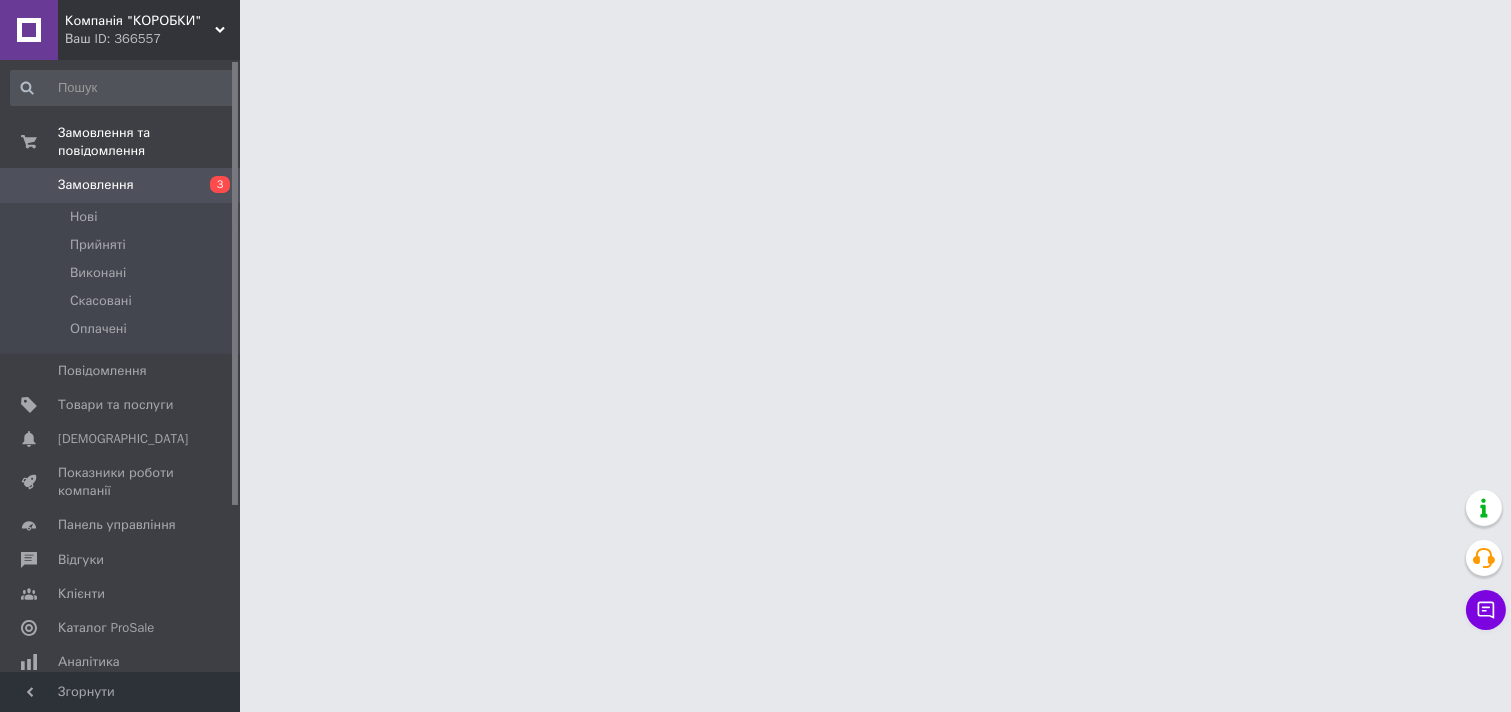 click on "Замовлення" at bounding box center (96, 185) 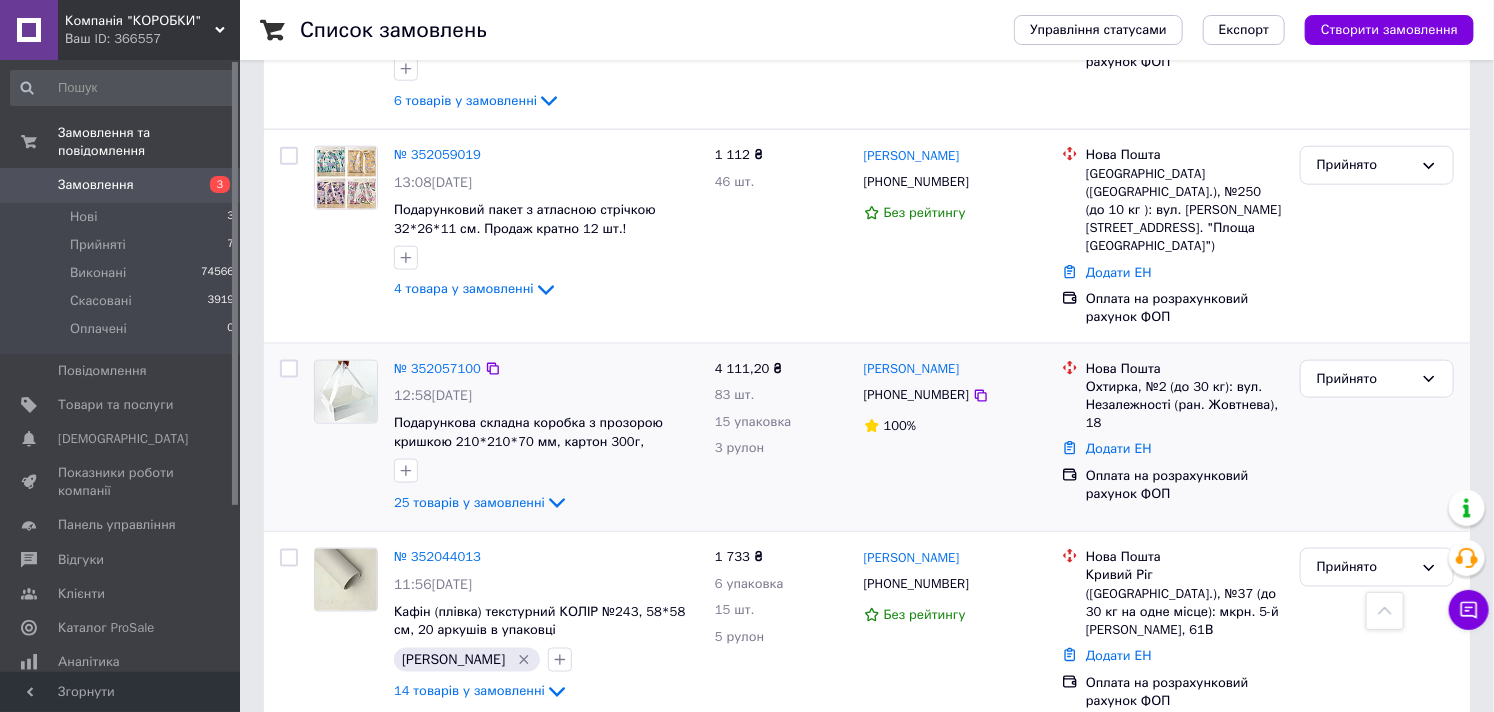 scroll, scrollTop: 1000, scrollLeft: 0, axis: vertical 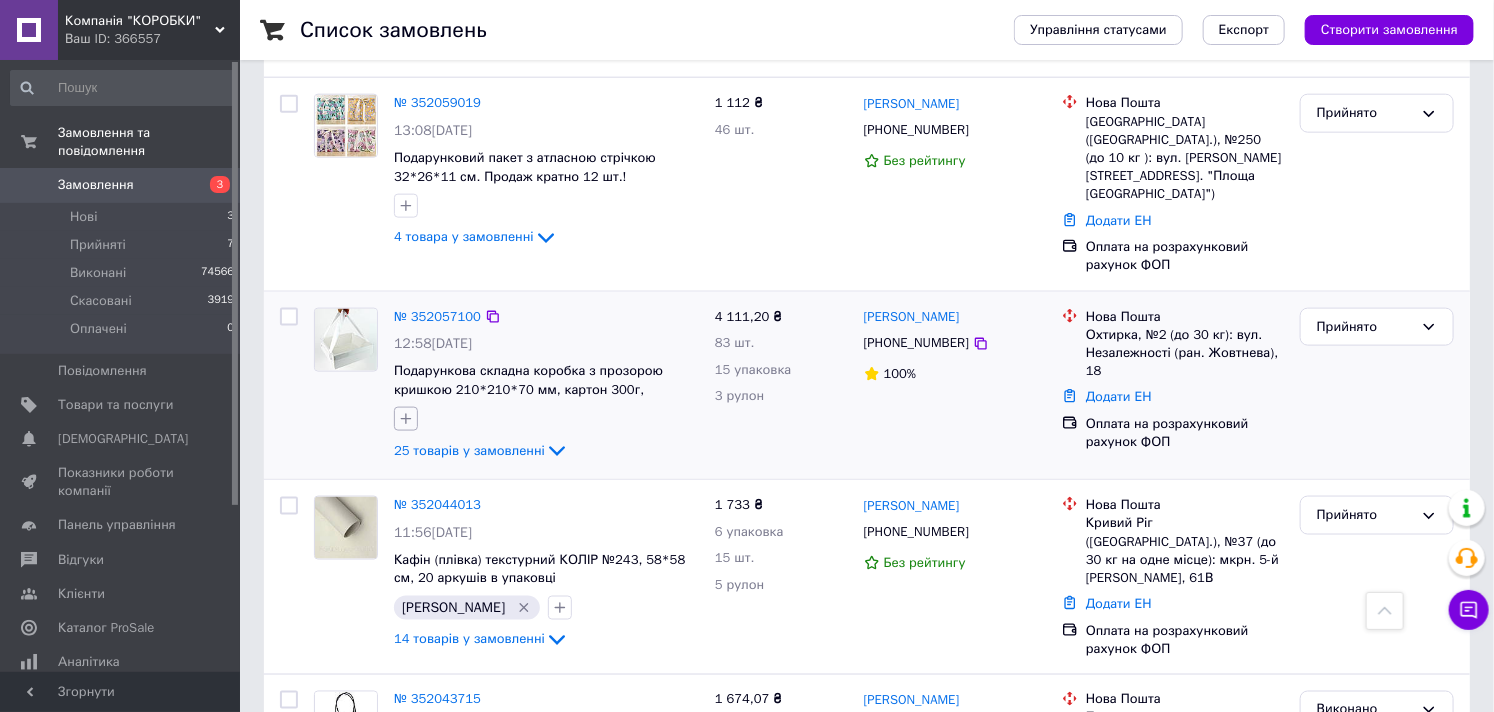 click 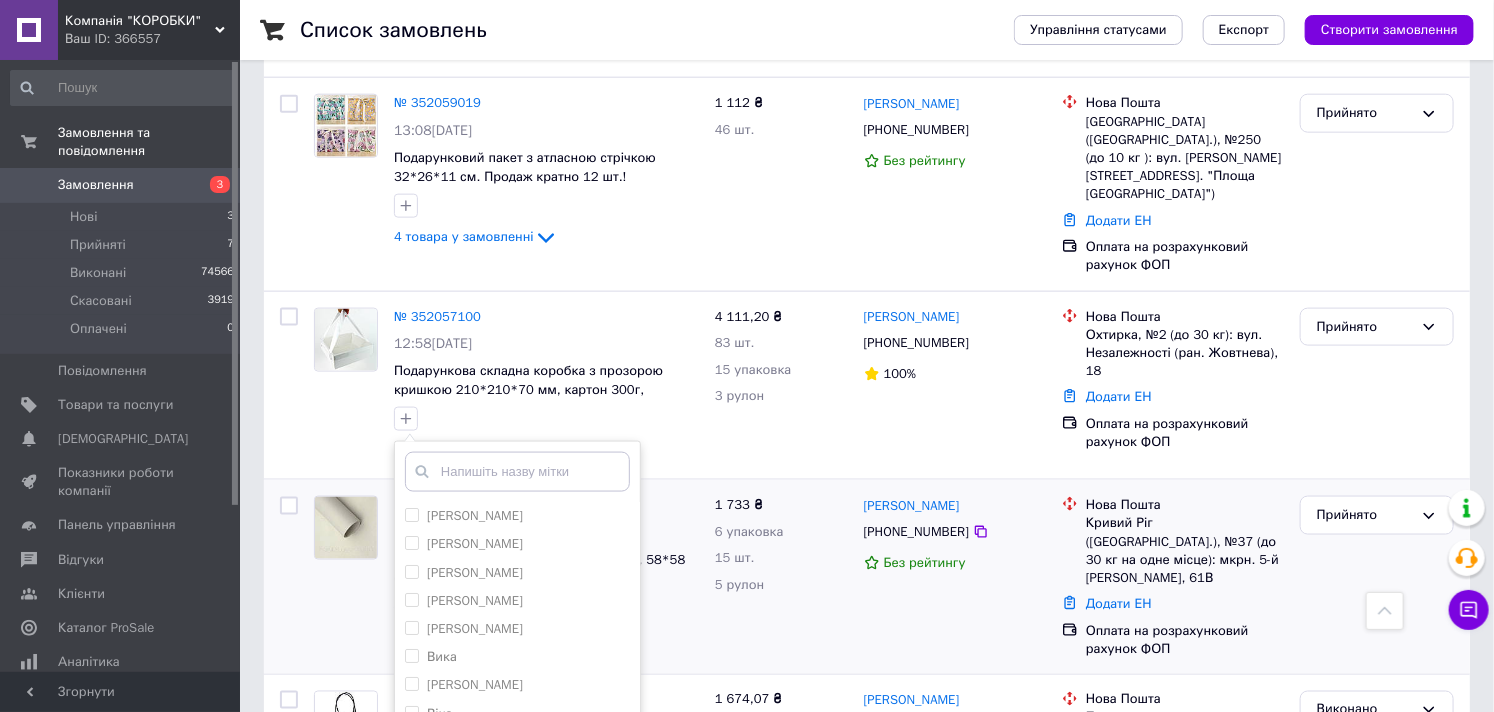 click on "Прийнято" at bounding box center [1377, 577] 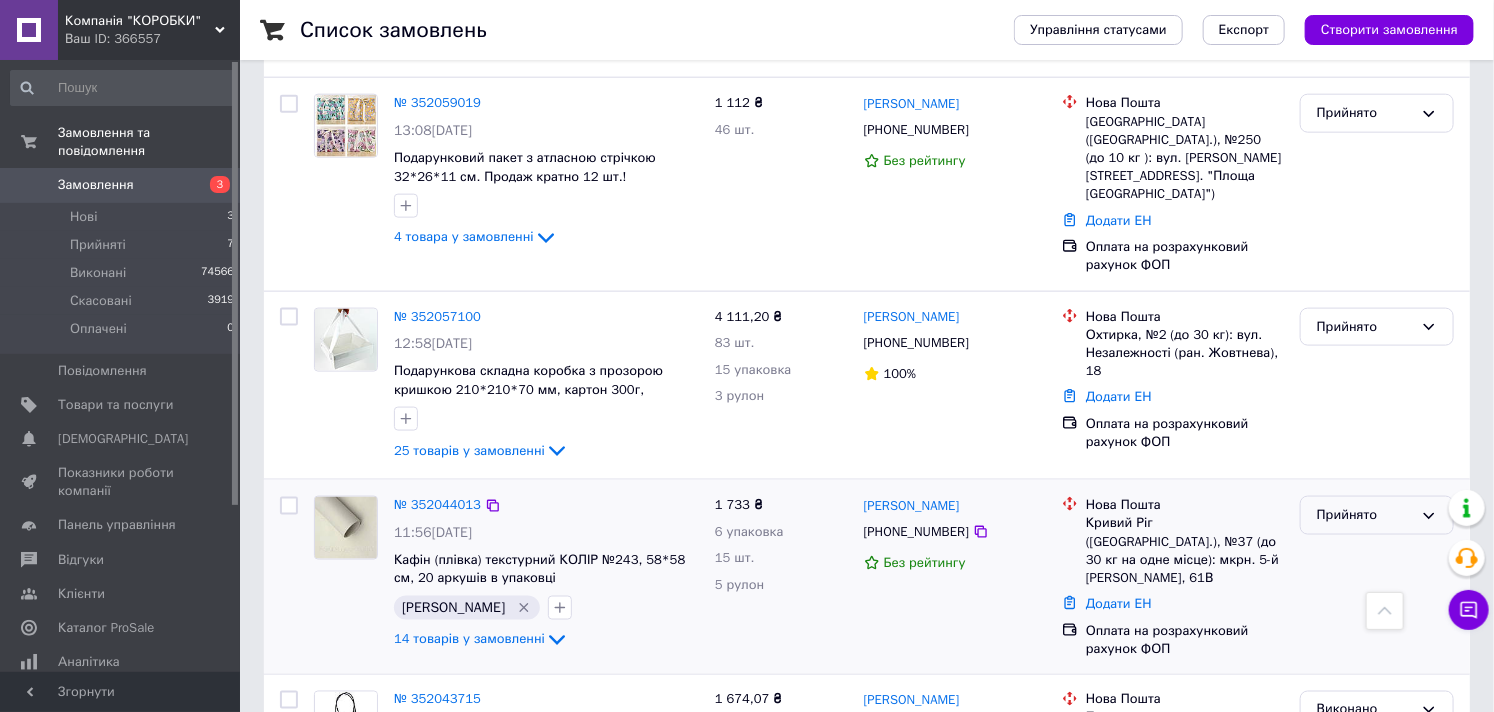 click on "Прийнято" at bounding box center (1365, 515) 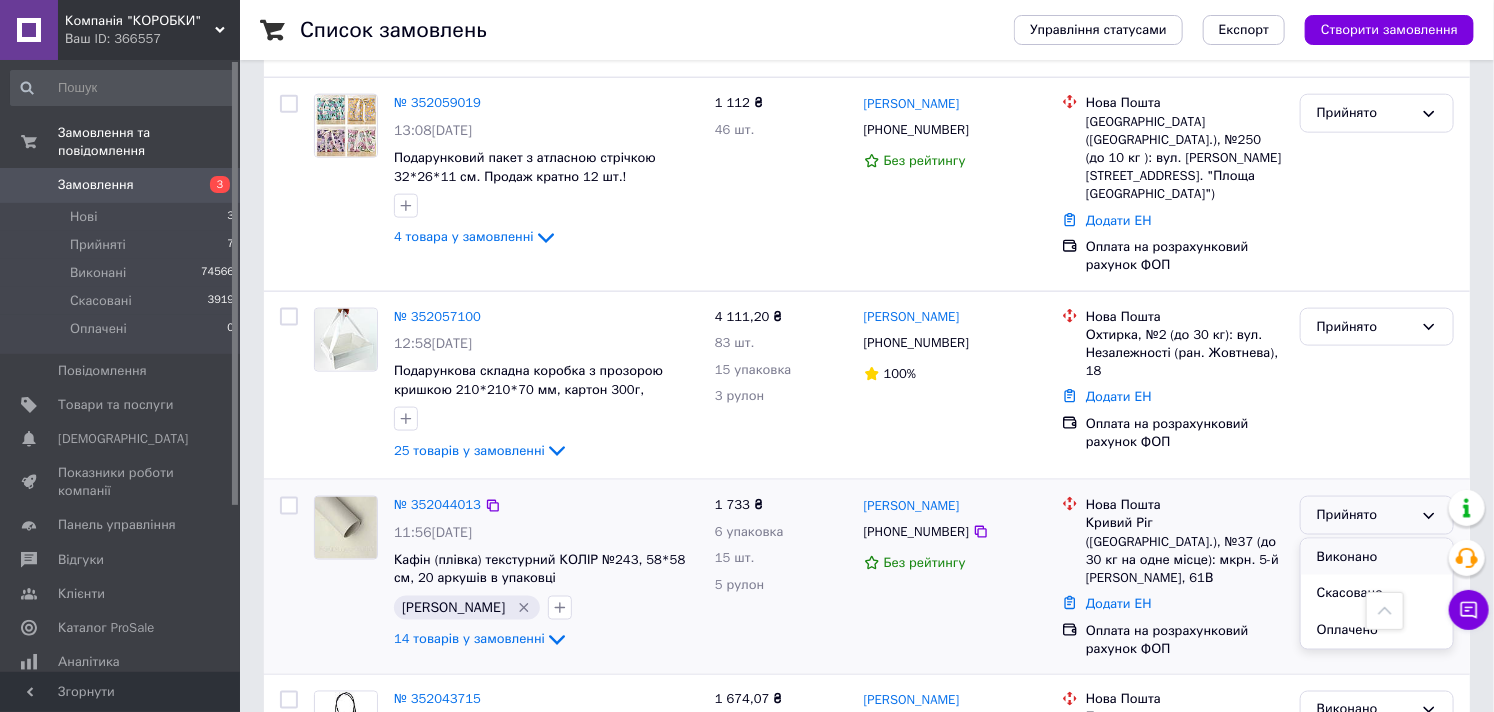 click on "Виконано" at bounding box center [1377, 557] 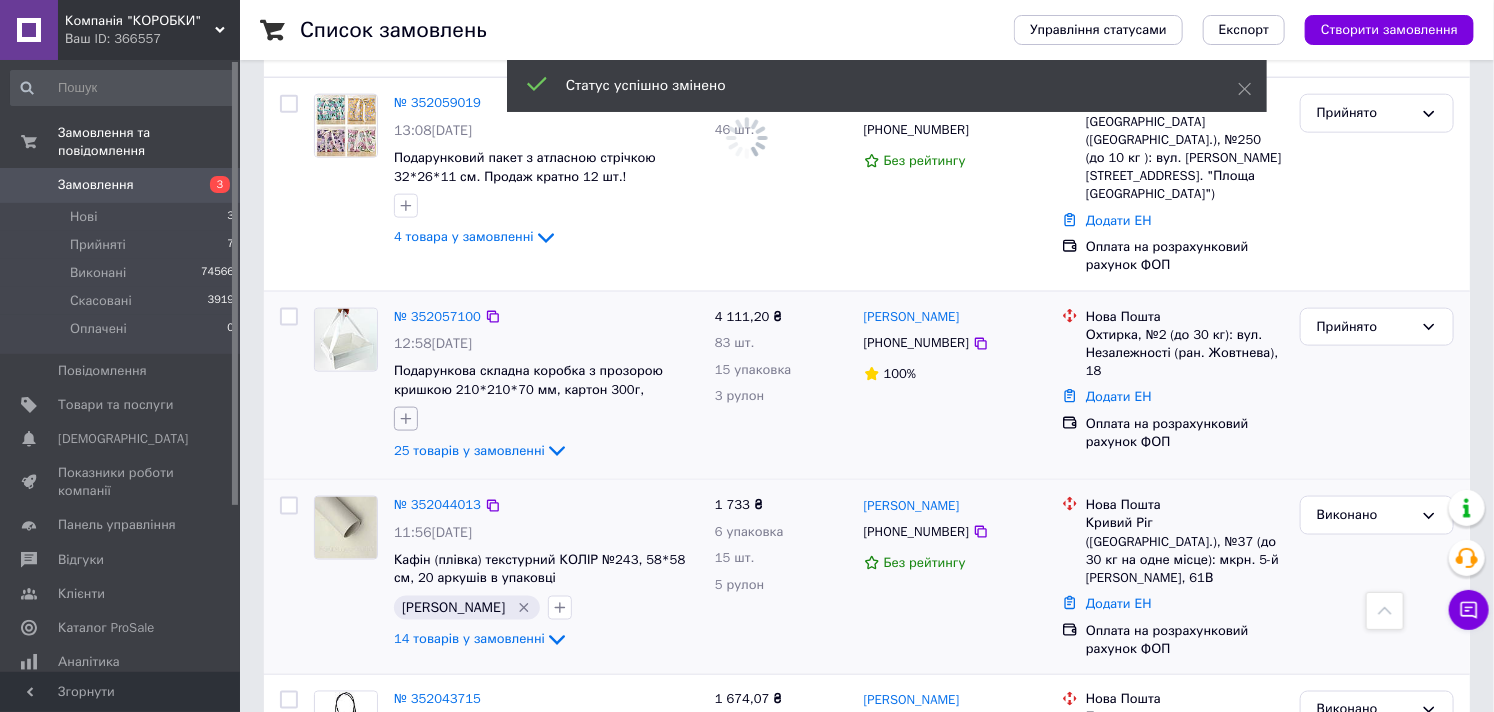 click 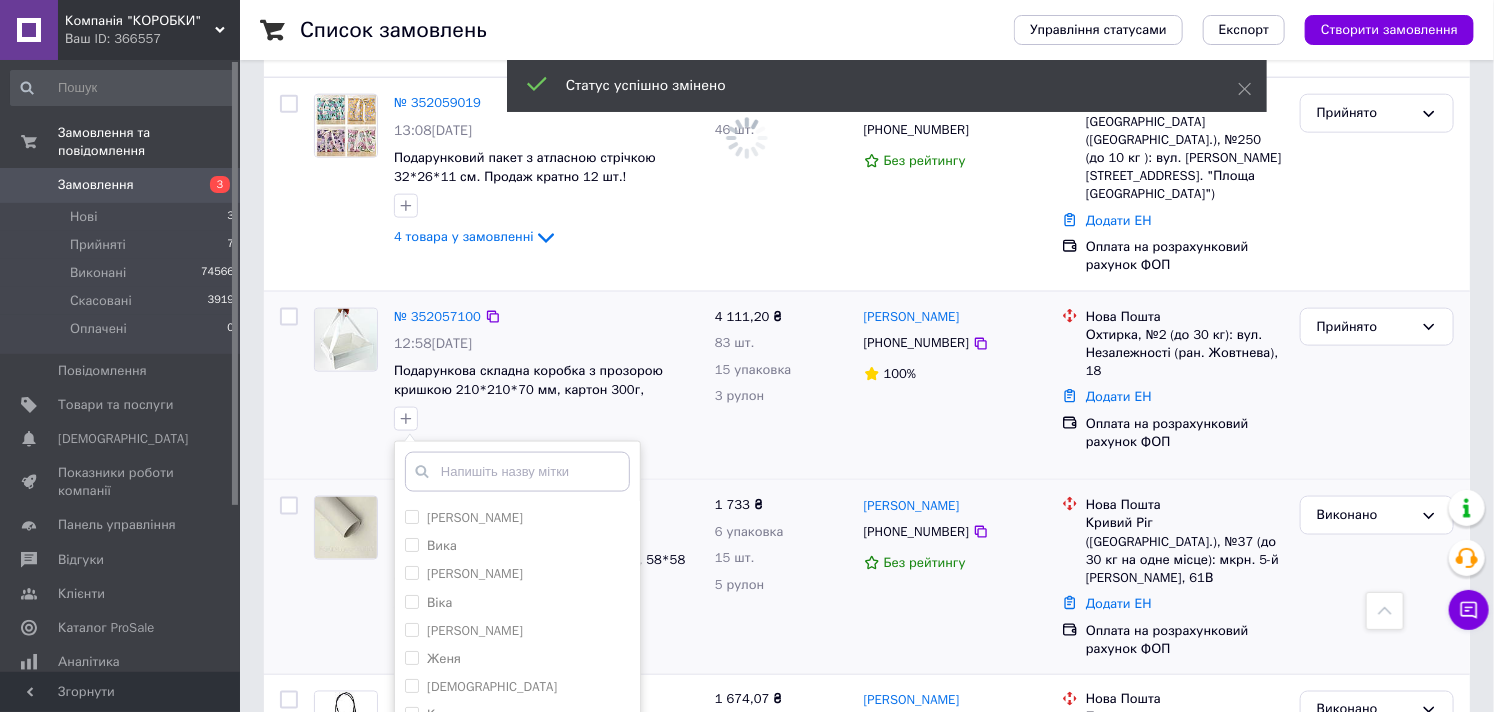 scroll, scrollTop: 222, scrollLeft: 0, axis: vertical 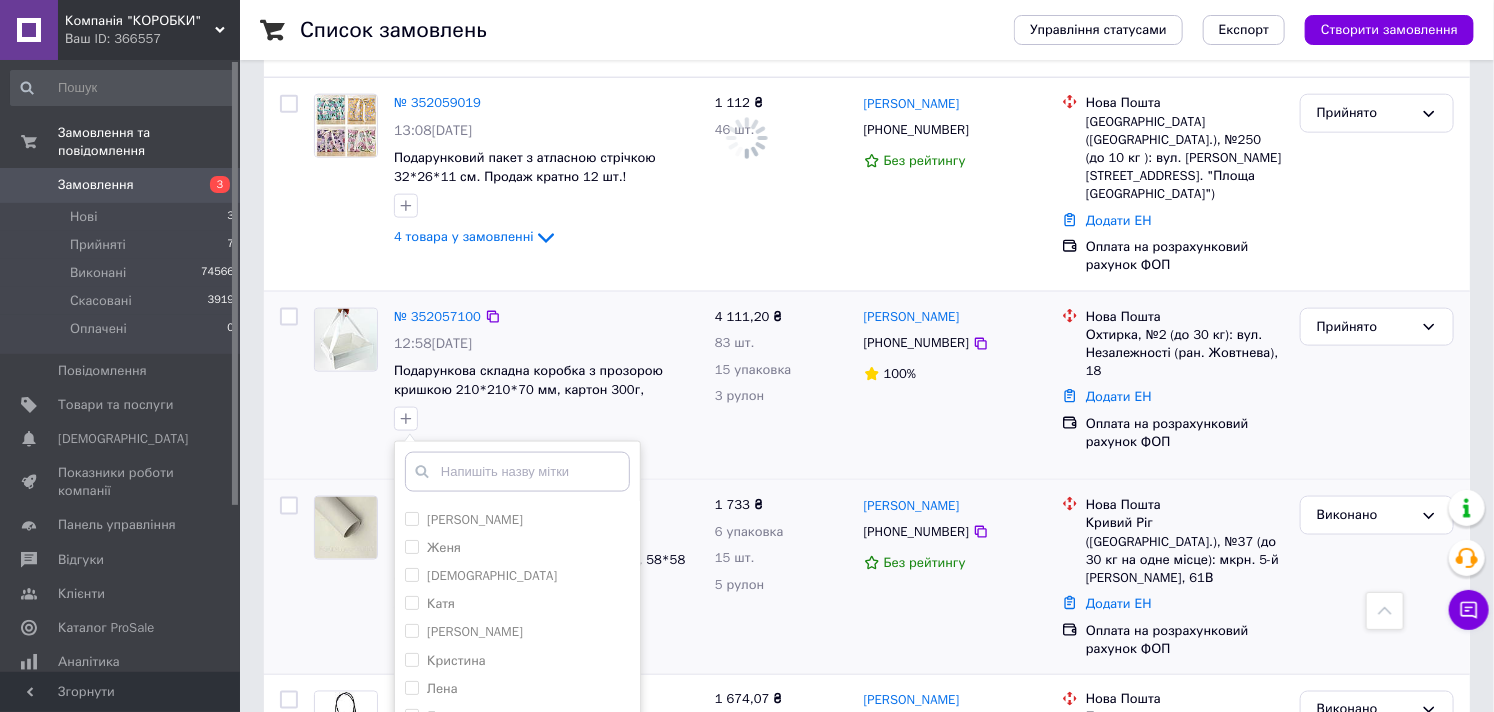 click on "[PERSON_NAME]" at bounding box center (517, 773) 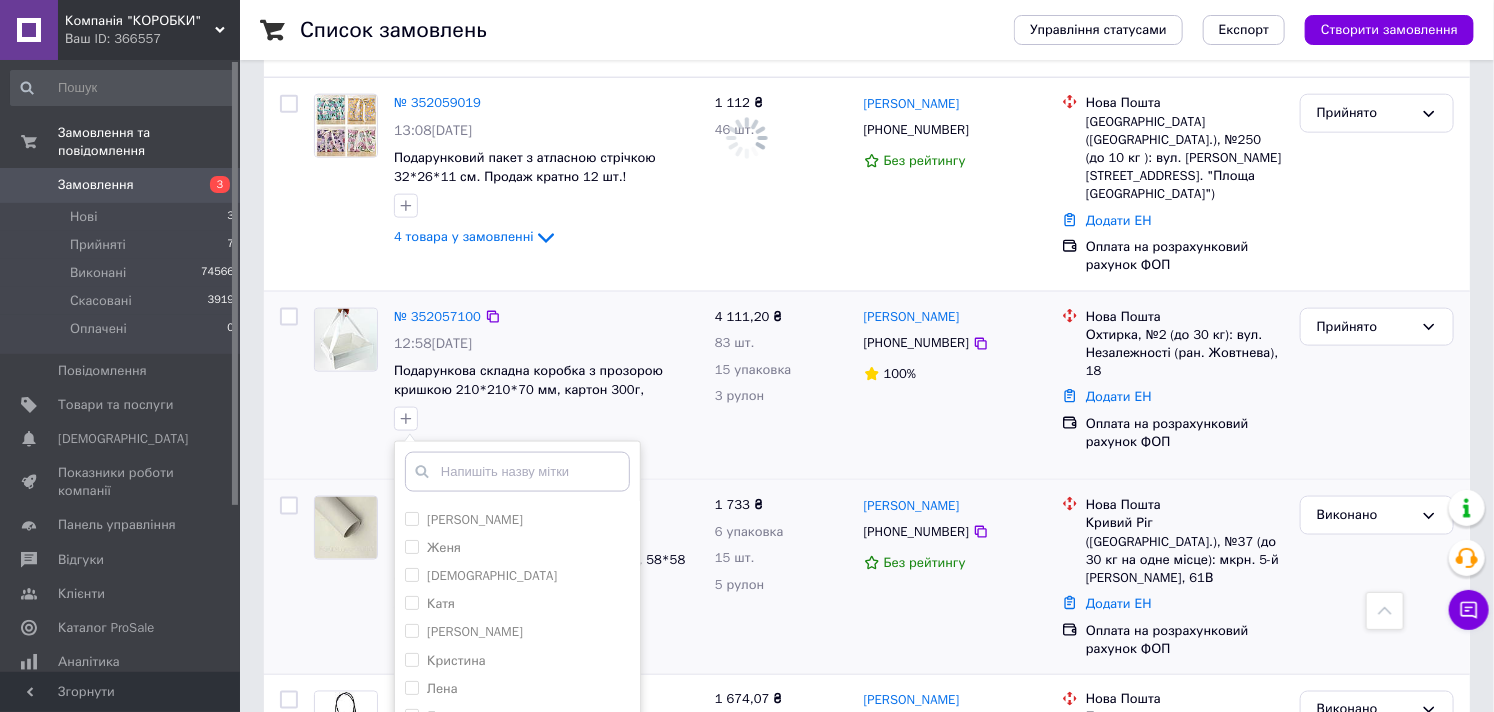 checkbox on "true" 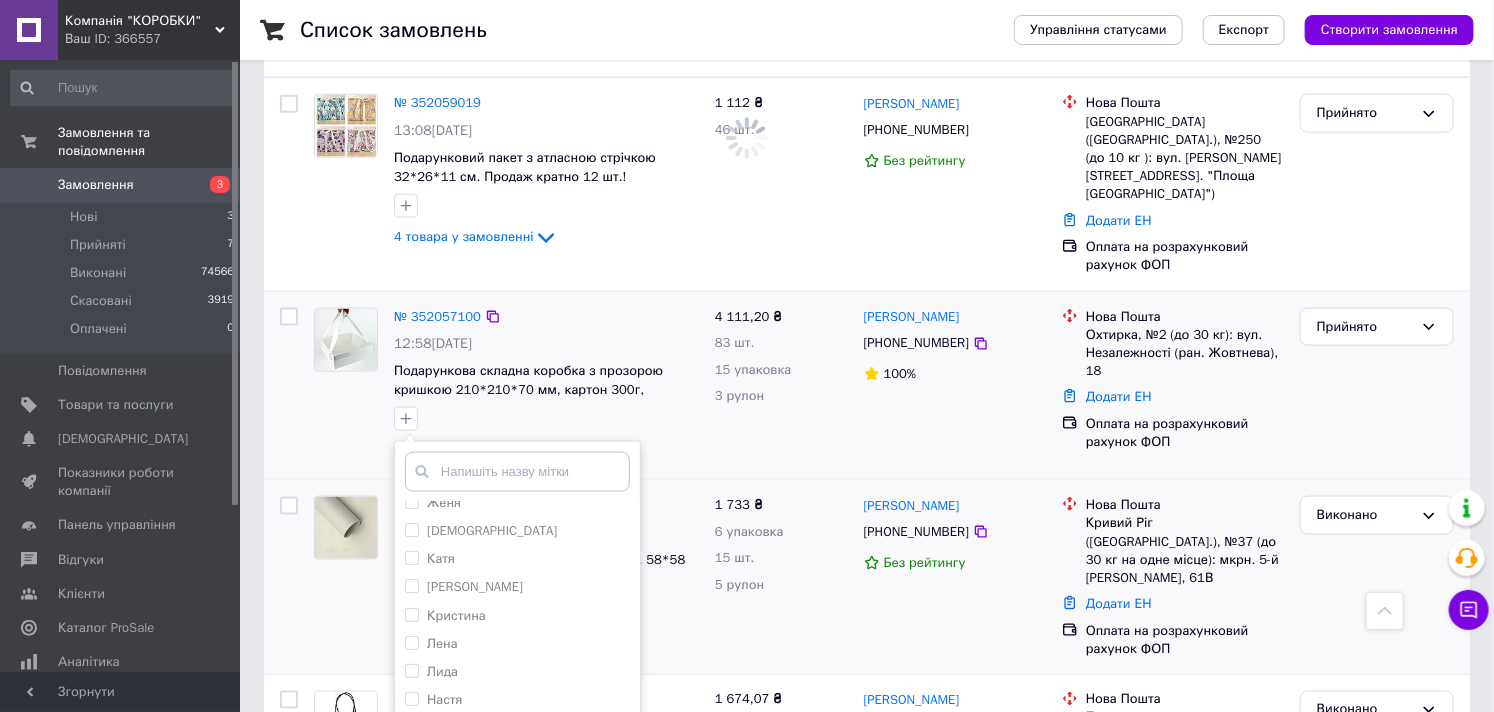 scroll, scrollTop: 292, scrollLeft: 0, axis: vertical 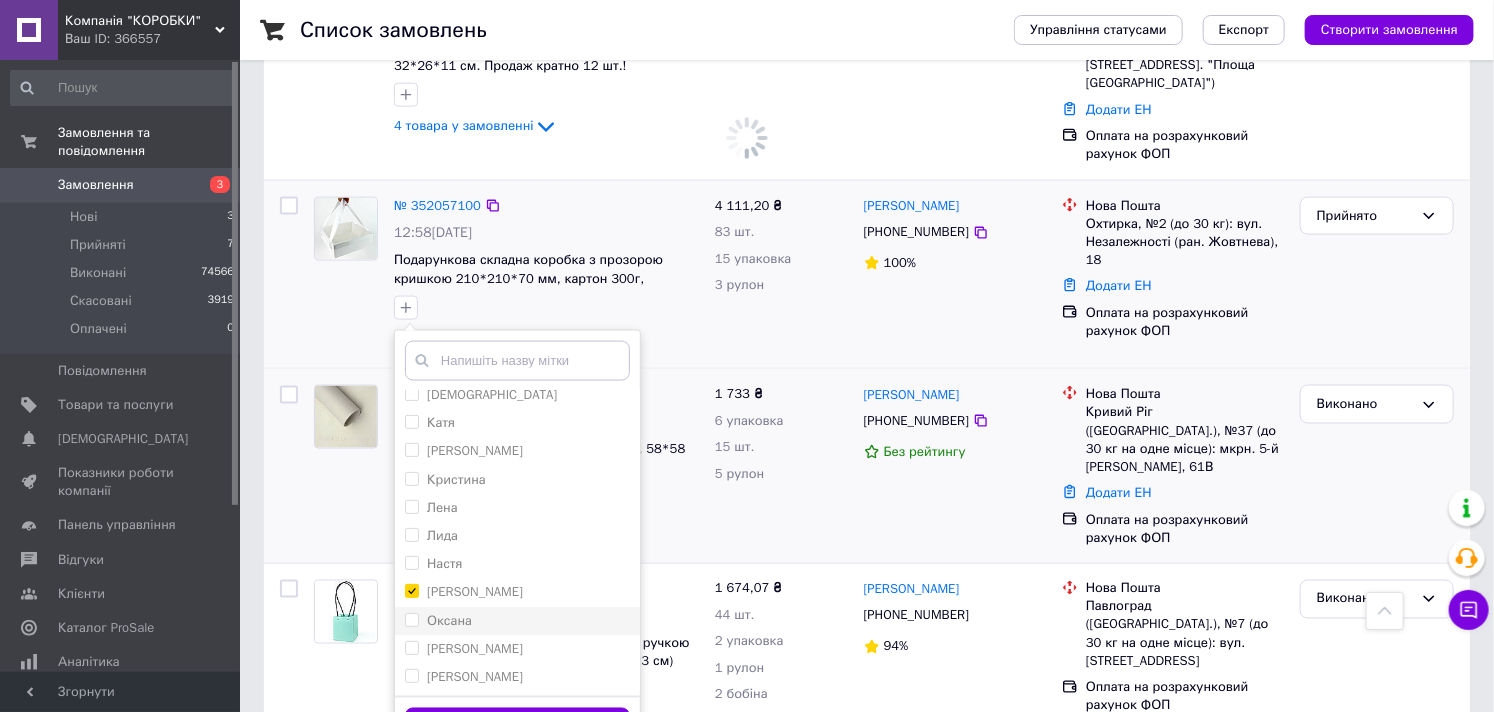 click on "Додати мітку" at bounding box center (517, 727) 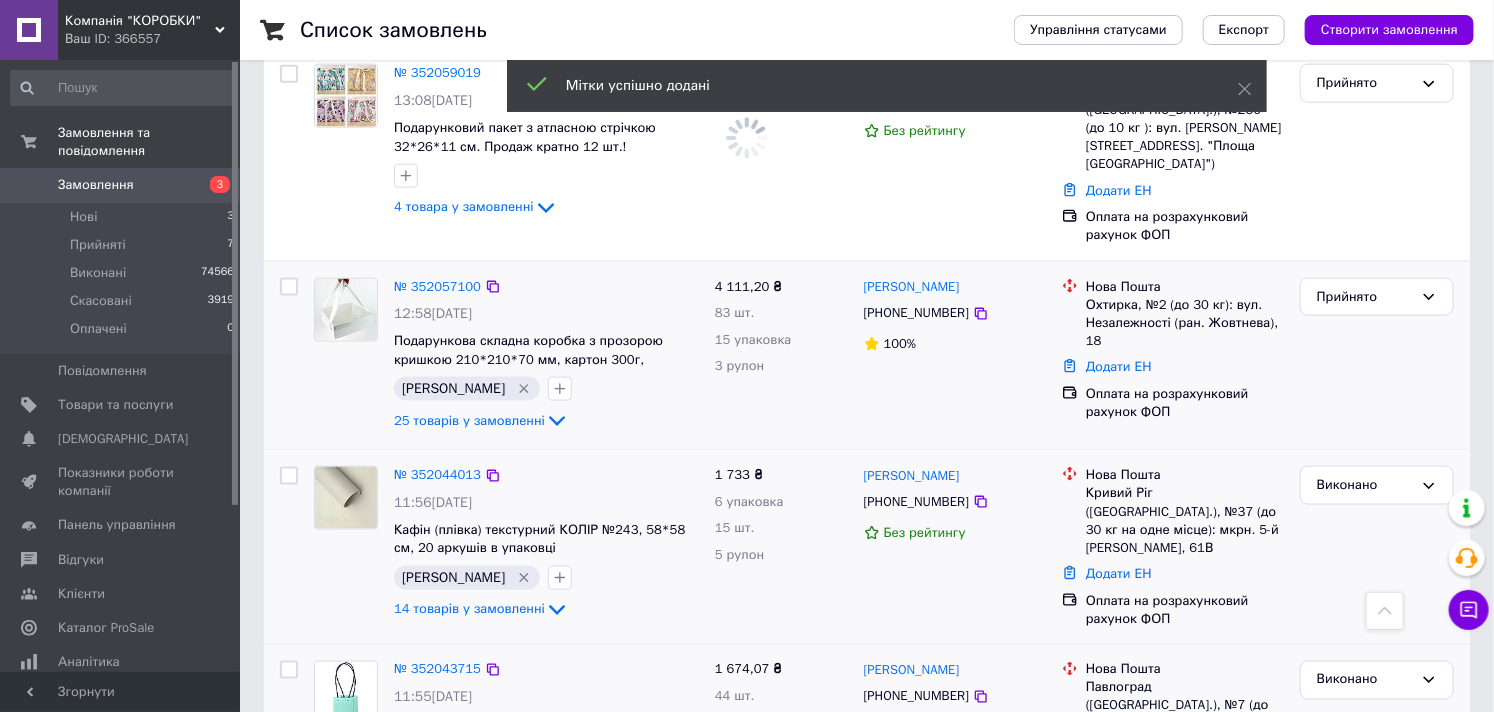 scroll, scrollTop: 888, scrollLeft: 0, axis: vertical 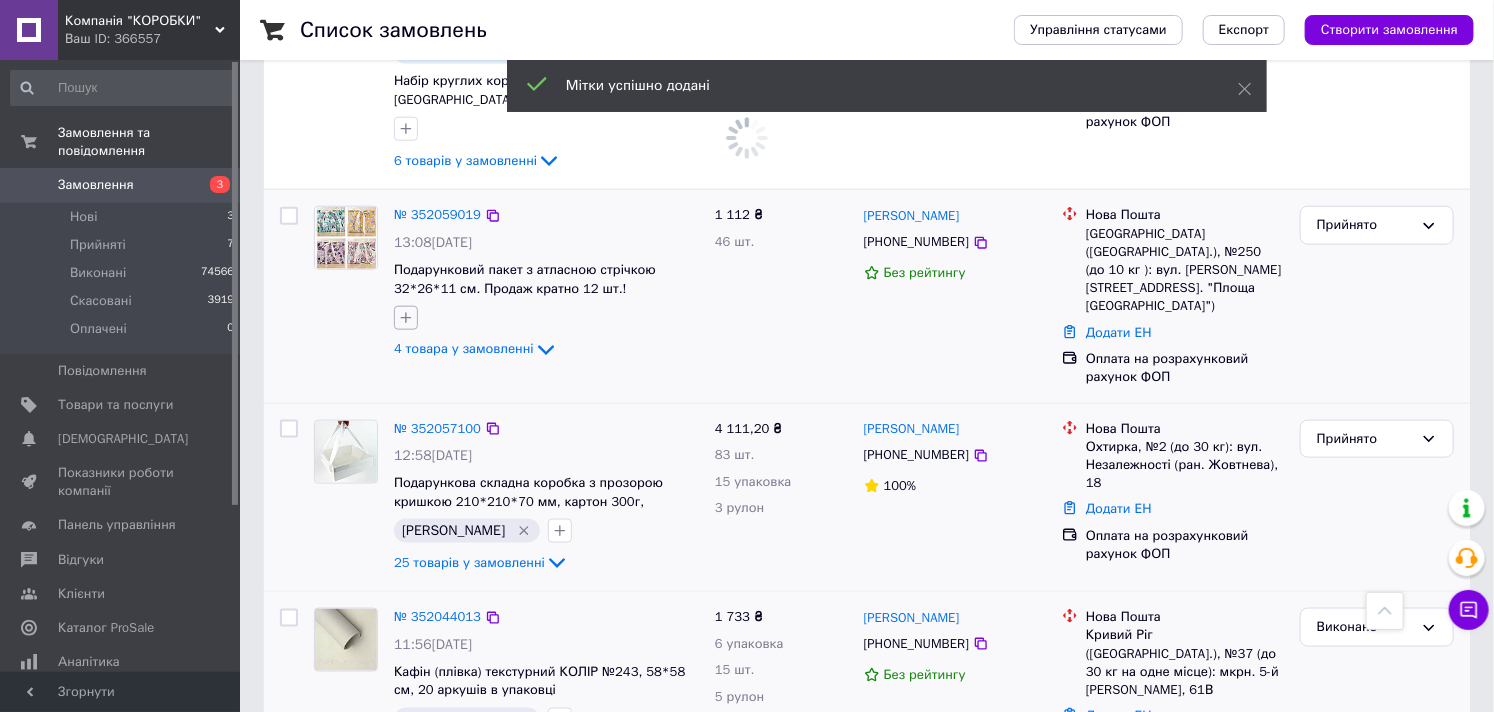 click 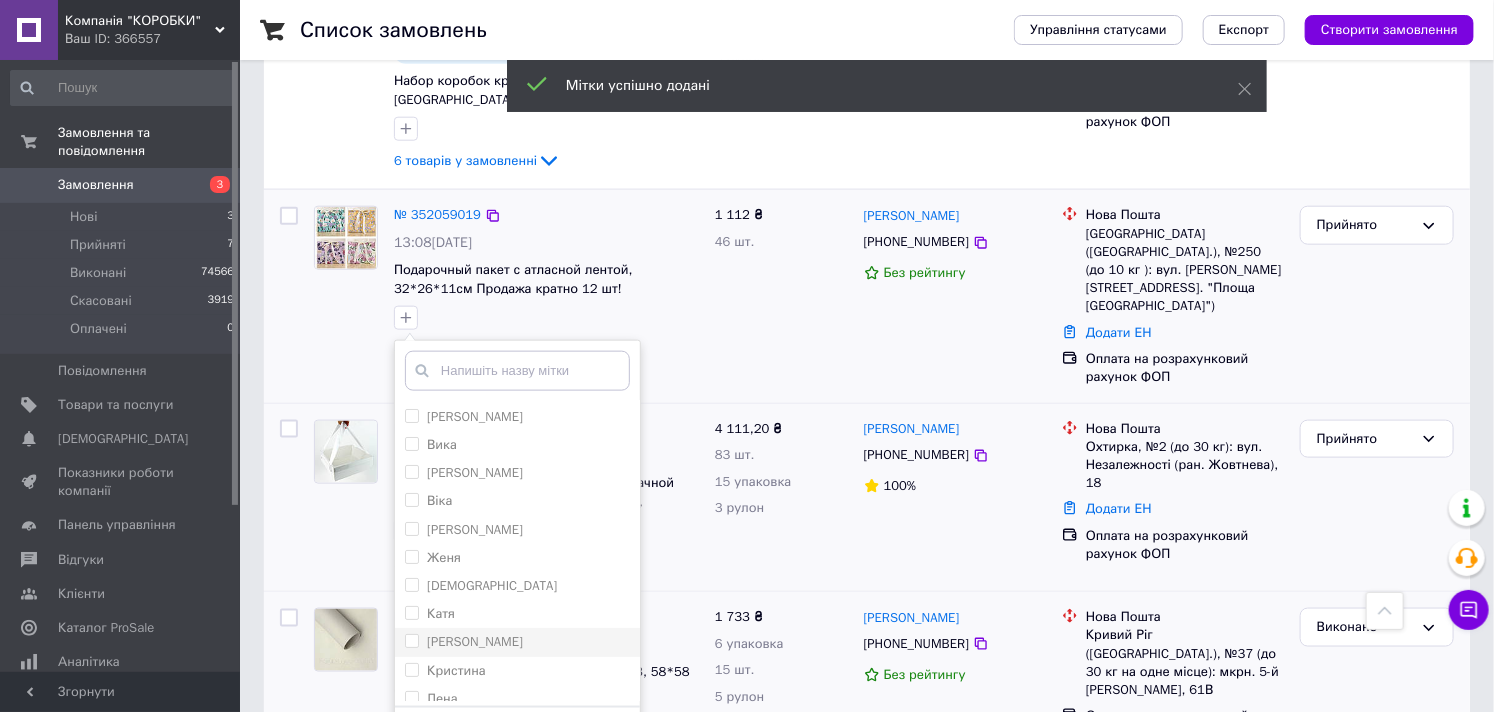 scroll, scrollTop: 292, scrollLeft: 0, axis: vertical 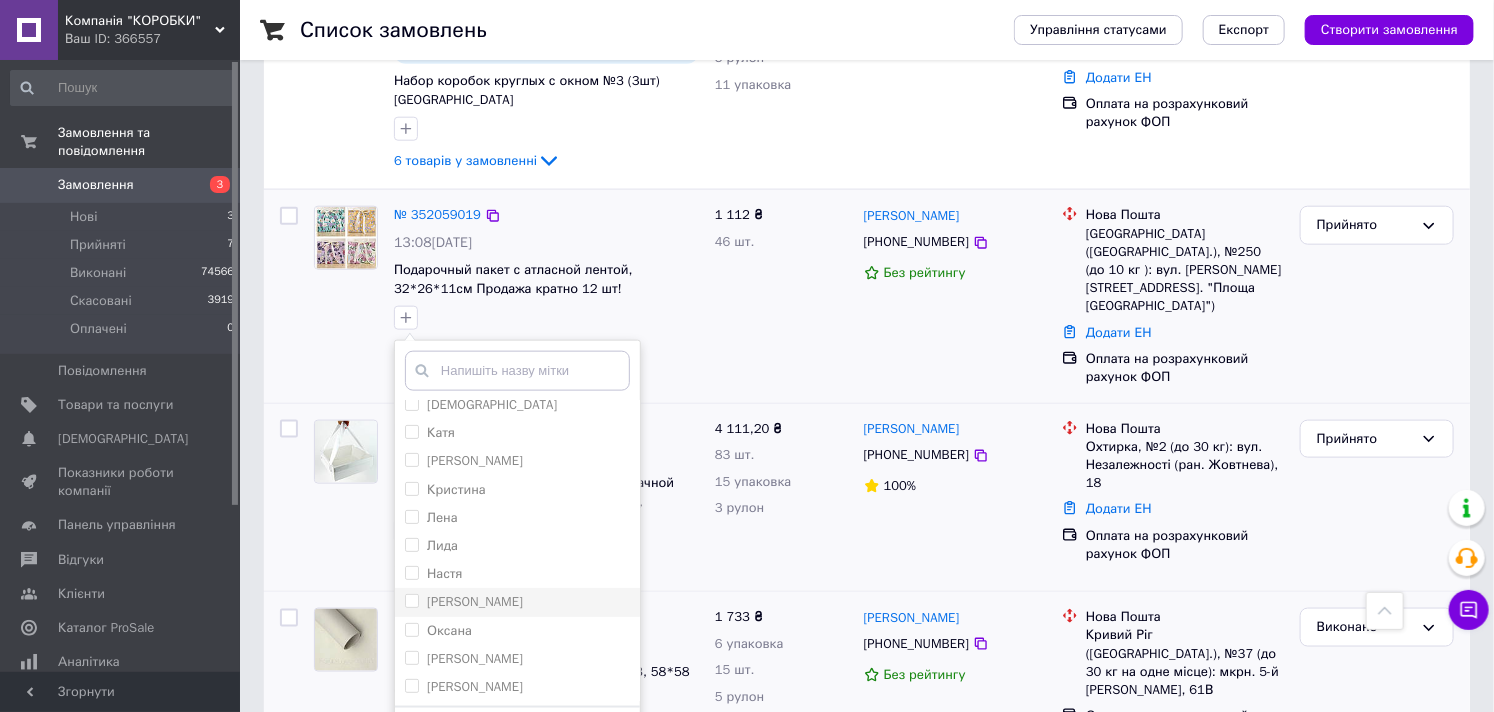 click on "[PERSON_NAME]" at bounding box center (475, 601) 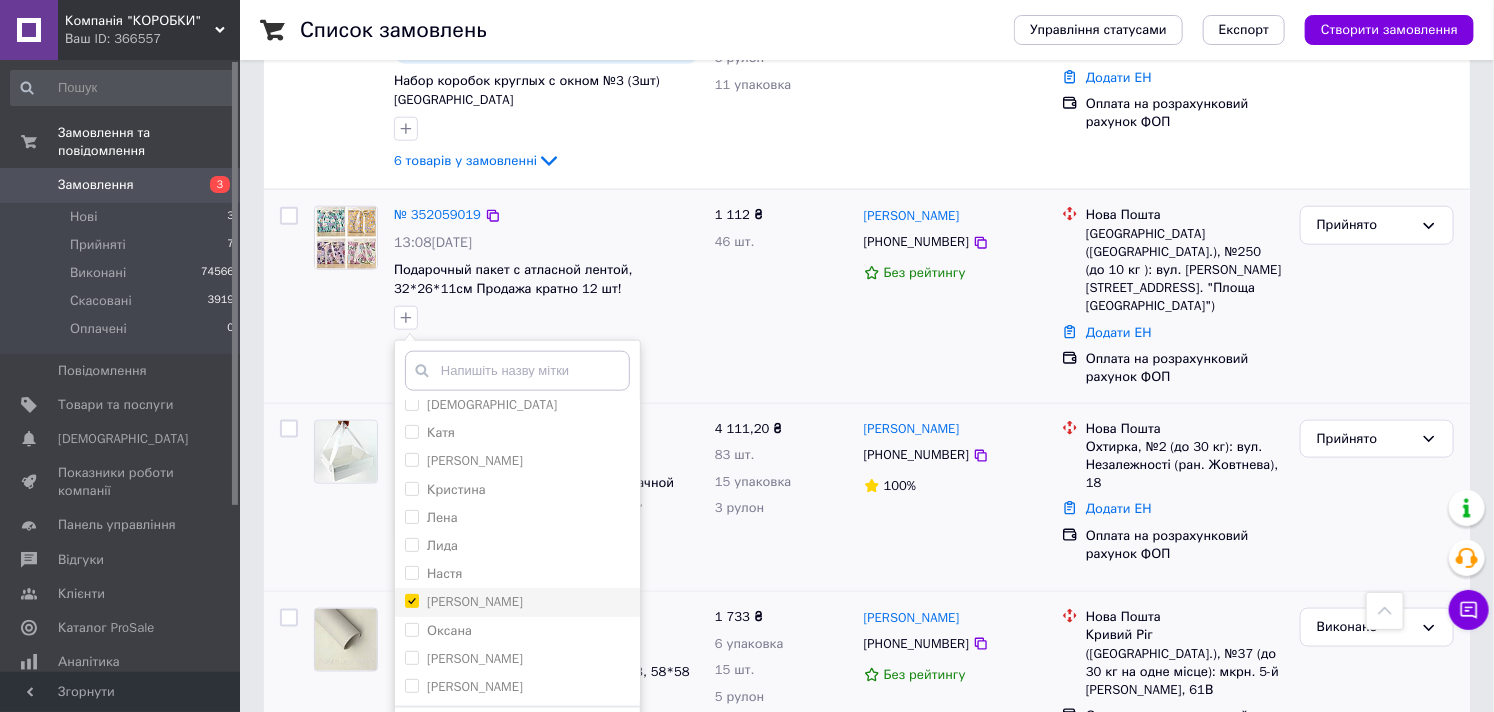 checkbox on "true" 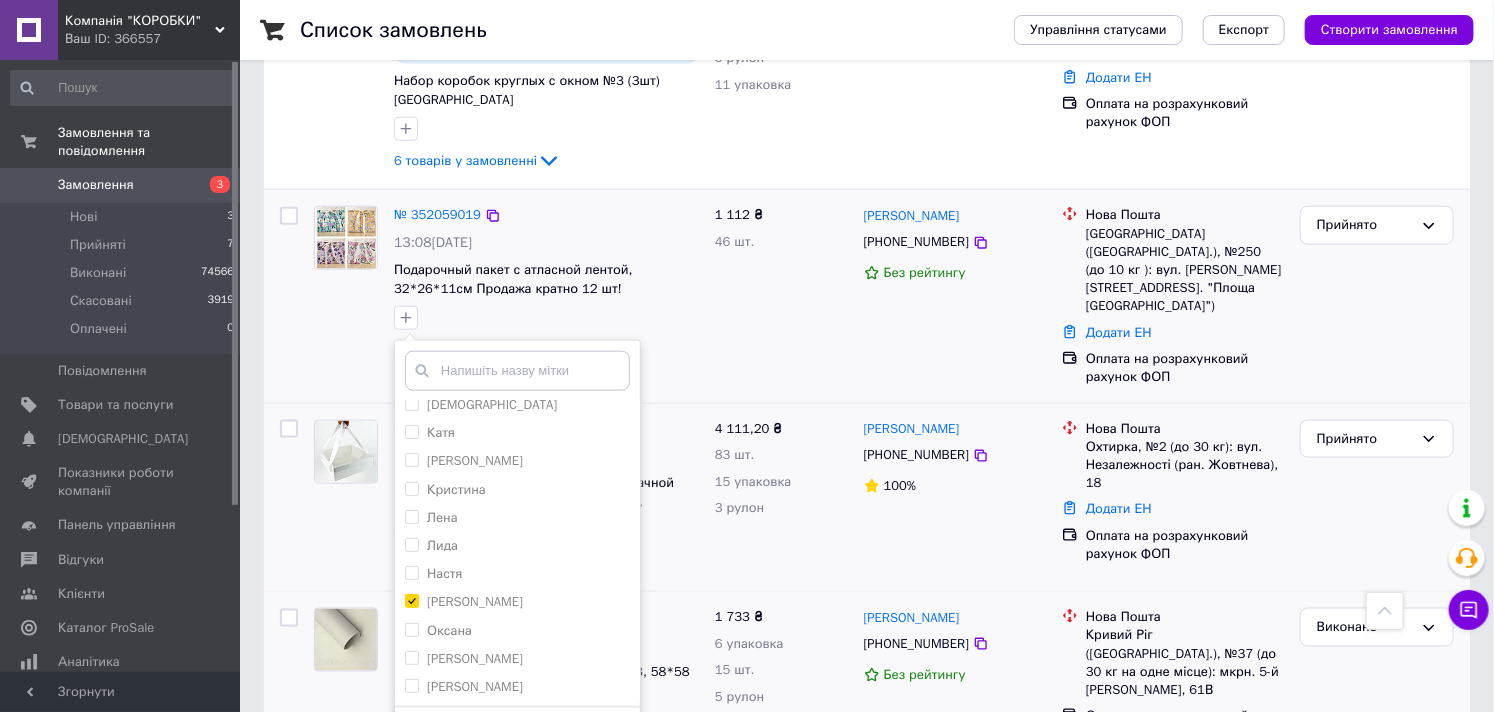click on "Додати мітку" at bounding box center (517, 737) 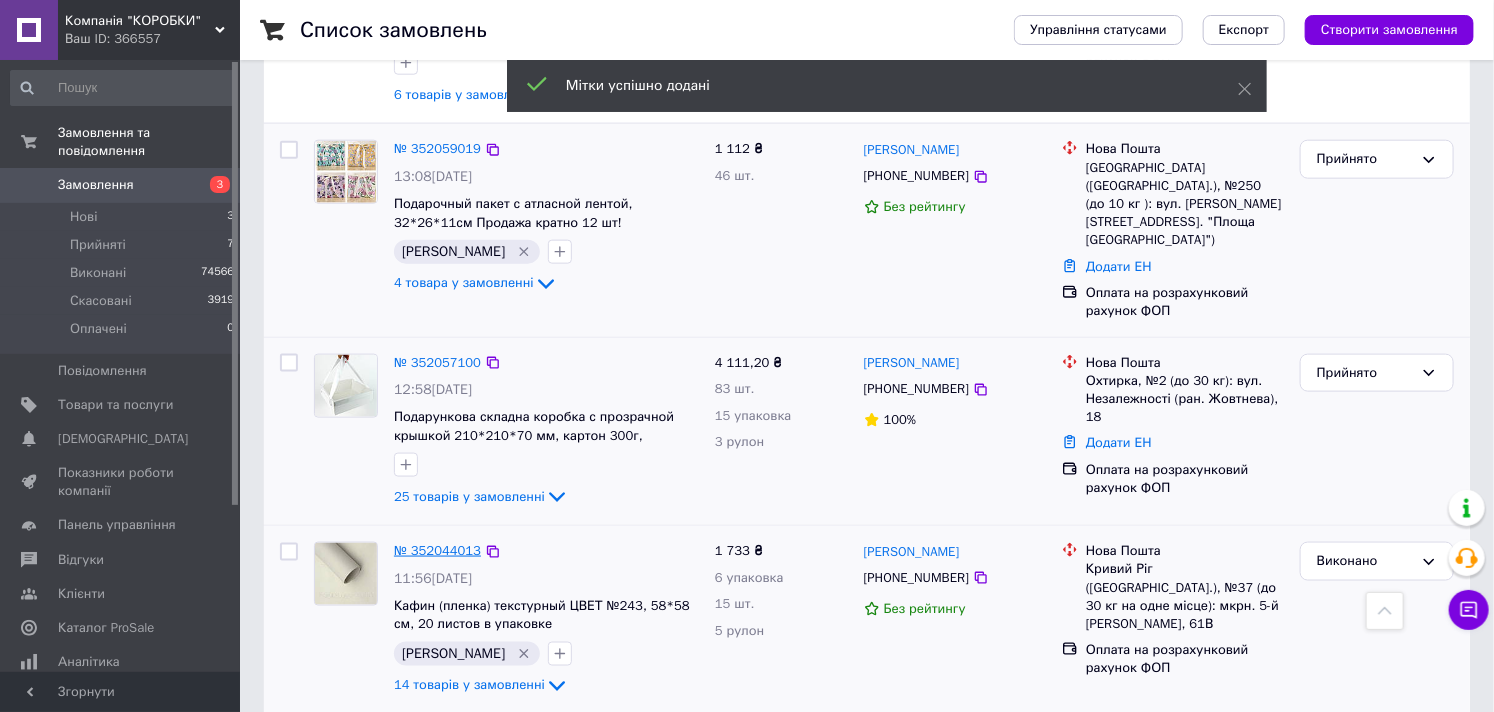 scroll, scrollTop: 1000, scrollLeft: 0, axis: vertical 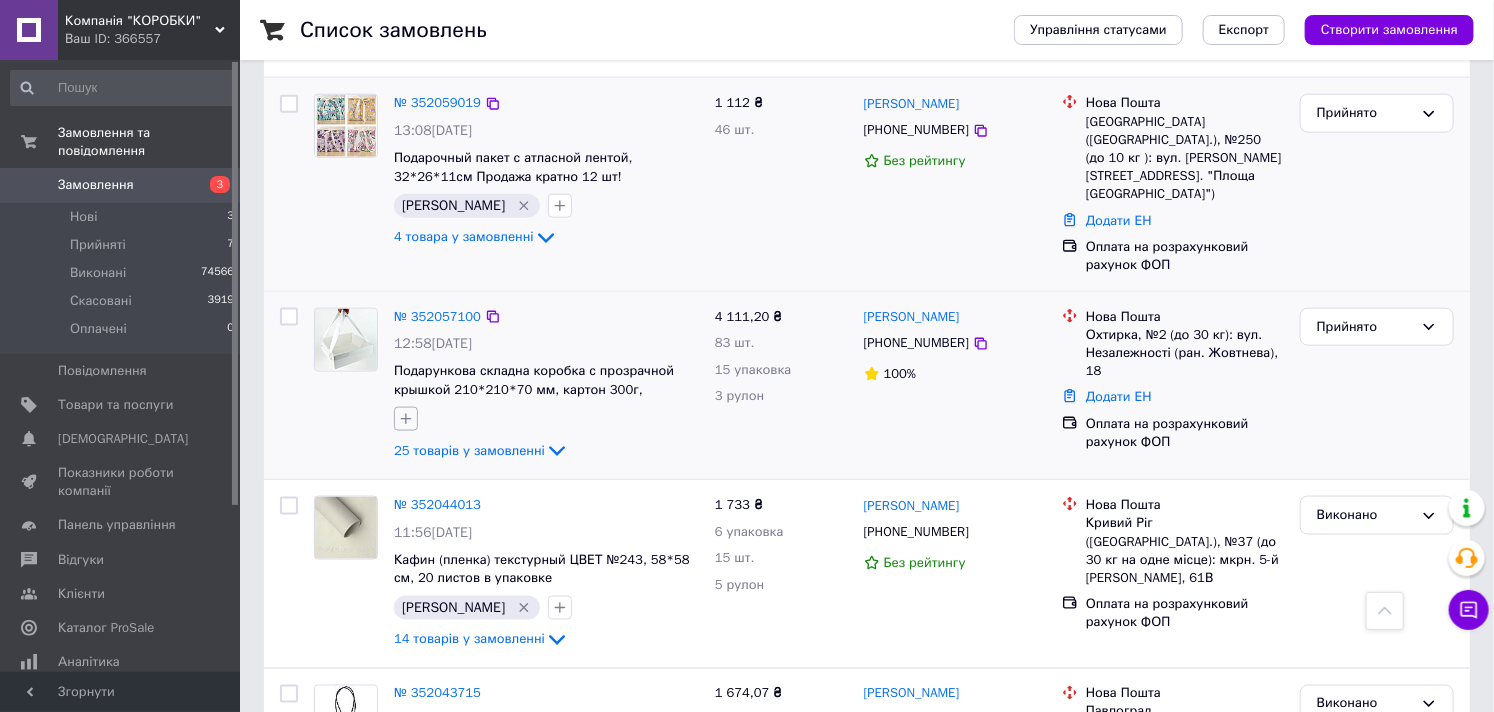 click 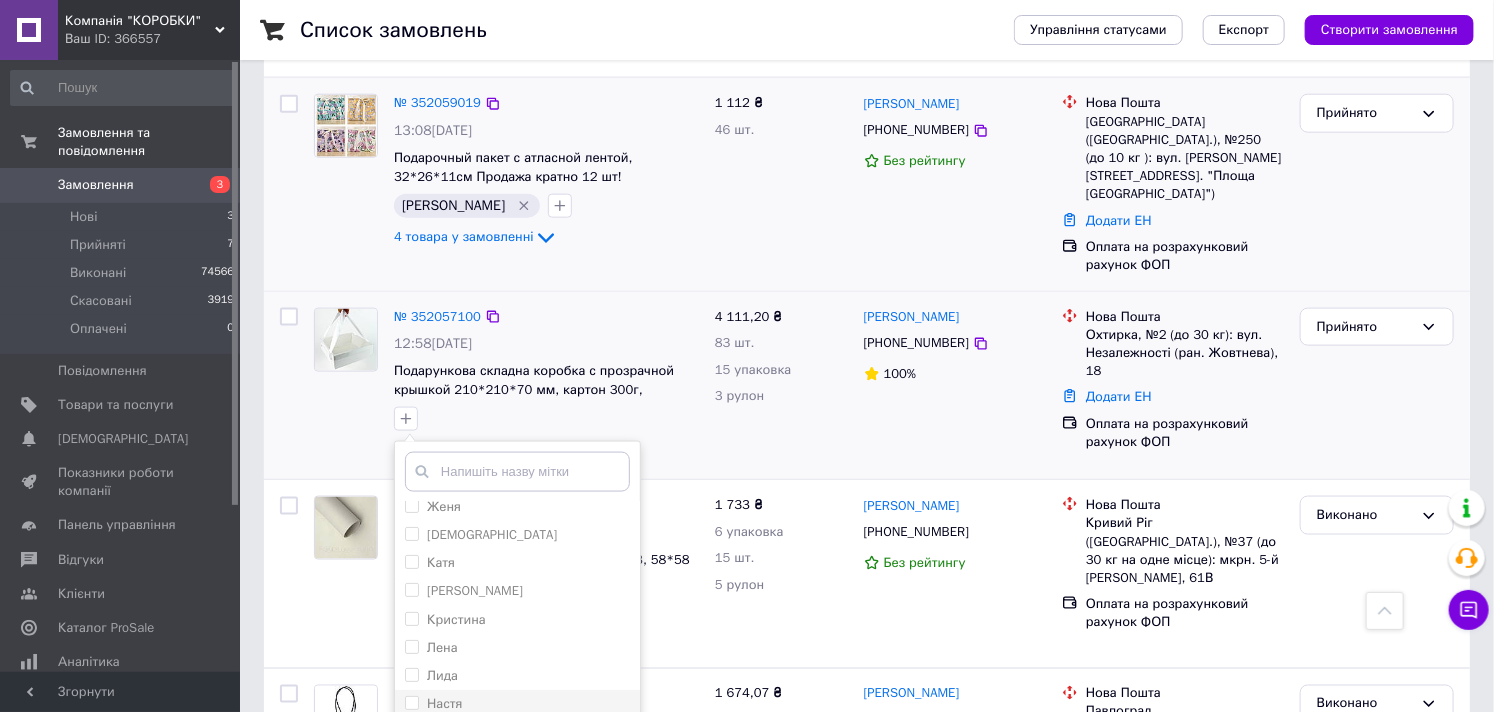 scroll, scrollTop: 292, scrollLeft: 0, axis: vertical 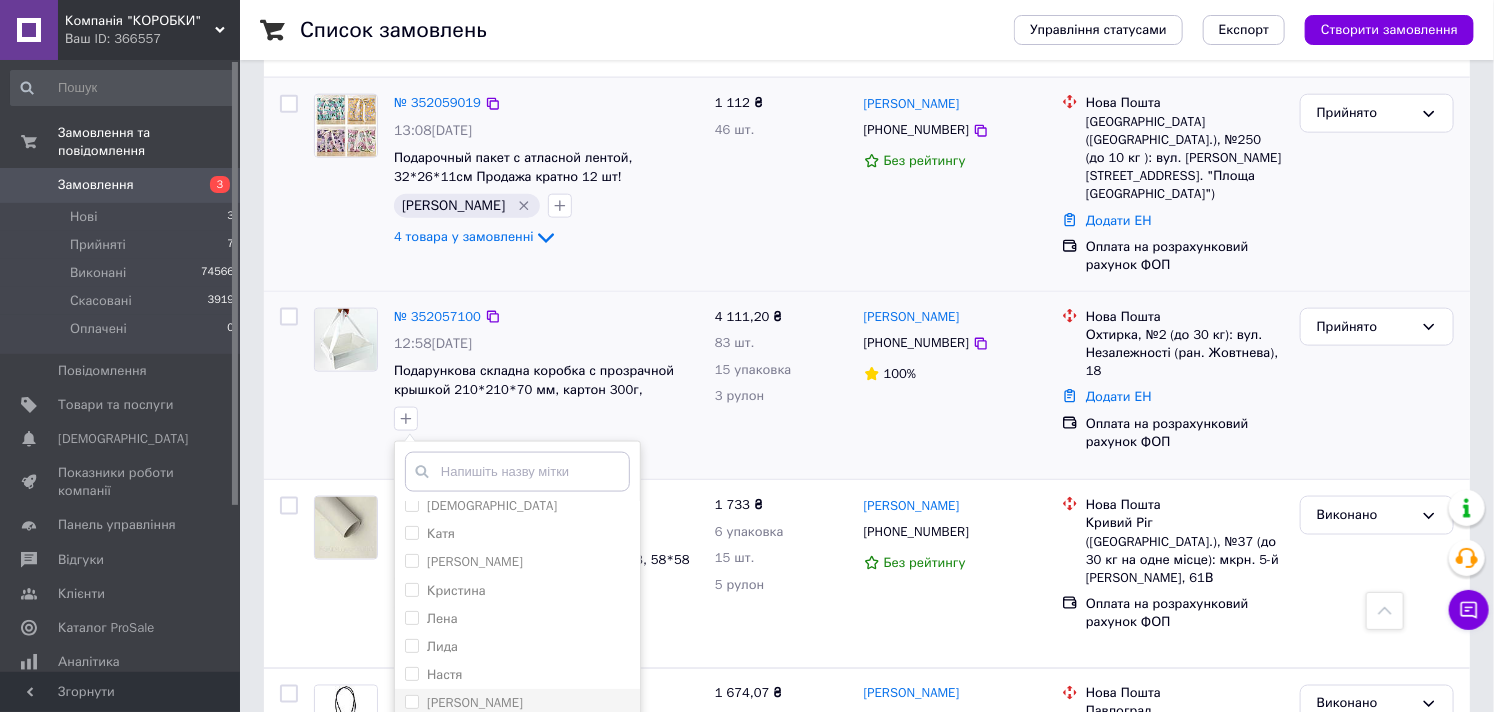 click on "[PERSON_NAME]" at bounding box center [517, 703] 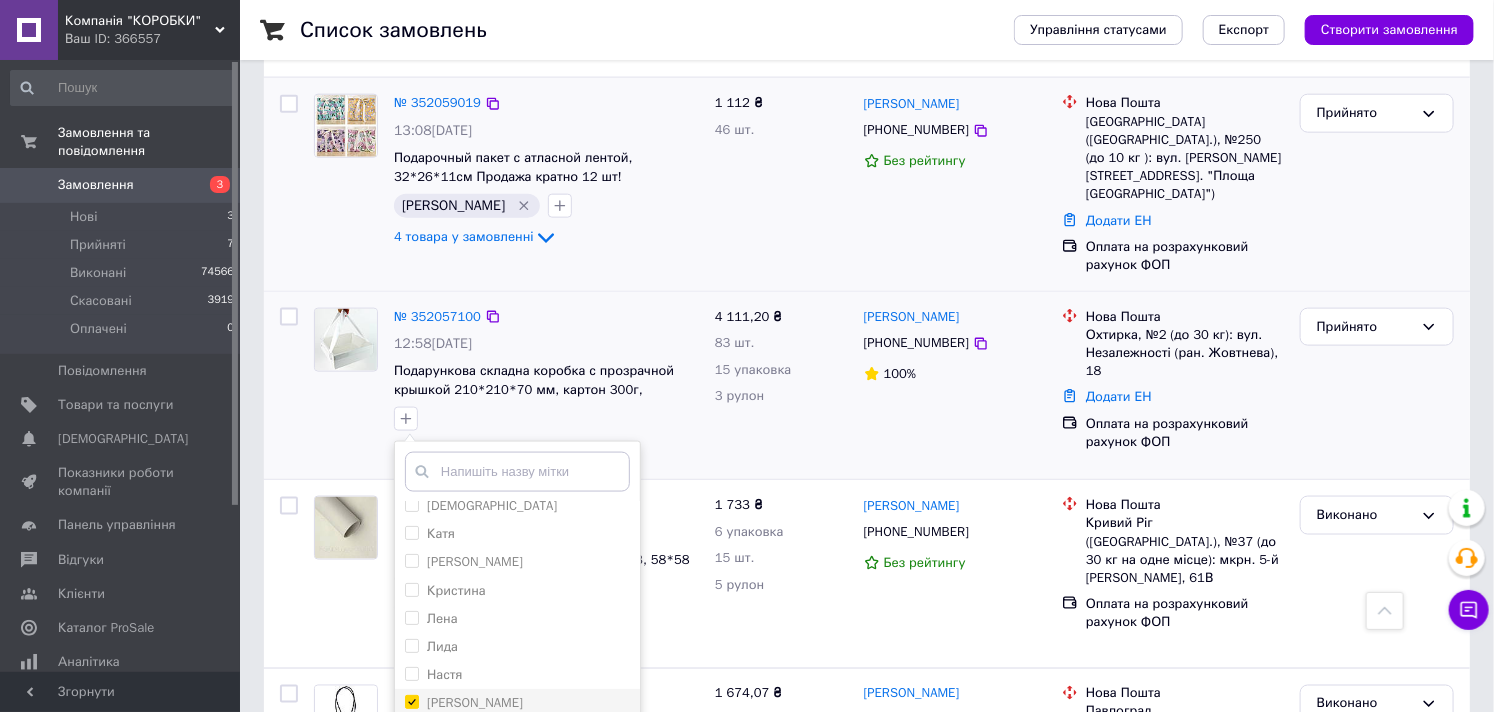checkbox on "true" 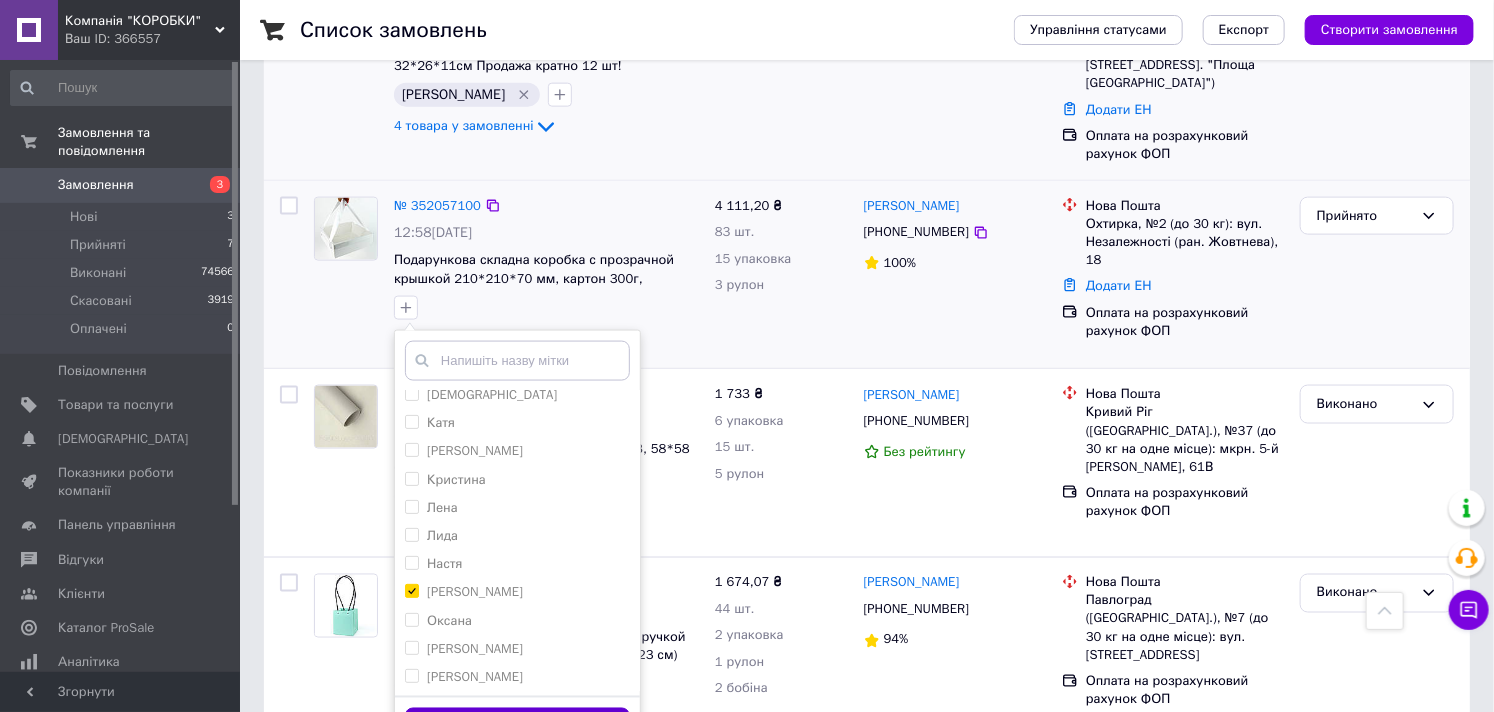 click on "Додати мітку" at bounding box center [517, 727] 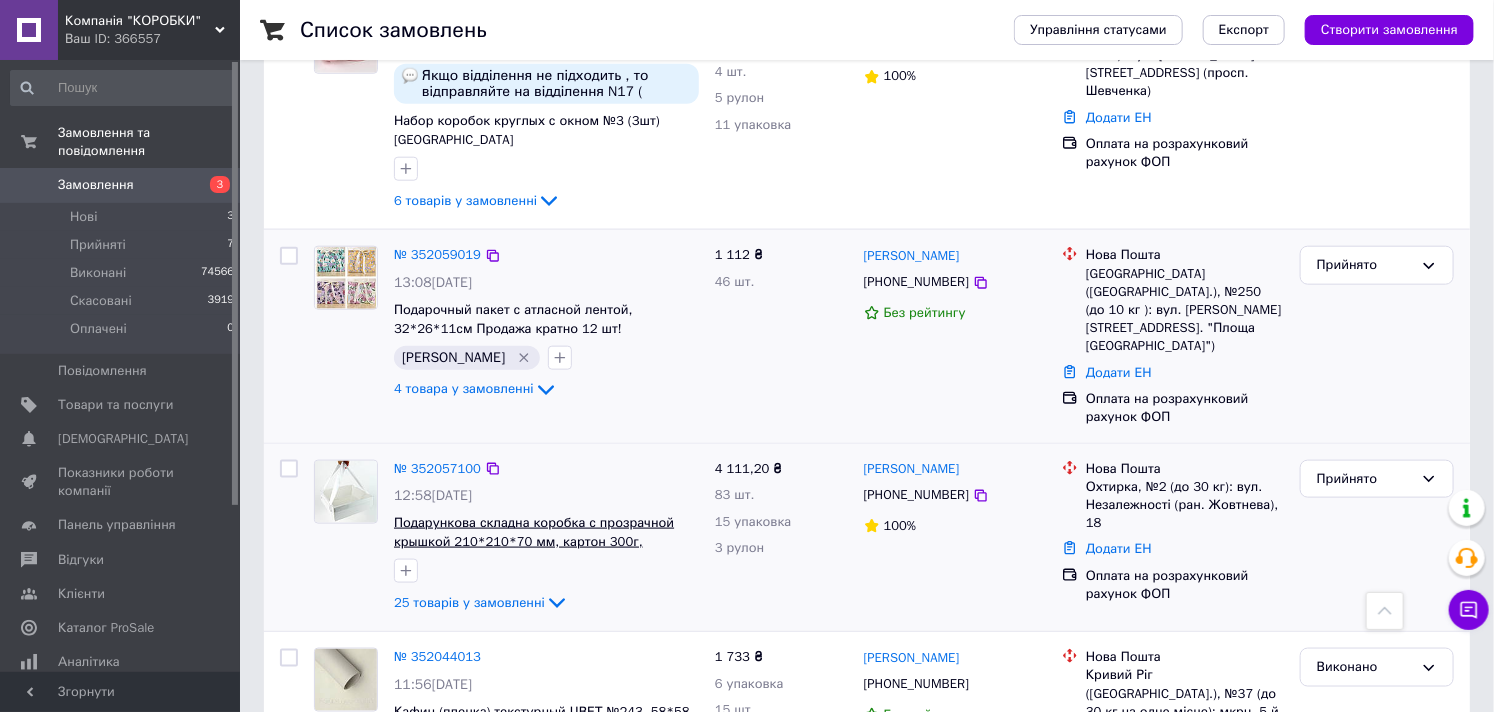 scroll, scrollTop: 777, scrollLeft: 0, axis: vertical 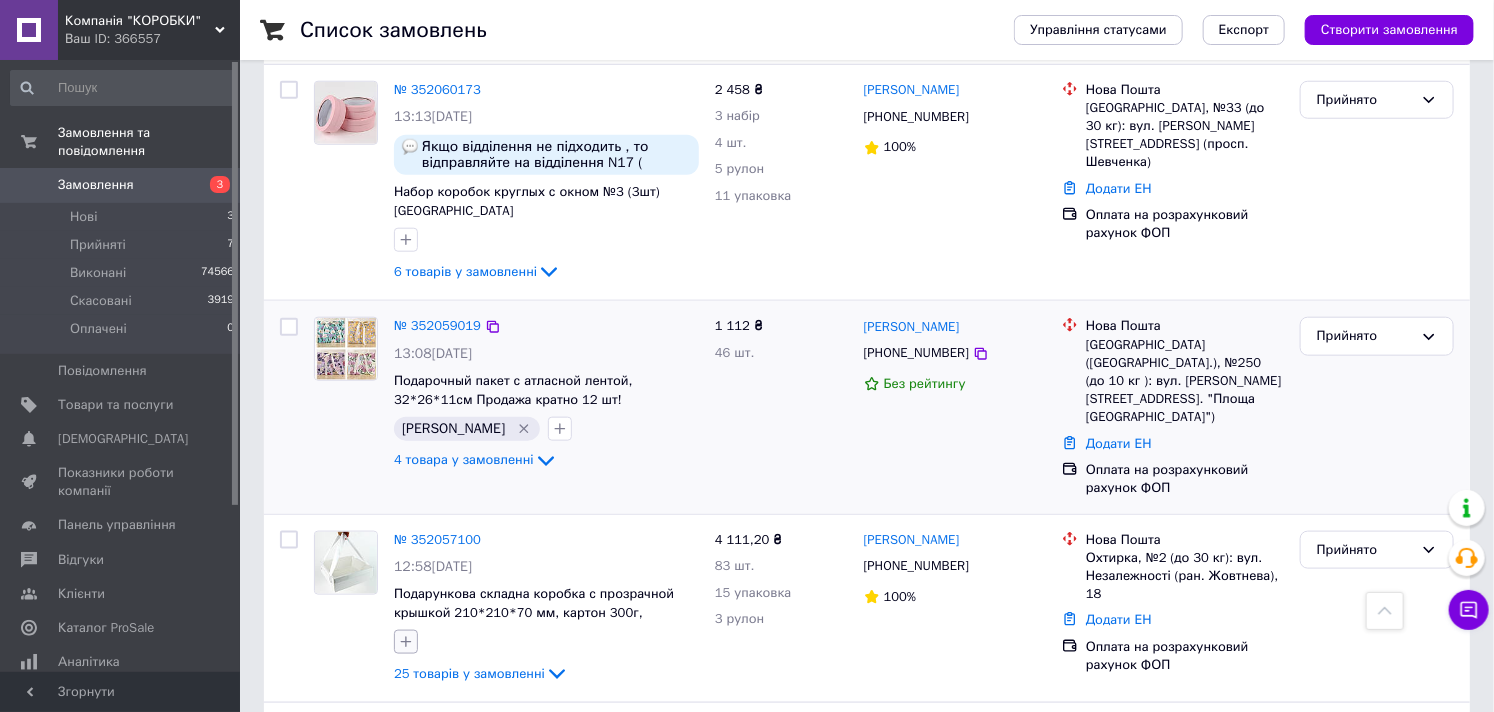 click 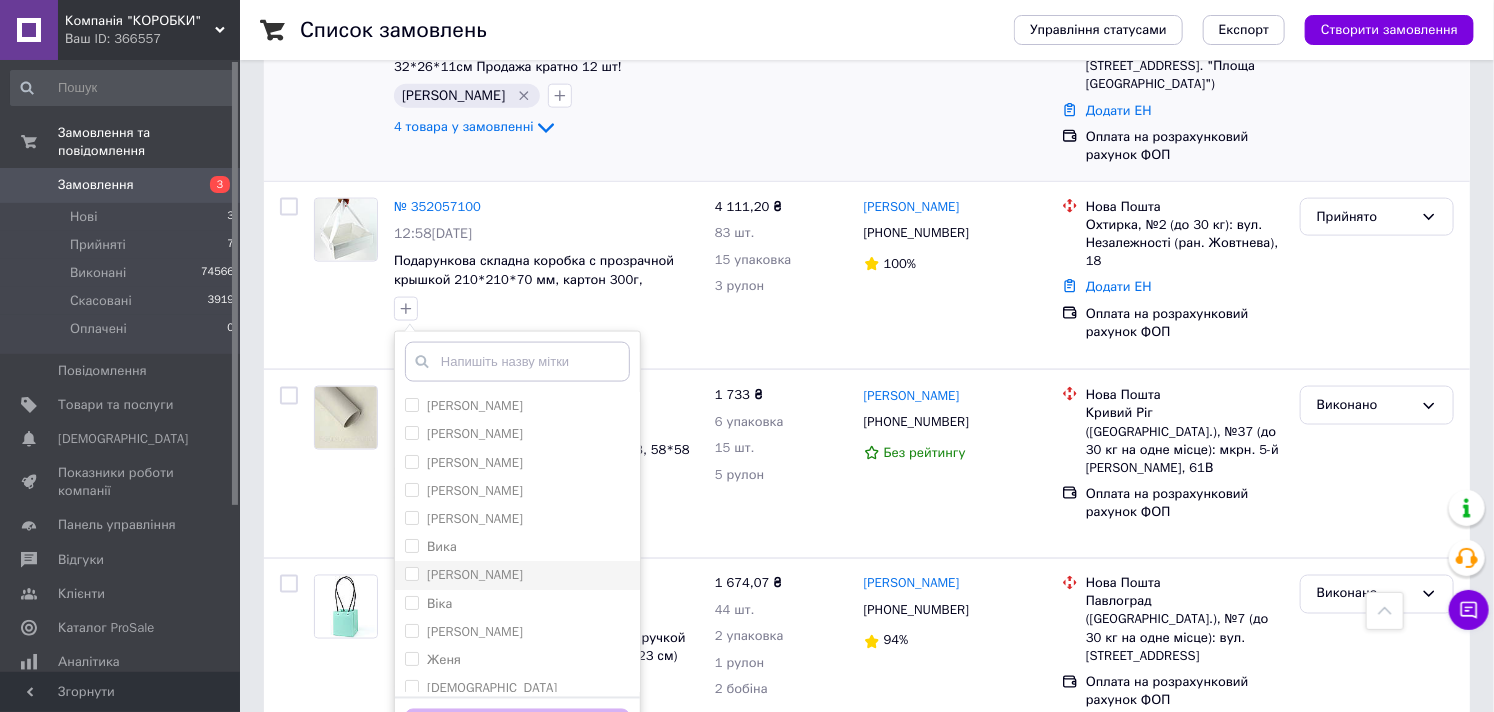 scroll, scrollTop: 1111, scrollLeft: 0, axis: vertical 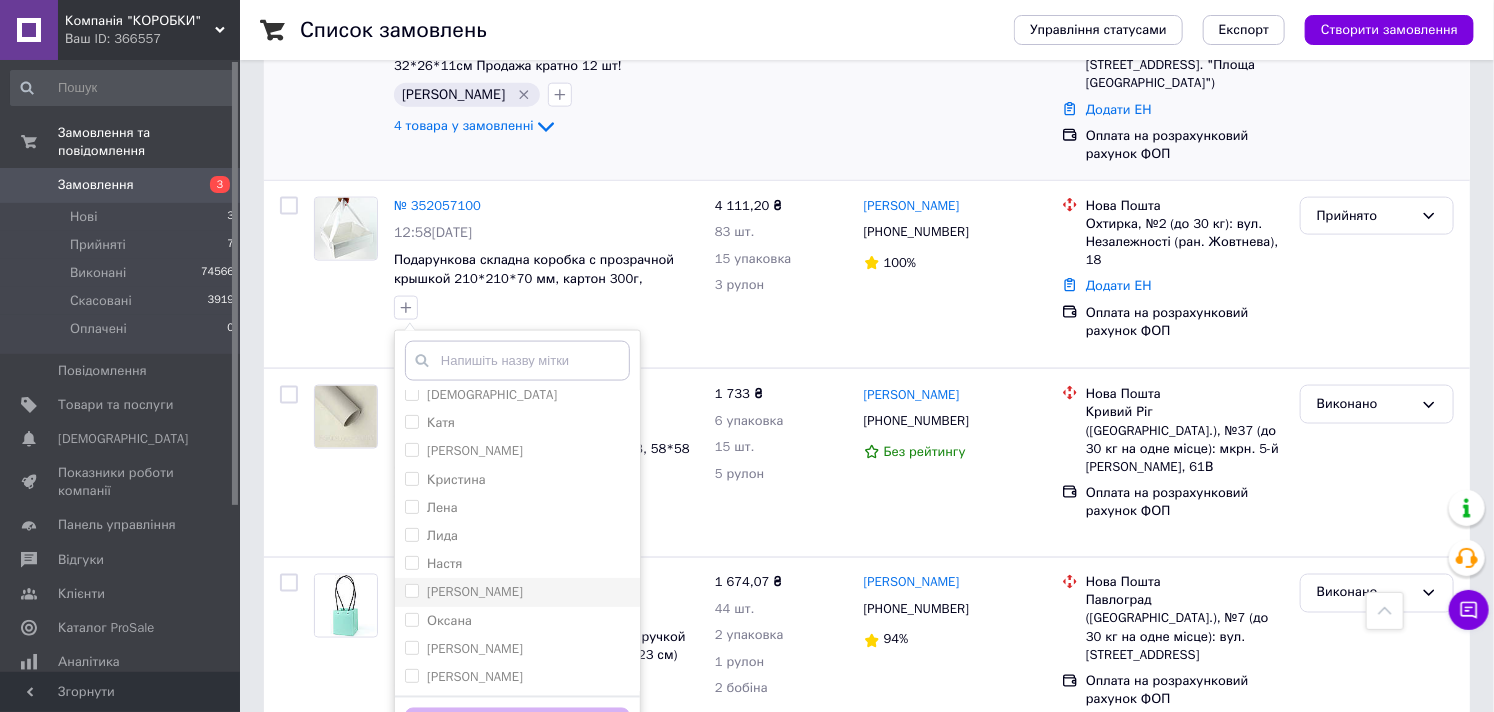 click on "[PERSON_NAME]" at bounding box center [475, 591] 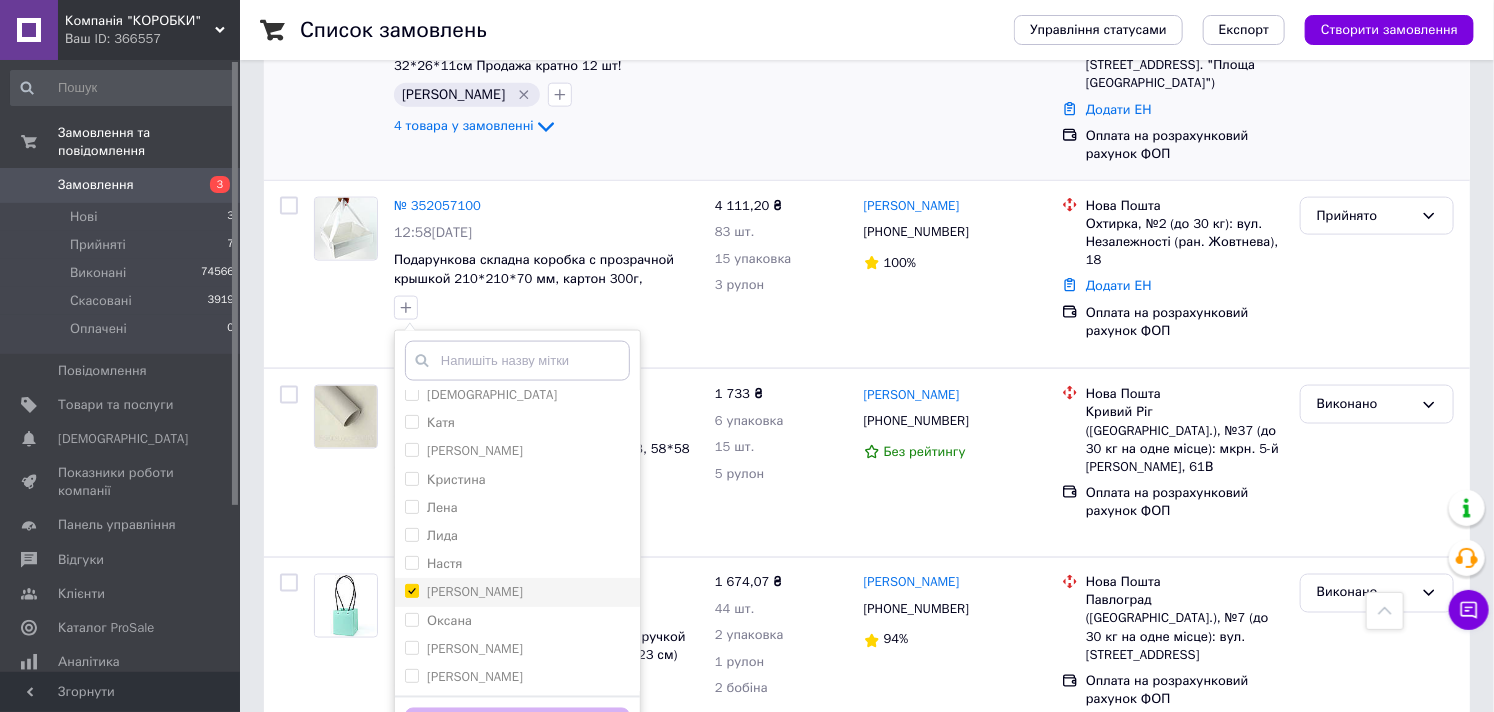 checkbox on "true" 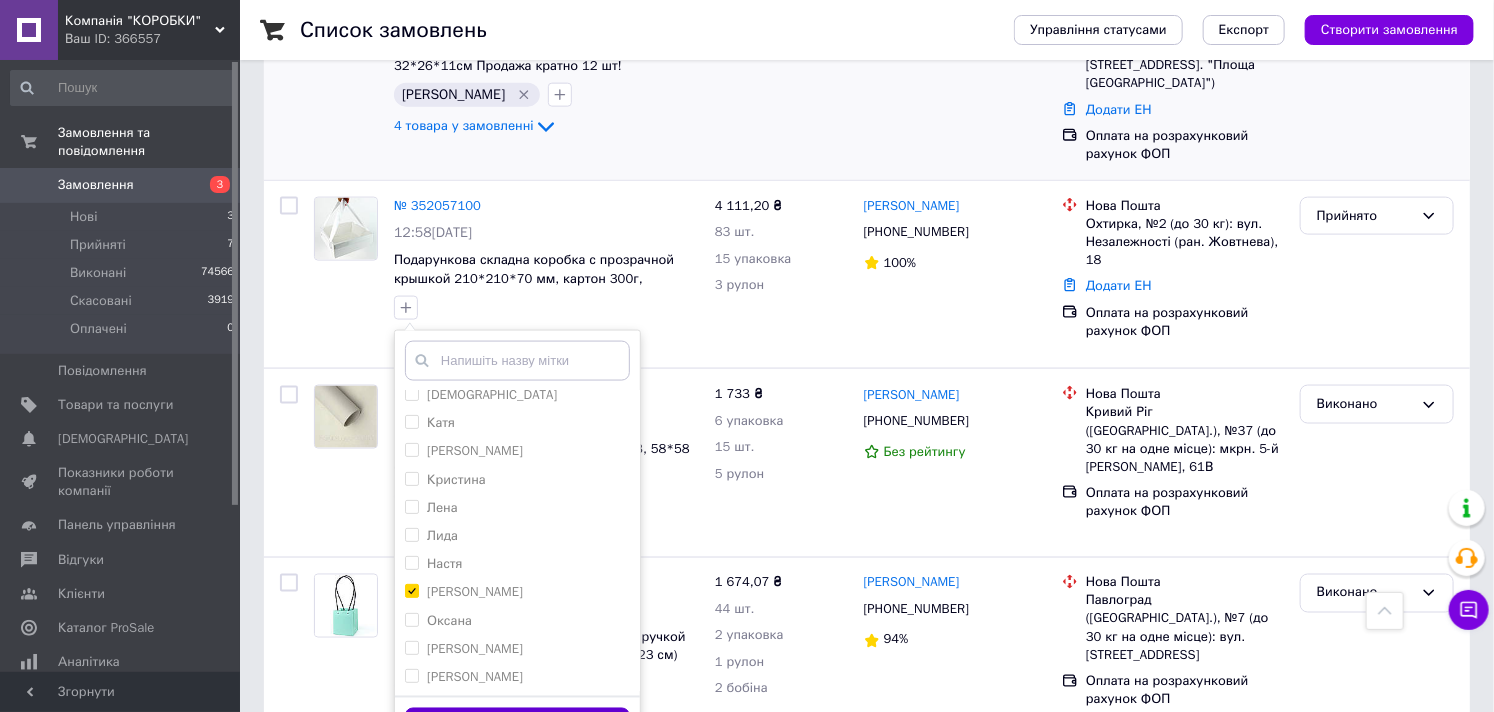 click on "Додати мітку" at bounding box center [517, 727] 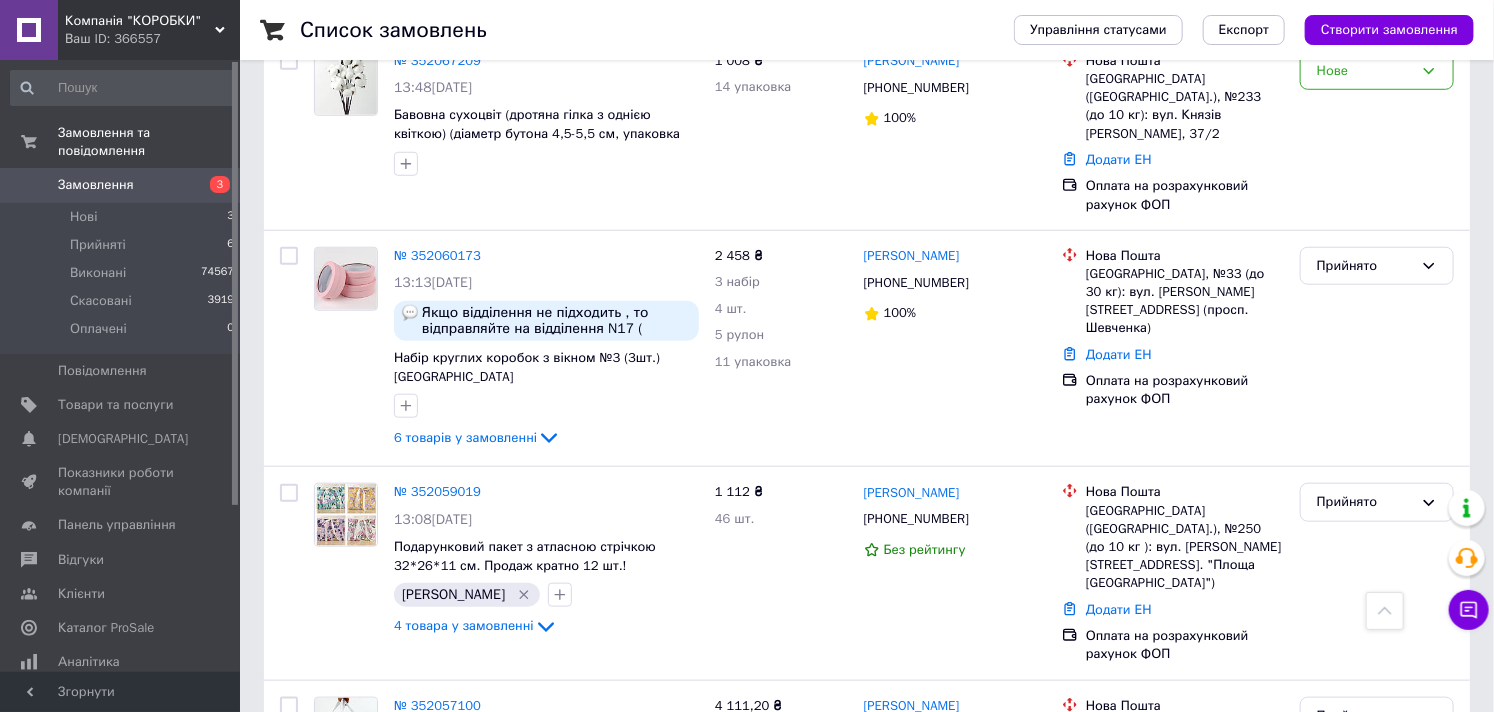 scroll, scrollTop: 555, scrollLeft: 0, axis: vertical 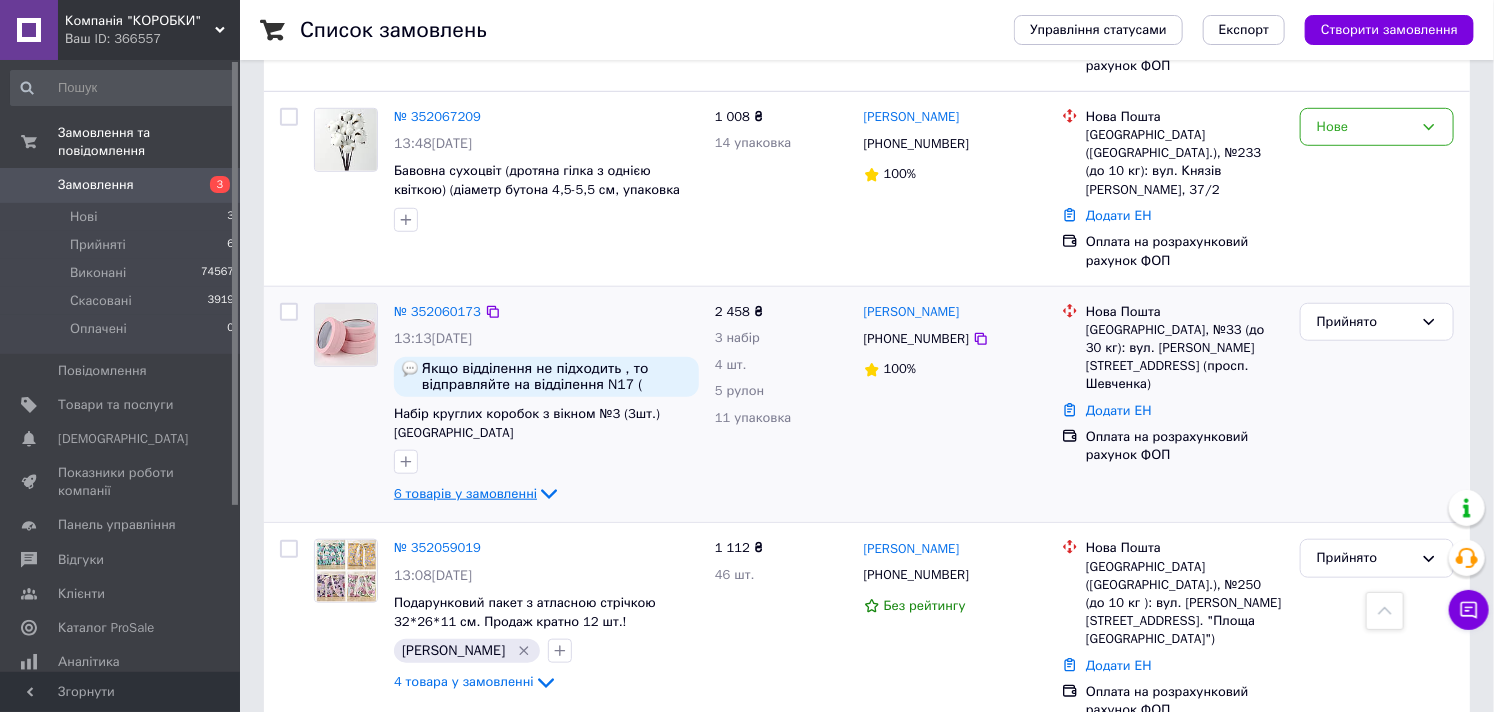 click on "6 товарів у замовленні" at bounding box center (465, 493) 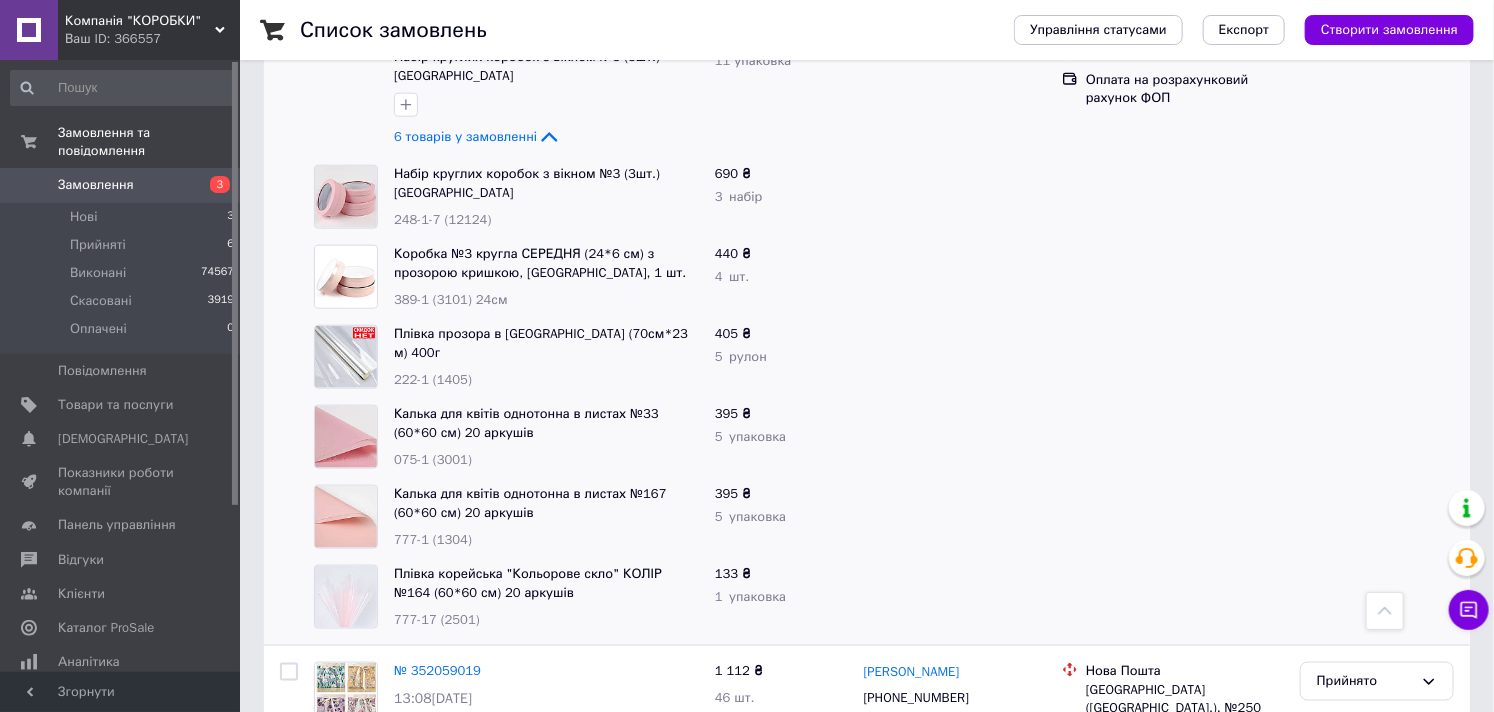 scroll, scrollTop: 777, scrollLeft: 0, axis: vertical 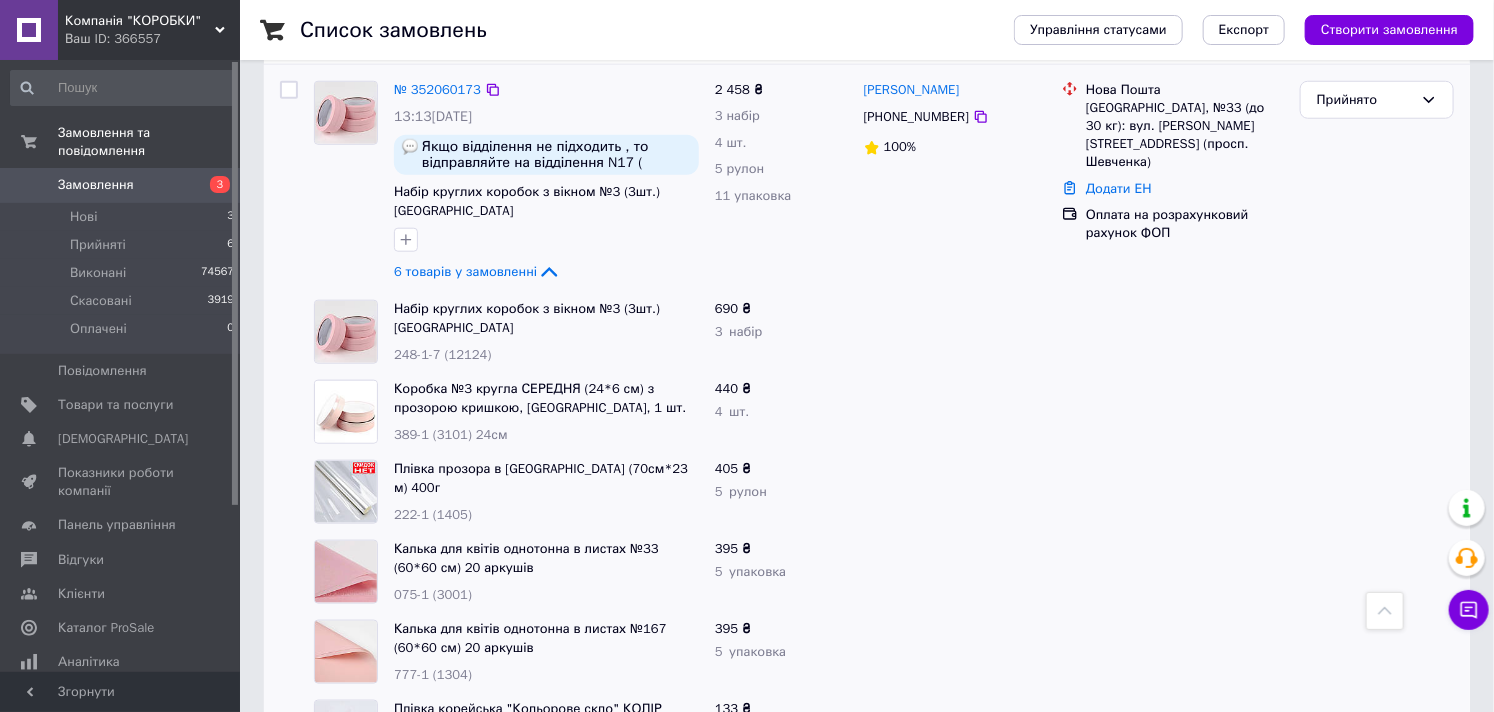 drag, startPoint x: 431, startPoint y: 197, endPoint x: 414, endPoint y: 178, distance: 25.495098 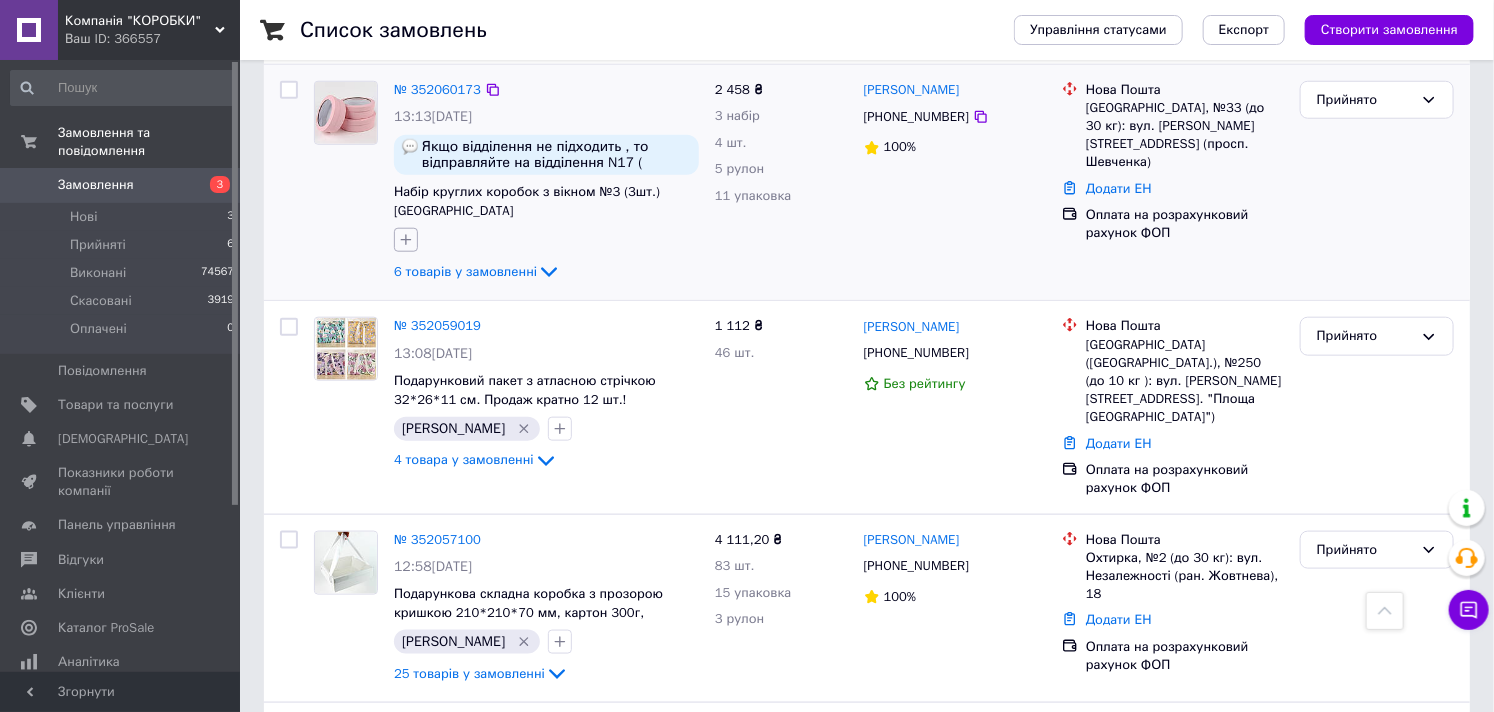 click 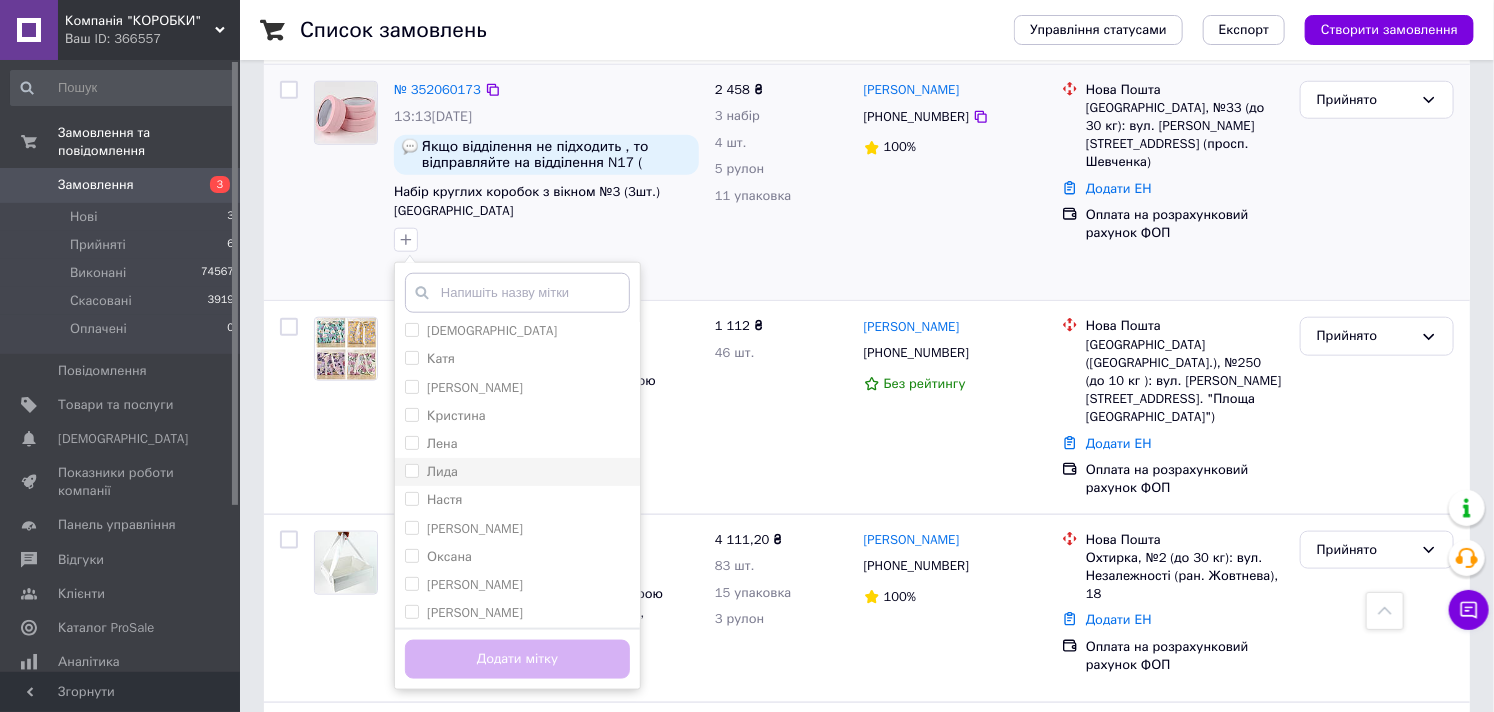 scroll, scrollTop: 292, scrollLeft: 0, axis: vertical 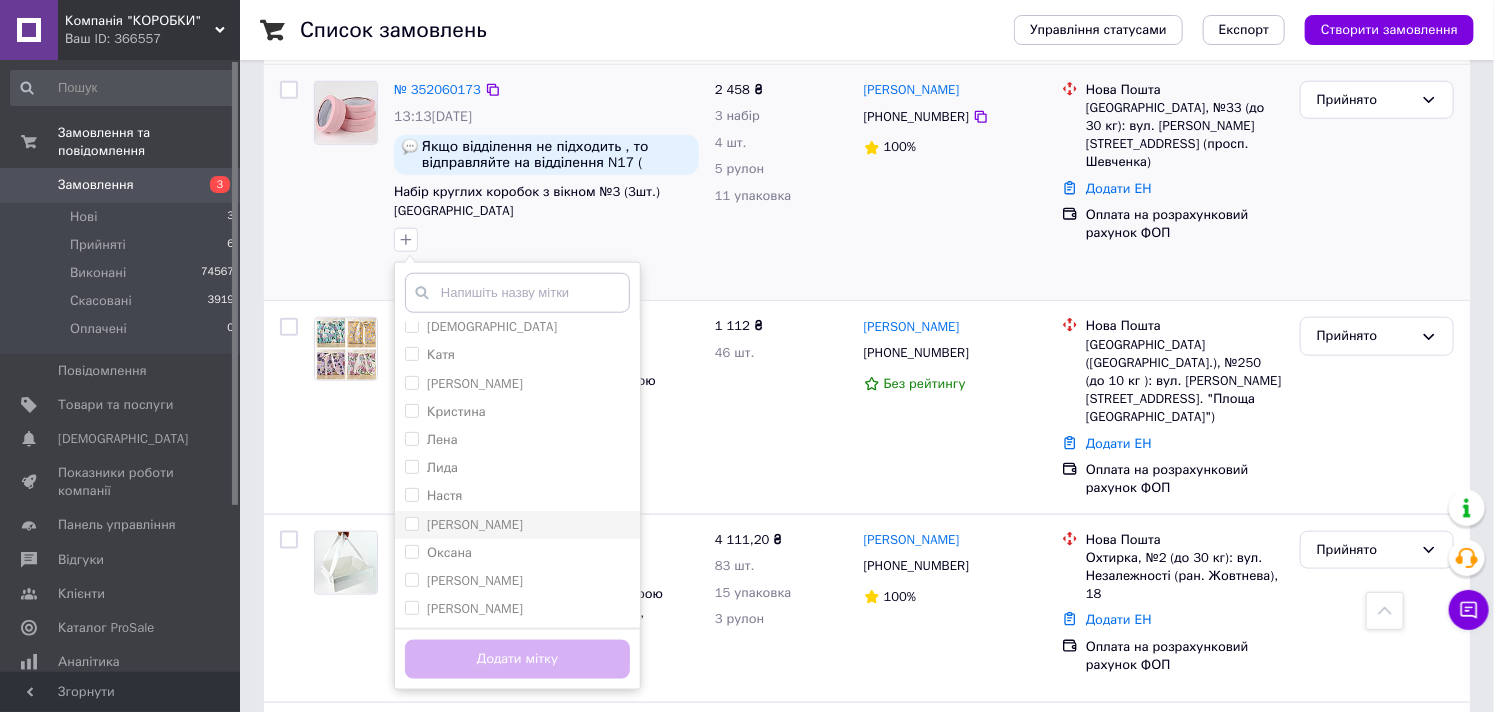 click on "[PERSON_NAME]" at bounding box center [475, 524] 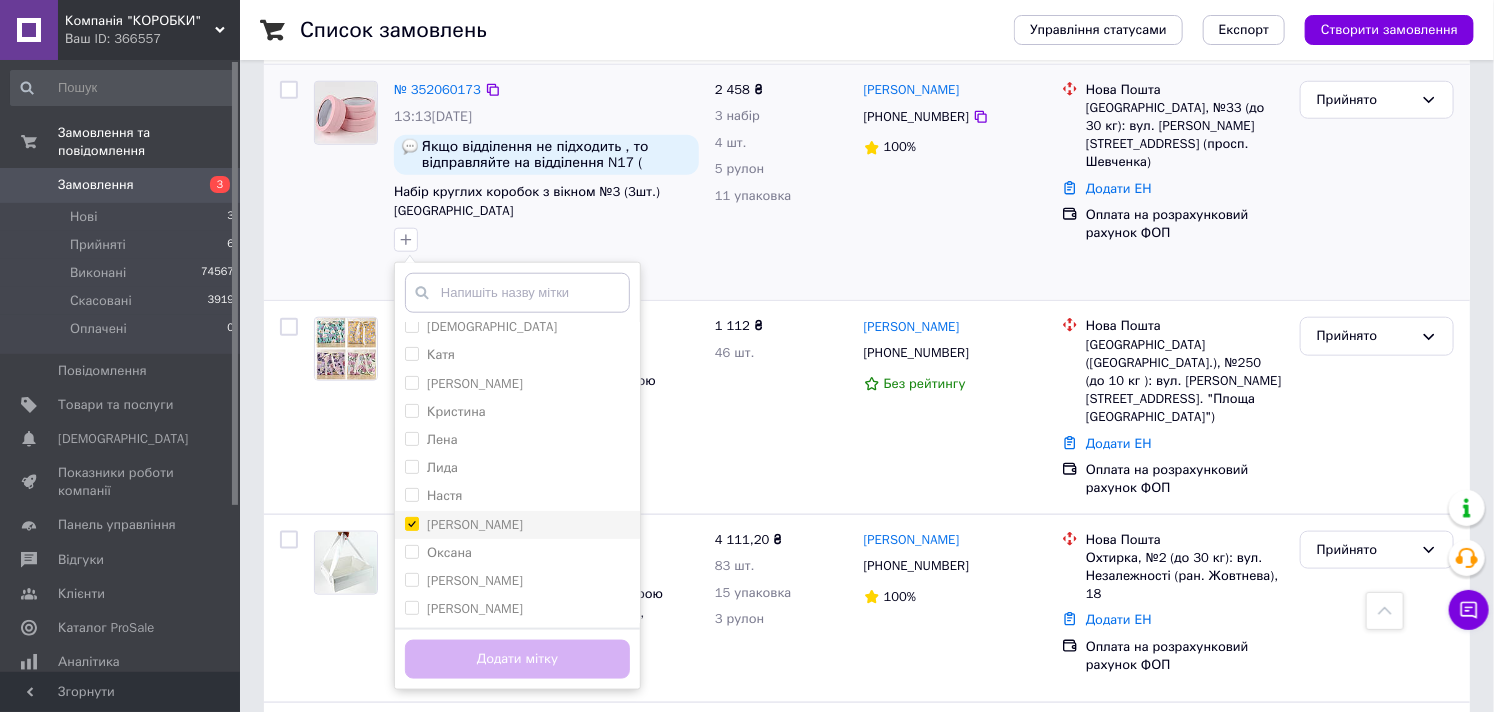 checkbox on "true" 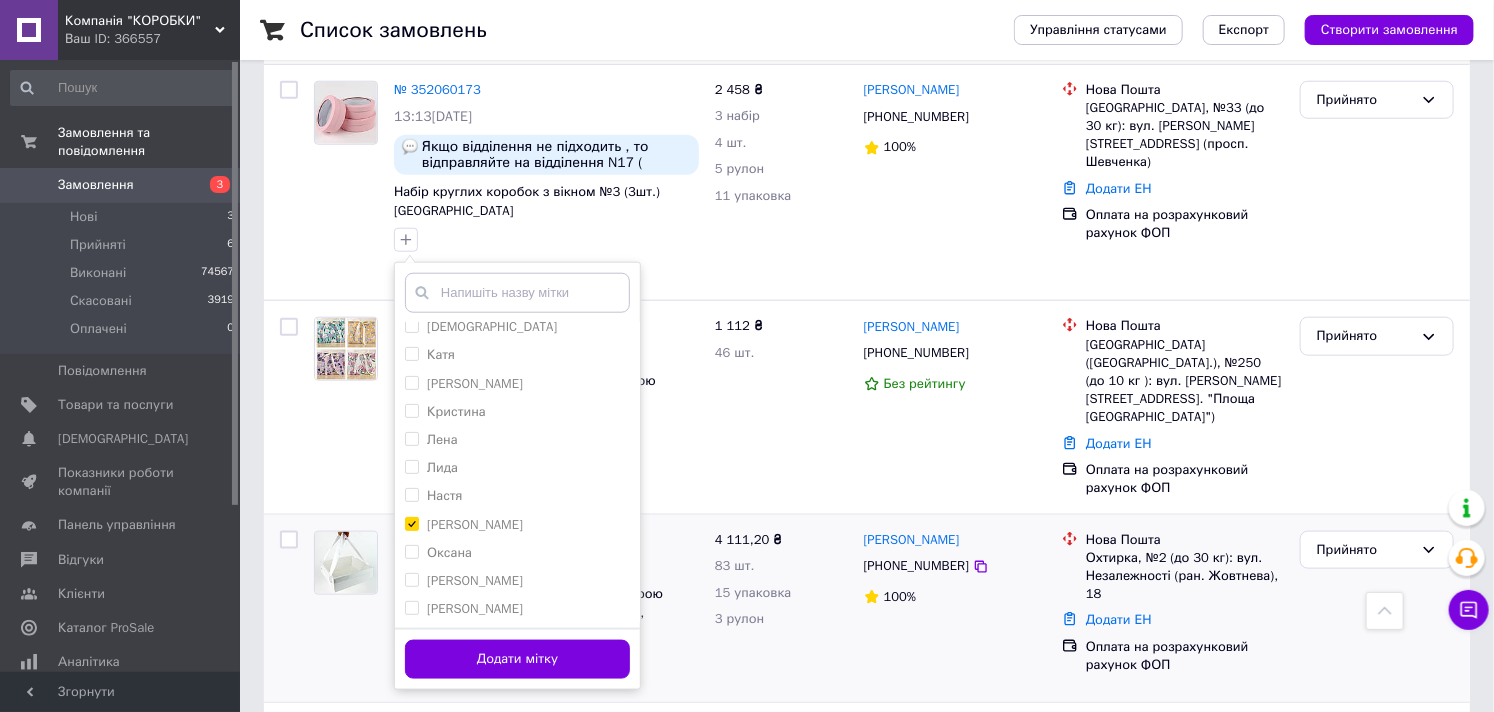 click on "Додати мітку" at bounding box center (517, 659) 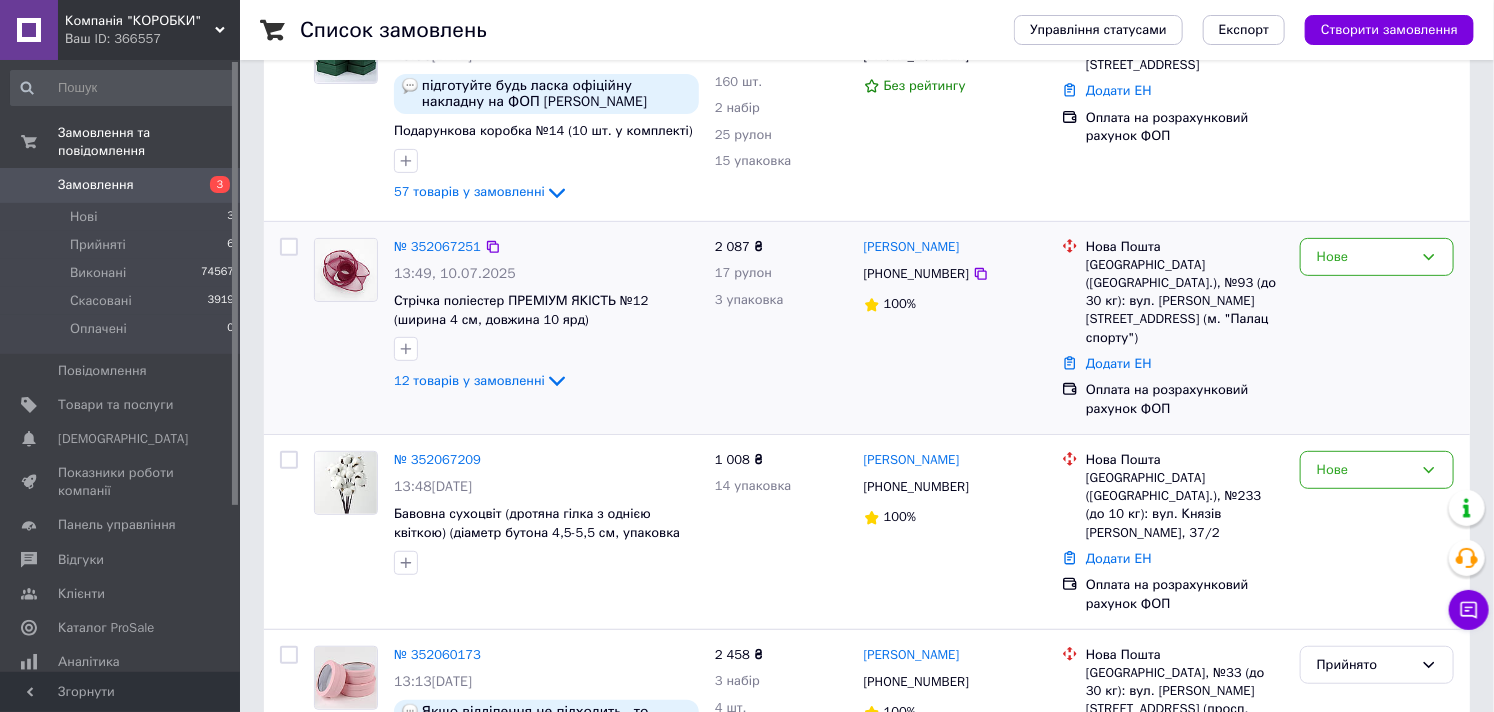 scroll, scrollTop: 222, scrollLeft: 0, axis: vertical 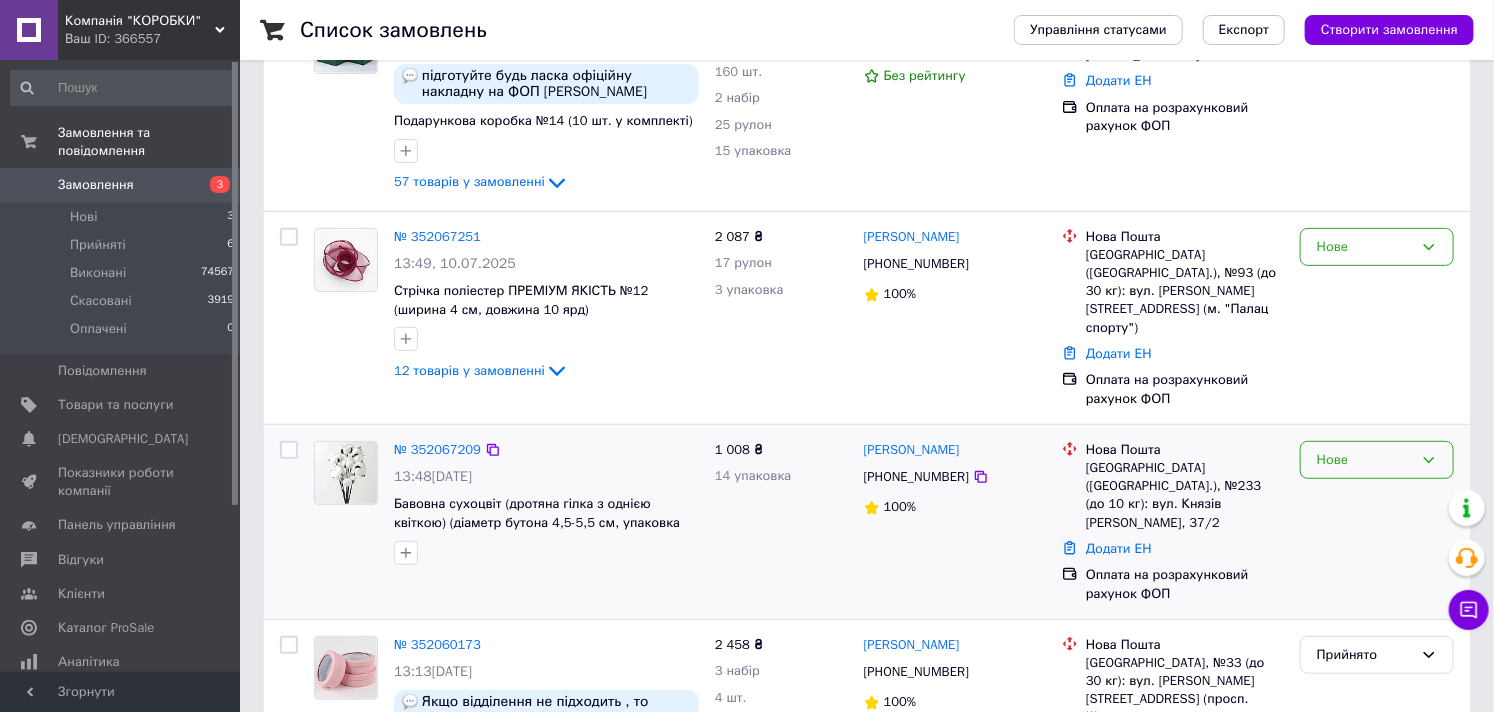 click on "Нове" at bounding box center (1365, 460) 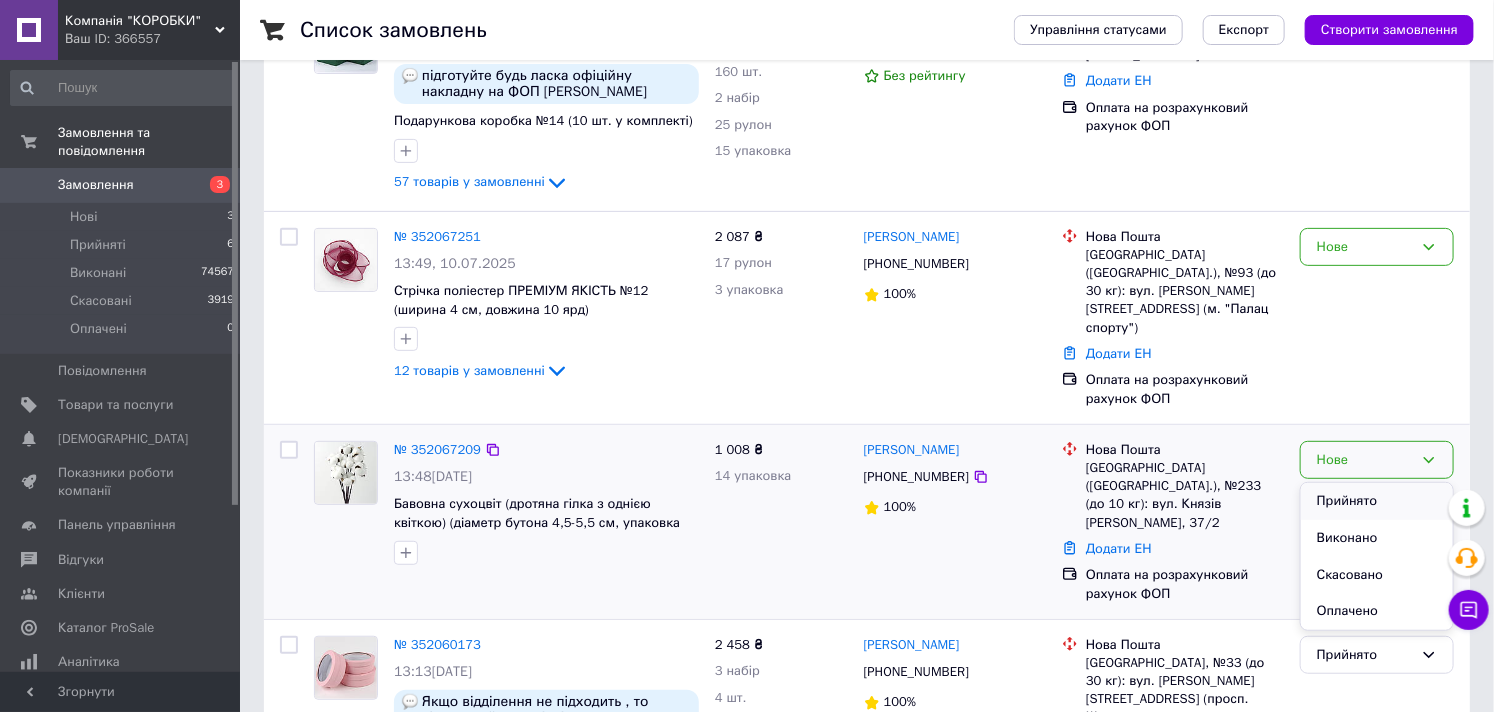 click on "Прийнято" at bounding box center [1377, 501] 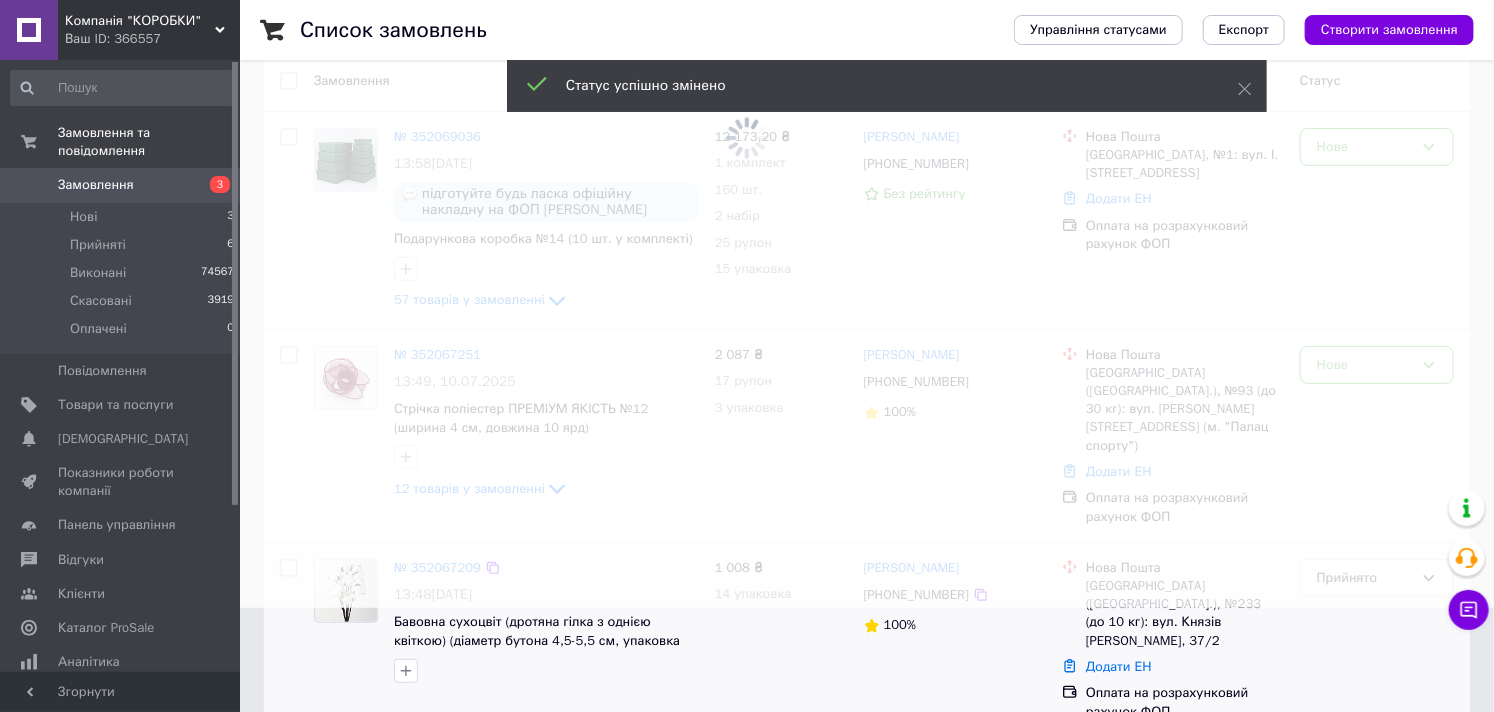 scroll, scrollTop: 0, scrollLeft: 0, axis: both 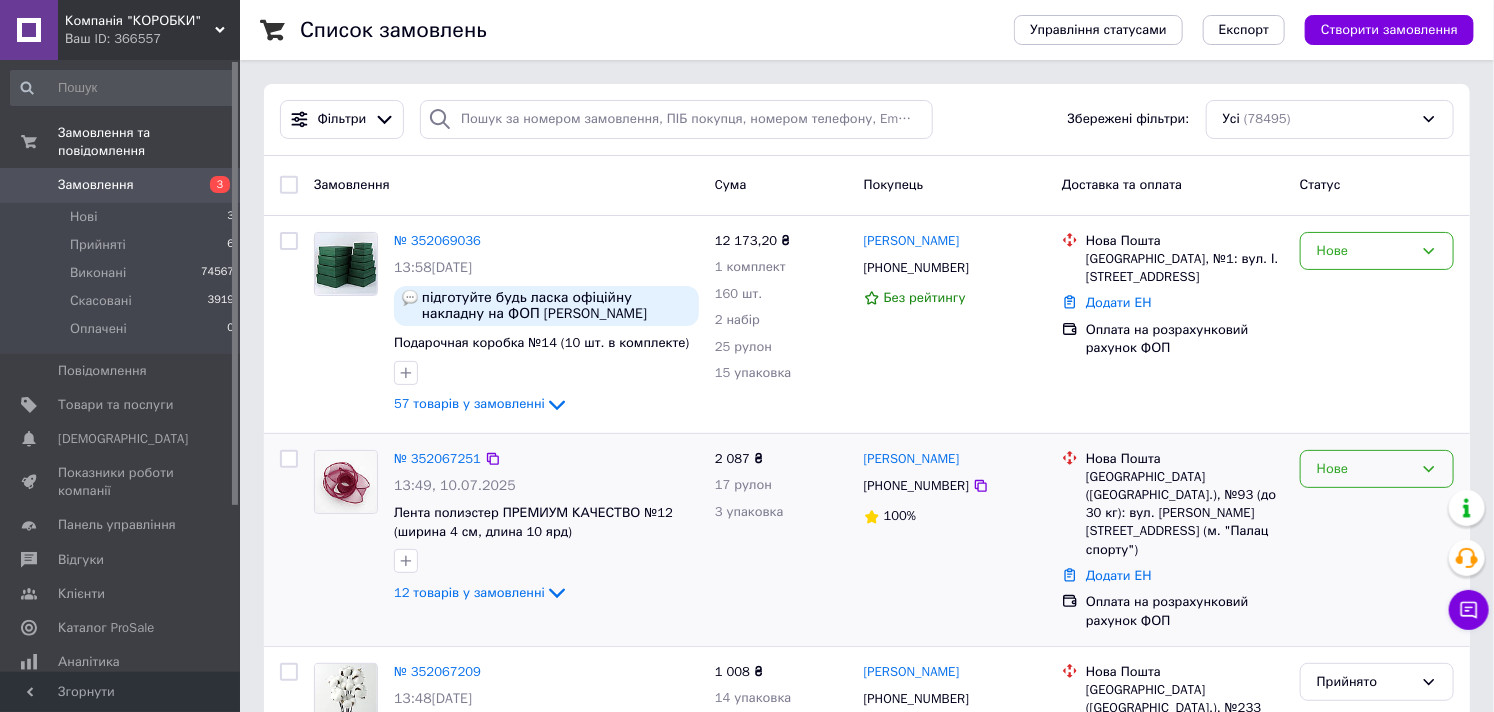 click on "Нове" at bounding box center (1377, 469) 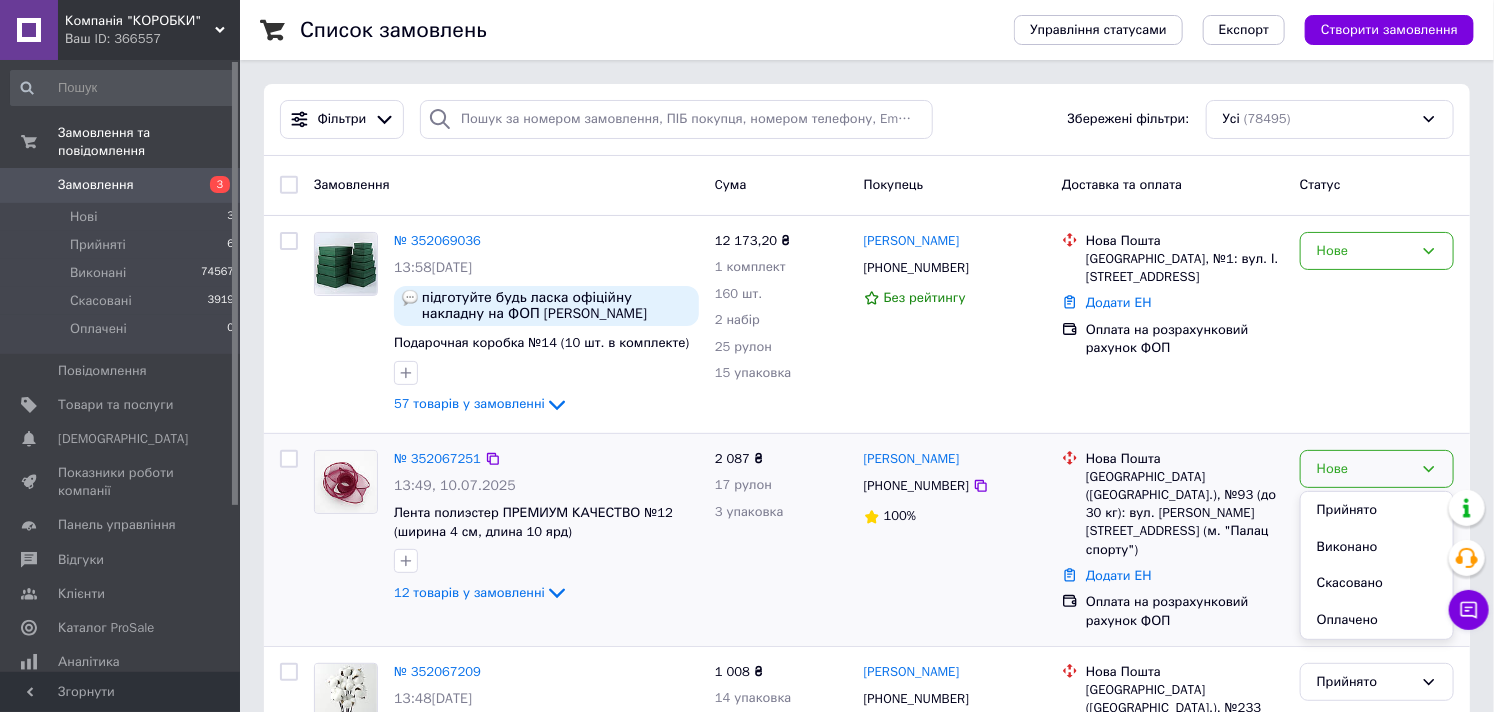 drag, startPoint x: 1345, startPoint y: 507, endPoint x: 1178, endPoint y: 515, distance: 167.19151 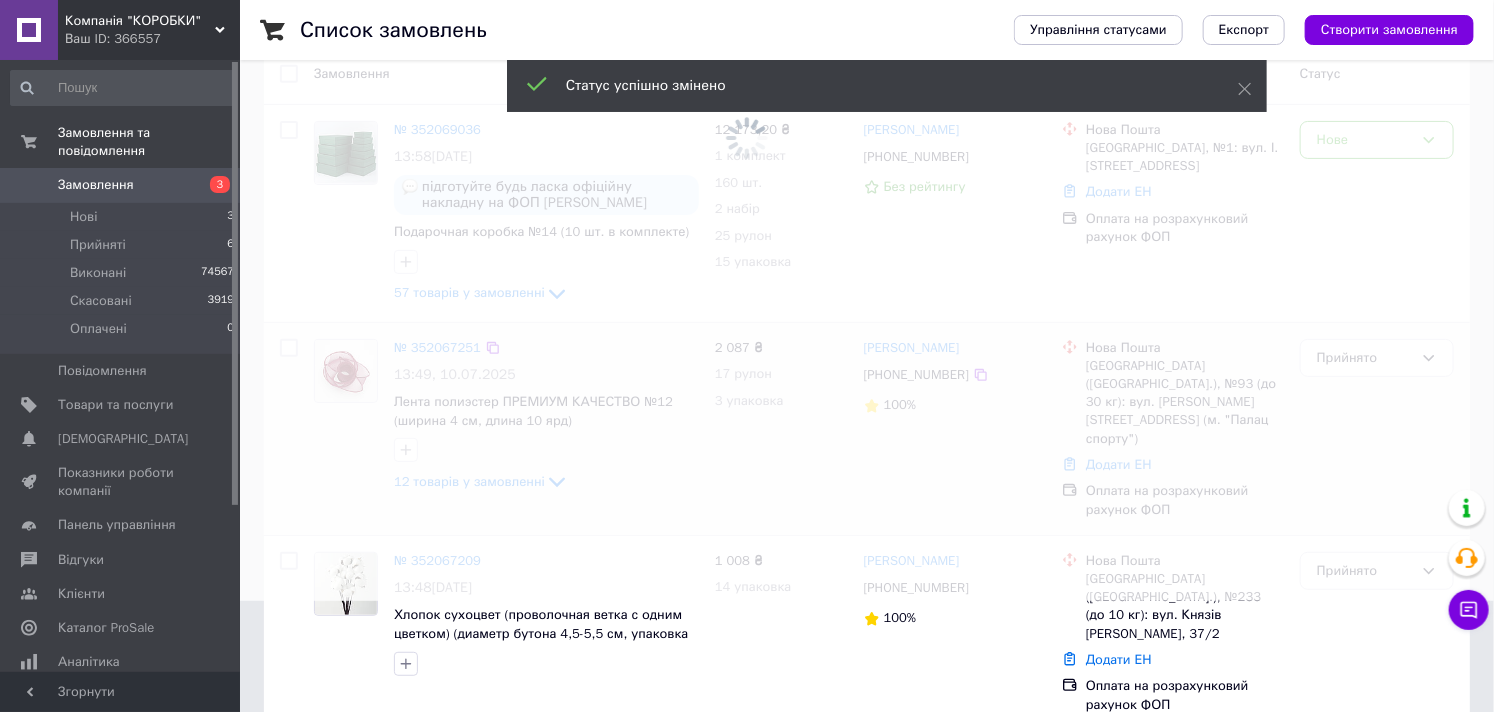 scroll, scrollTop: 0, scrollLeft: 0, axis: both 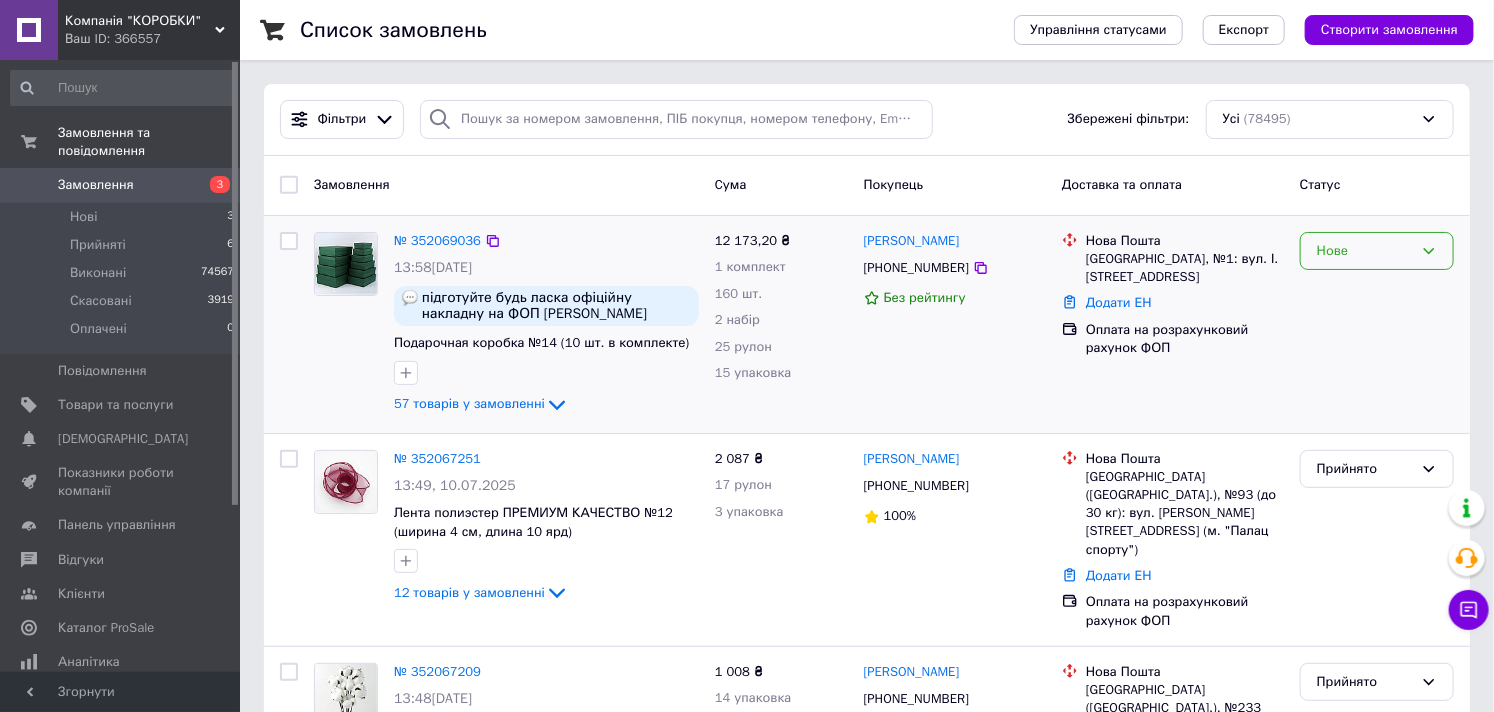 click on "Нове" at bounding box center [1377, 251] 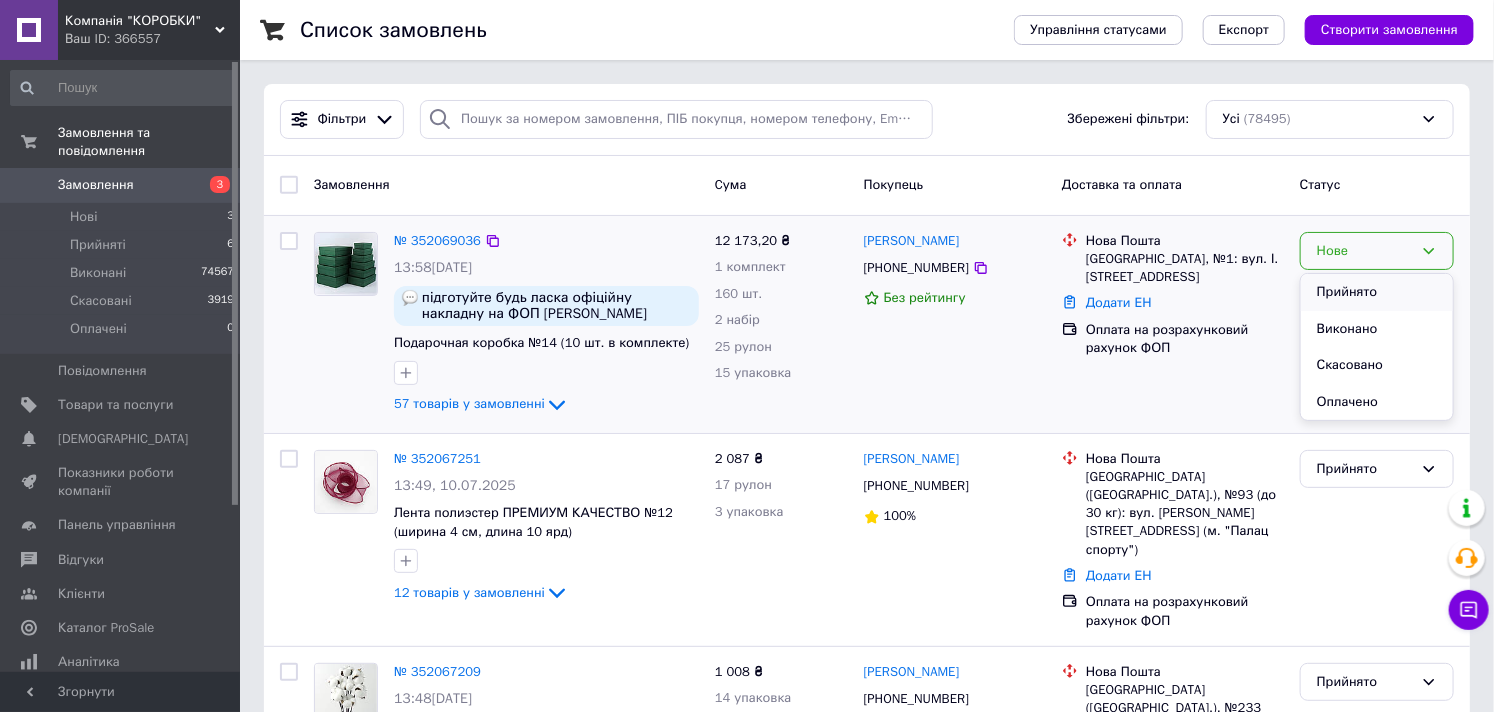 click on "Прийнято" at bounding box center (1377, 292) 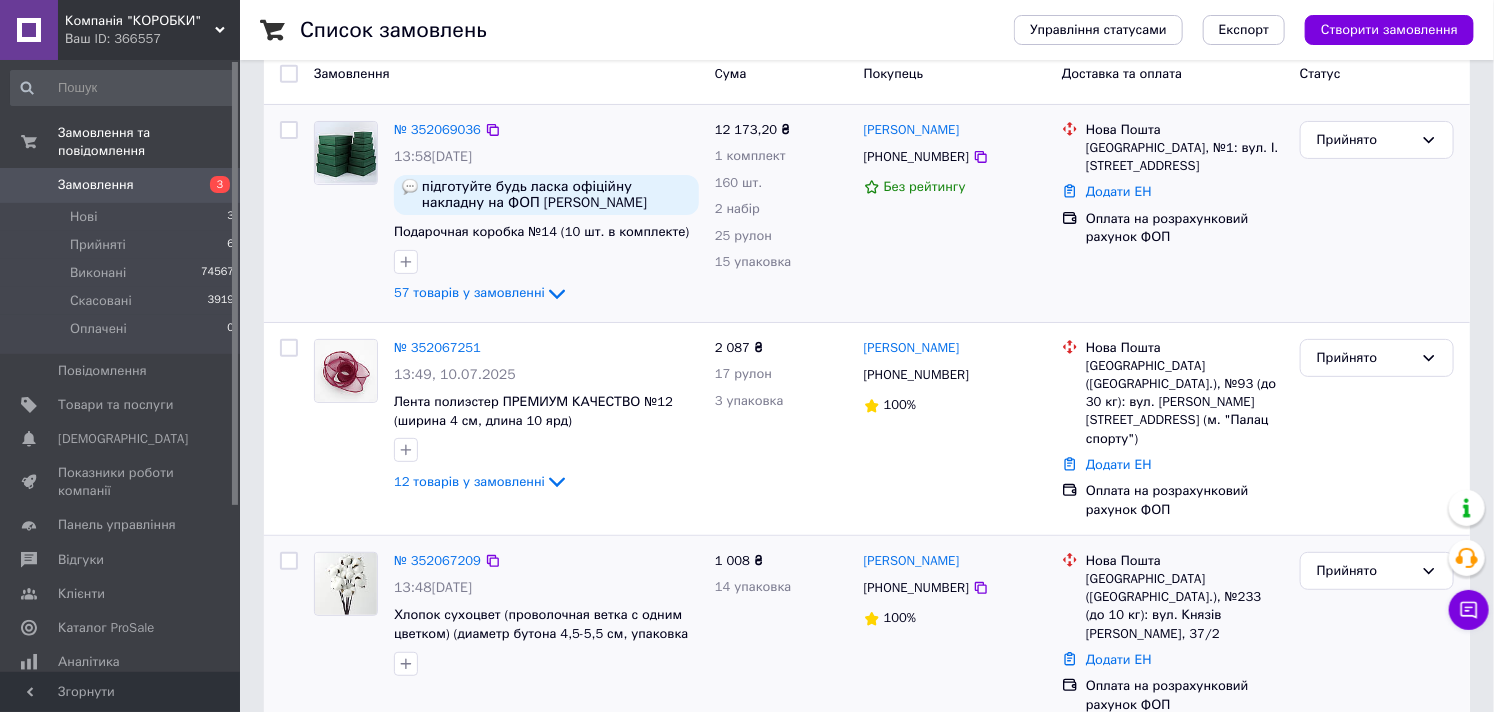 scroll, scrollTop: 0, scrollLeft: 0, axis: both 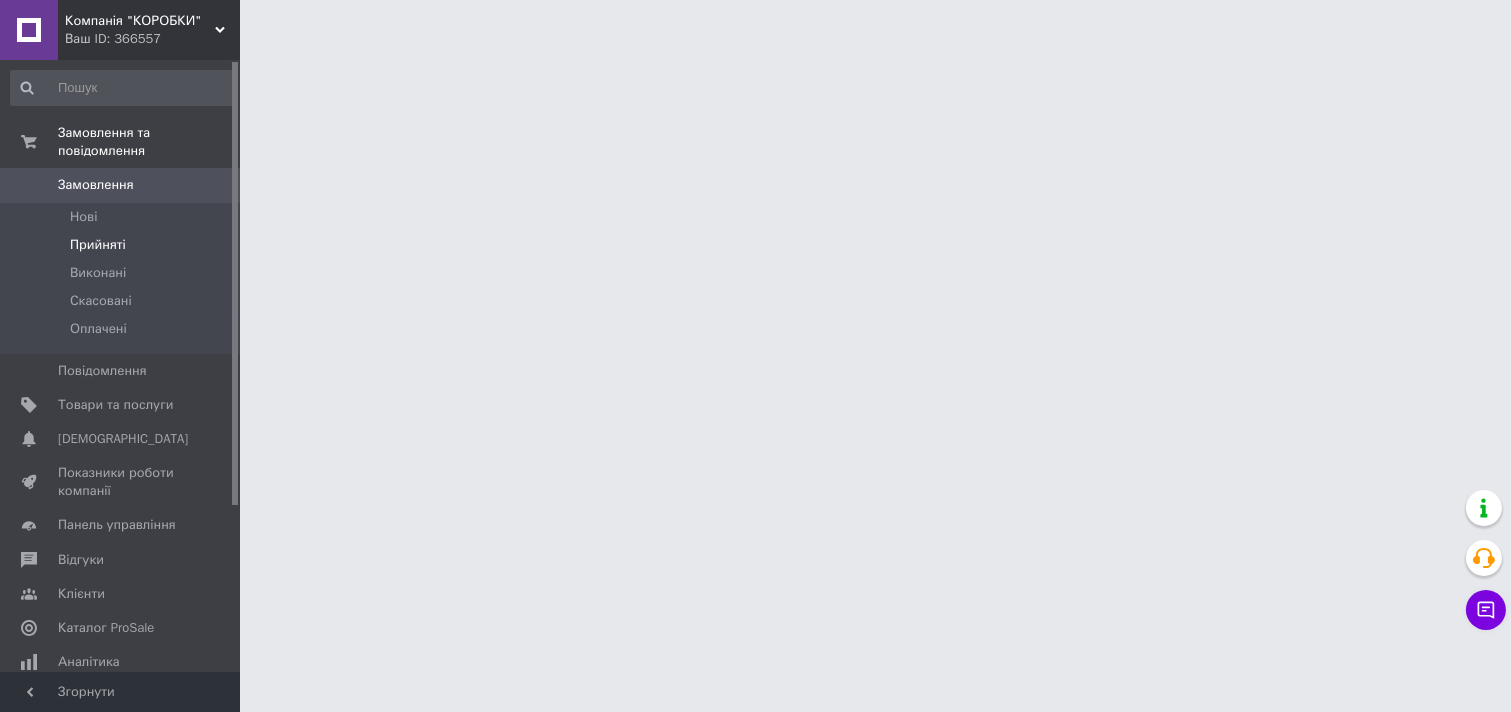 click on "Прийняті" at bounding box center (123, 245) 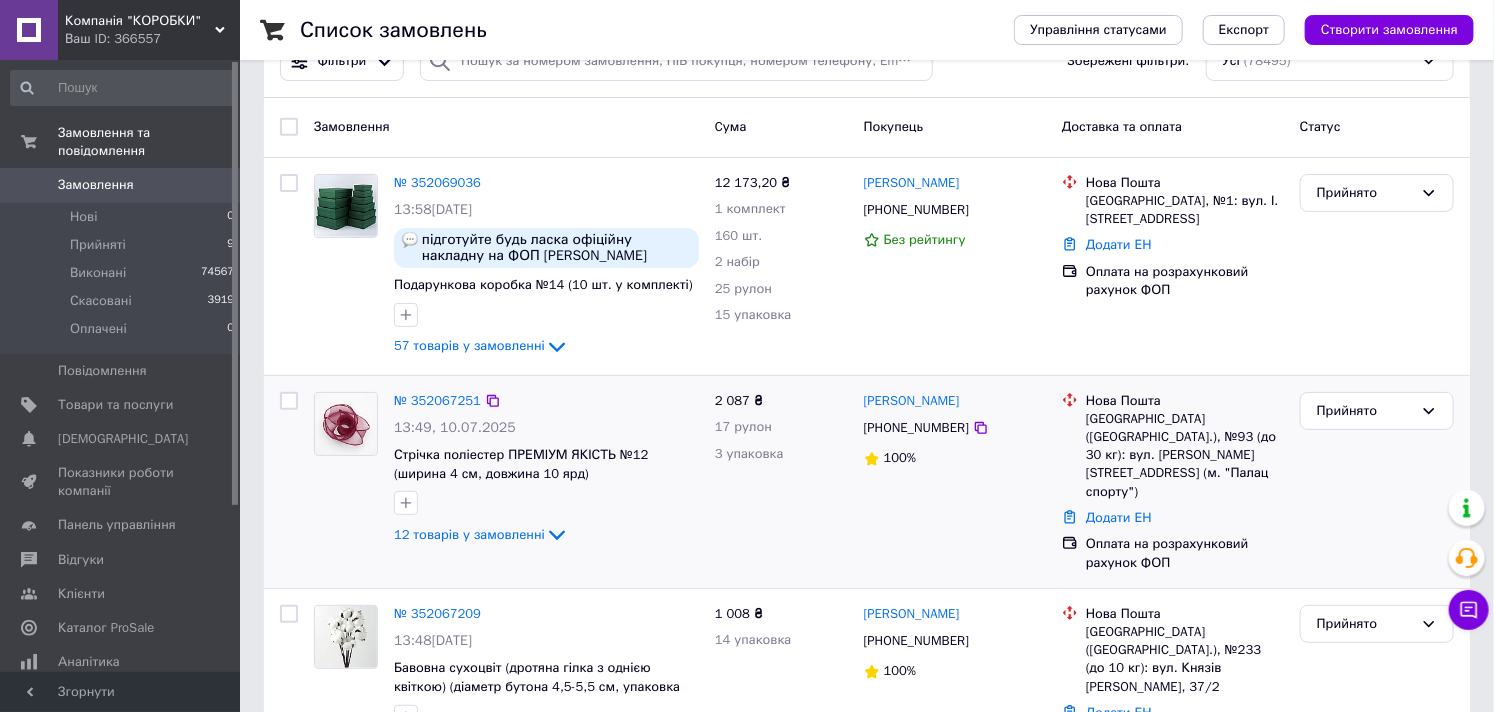 scroll, scrollTop: 0, scrollLeft: 0, axis: both 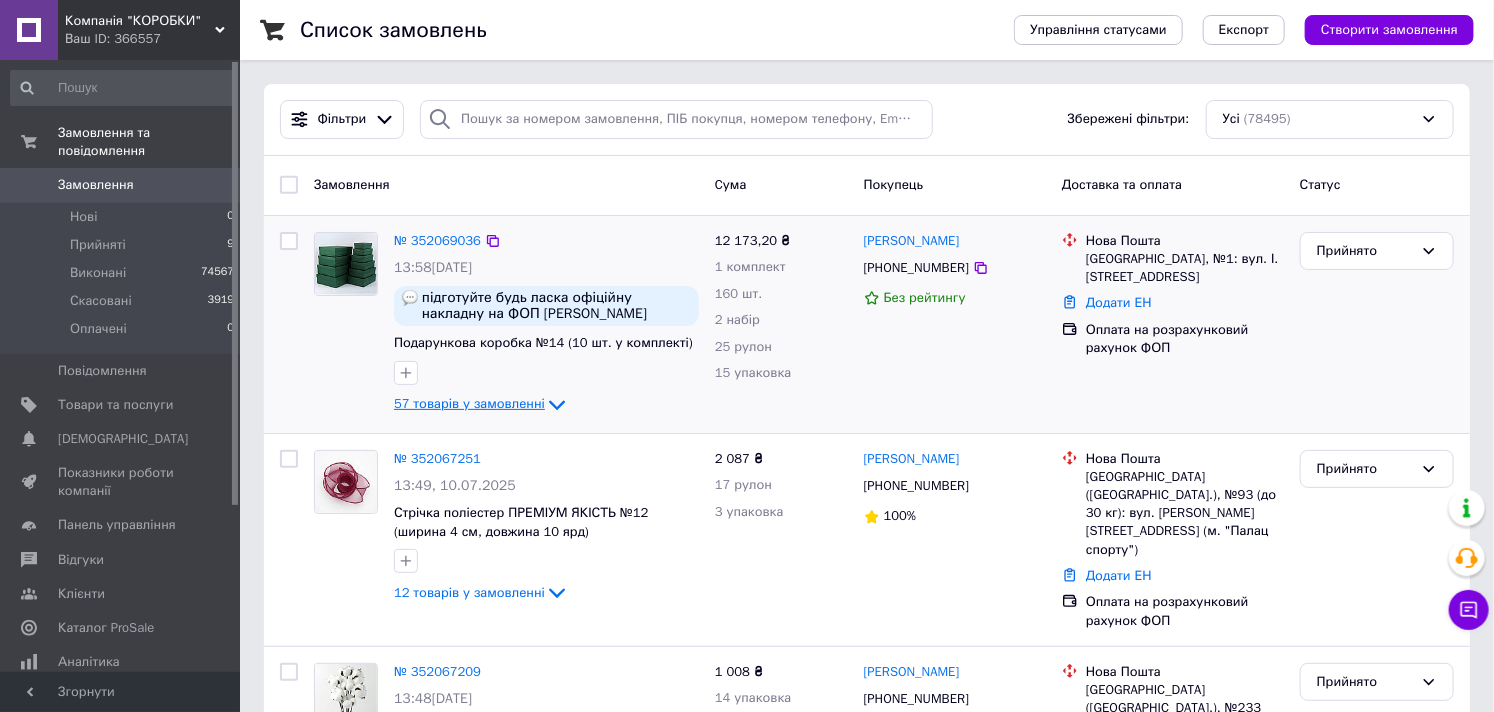 click 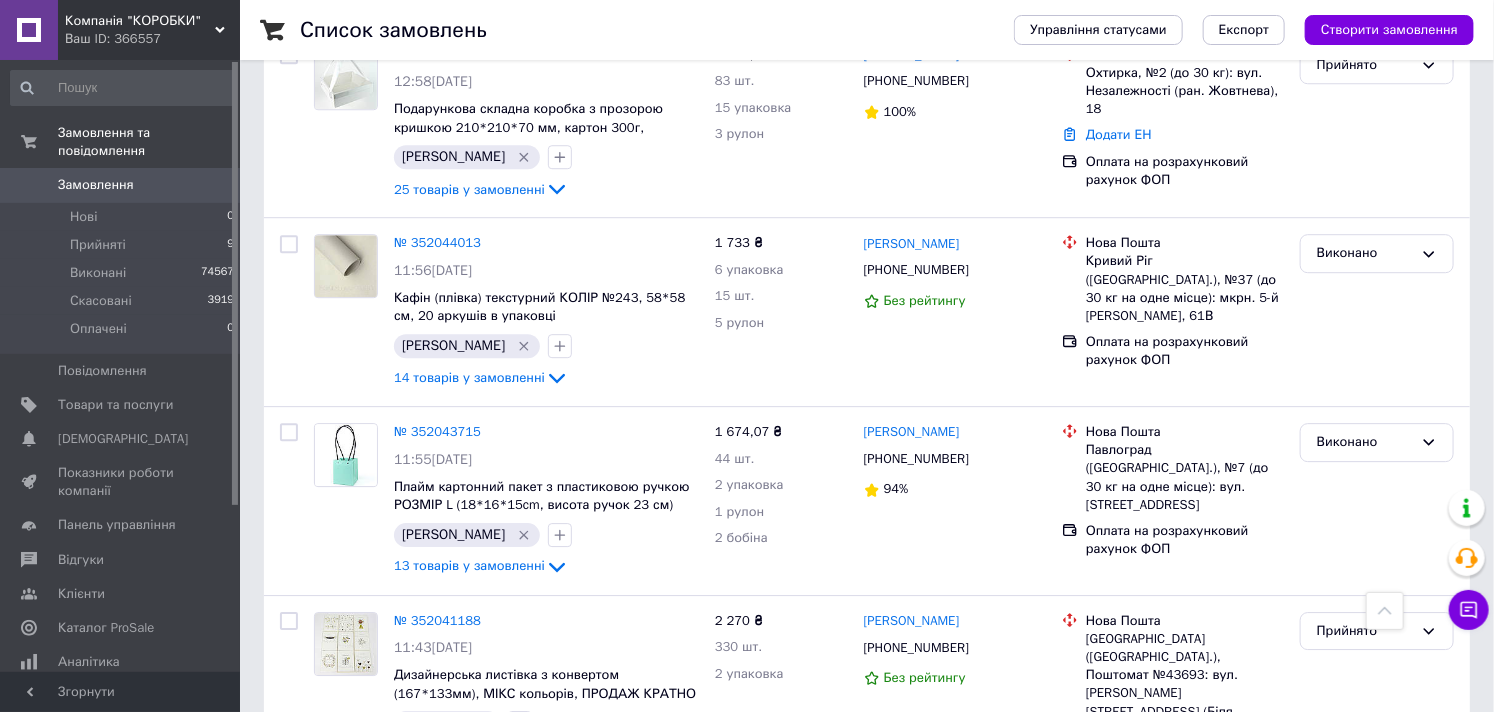 scroll, scrollTop: 5777, scrollLeft: 0, axis: vertical 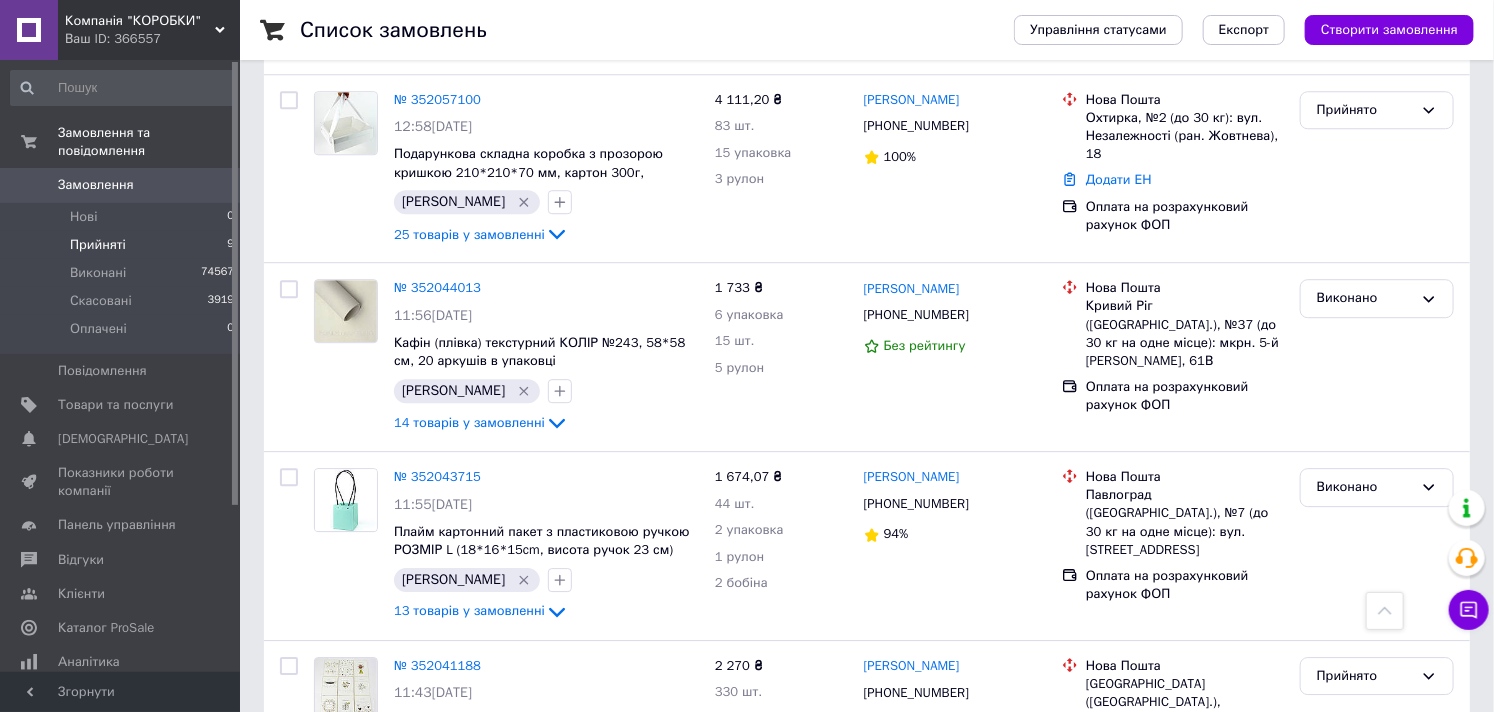 click on "Прийняті" at bounding box center [98, 245] 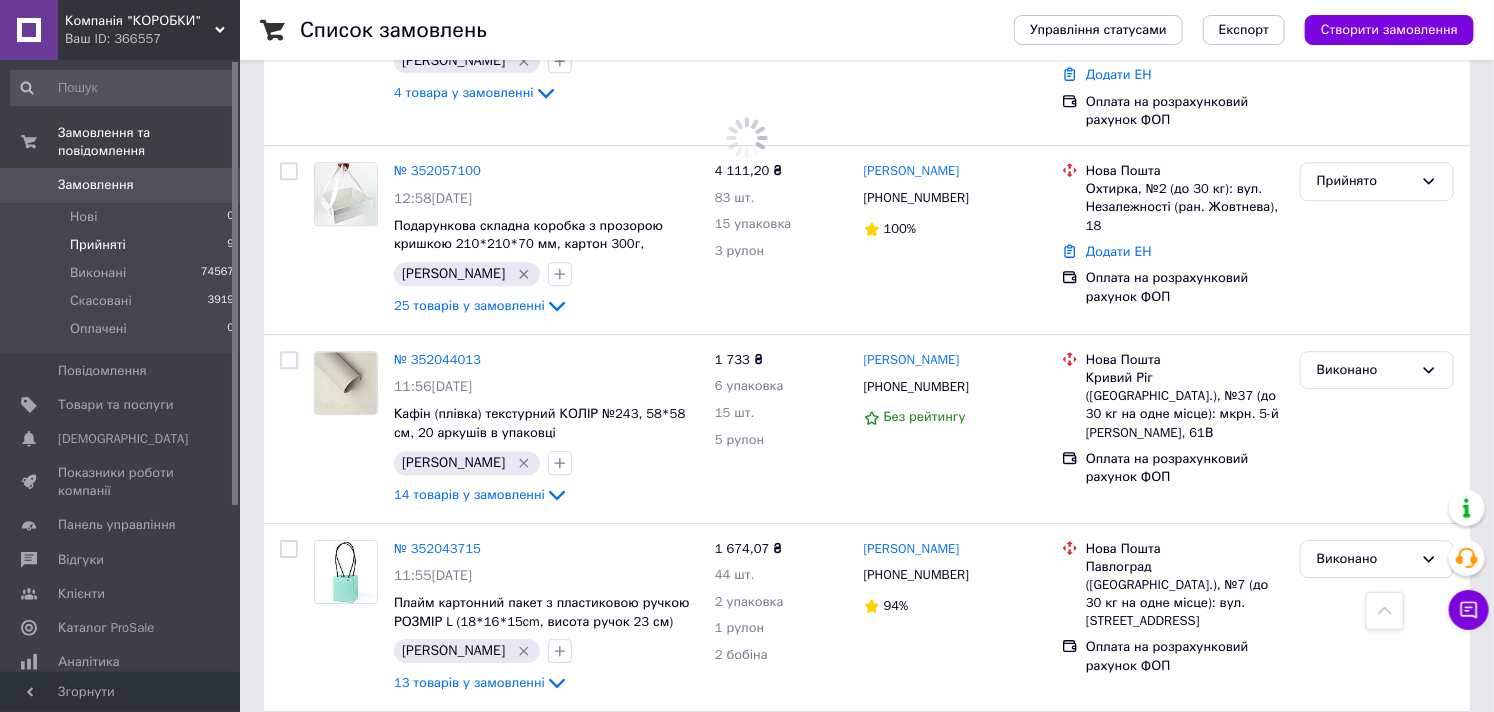 scroll, scrollTop: 5850, scrollLeft: 0, axis: vertical 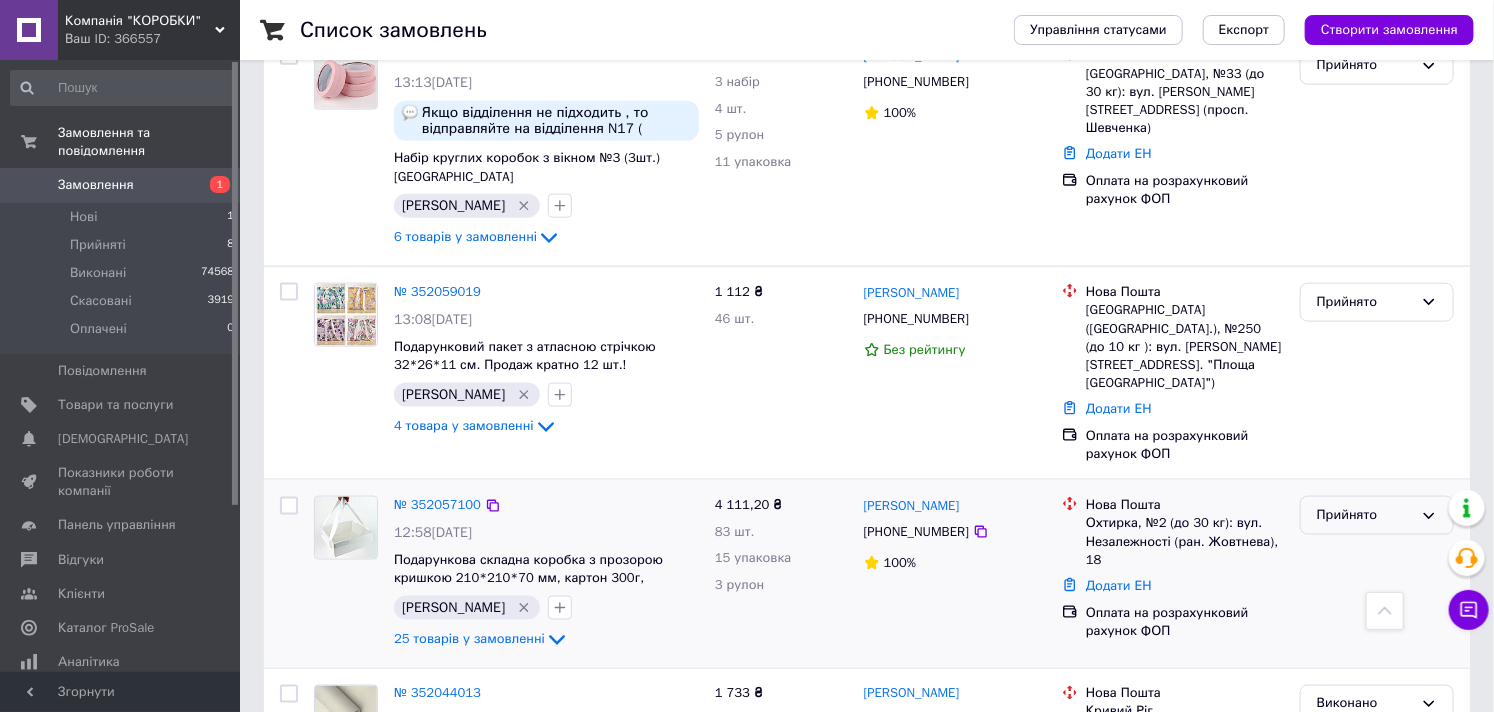 click on "Прийнято" at bounding box center (1365, 515) 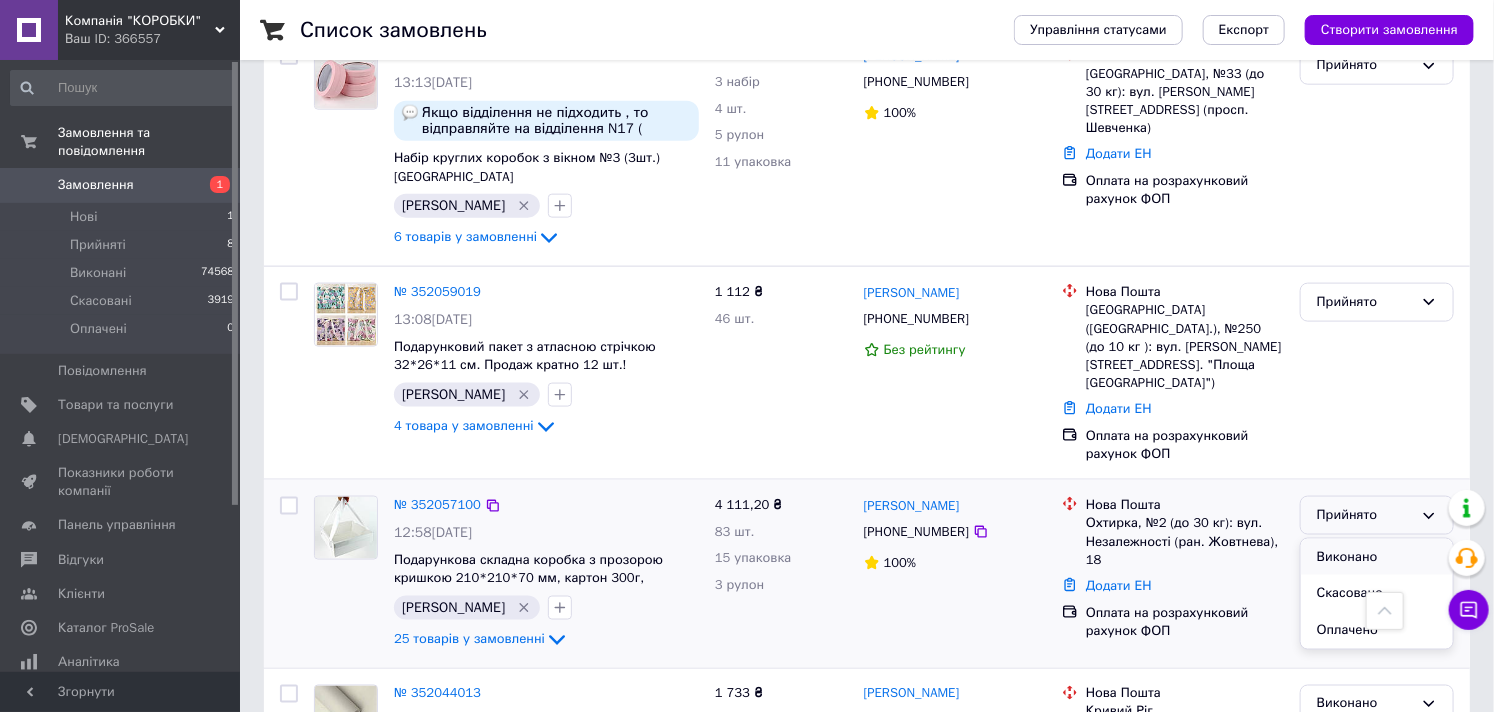 click on "Виконано" at bounding box center [1377, 557] 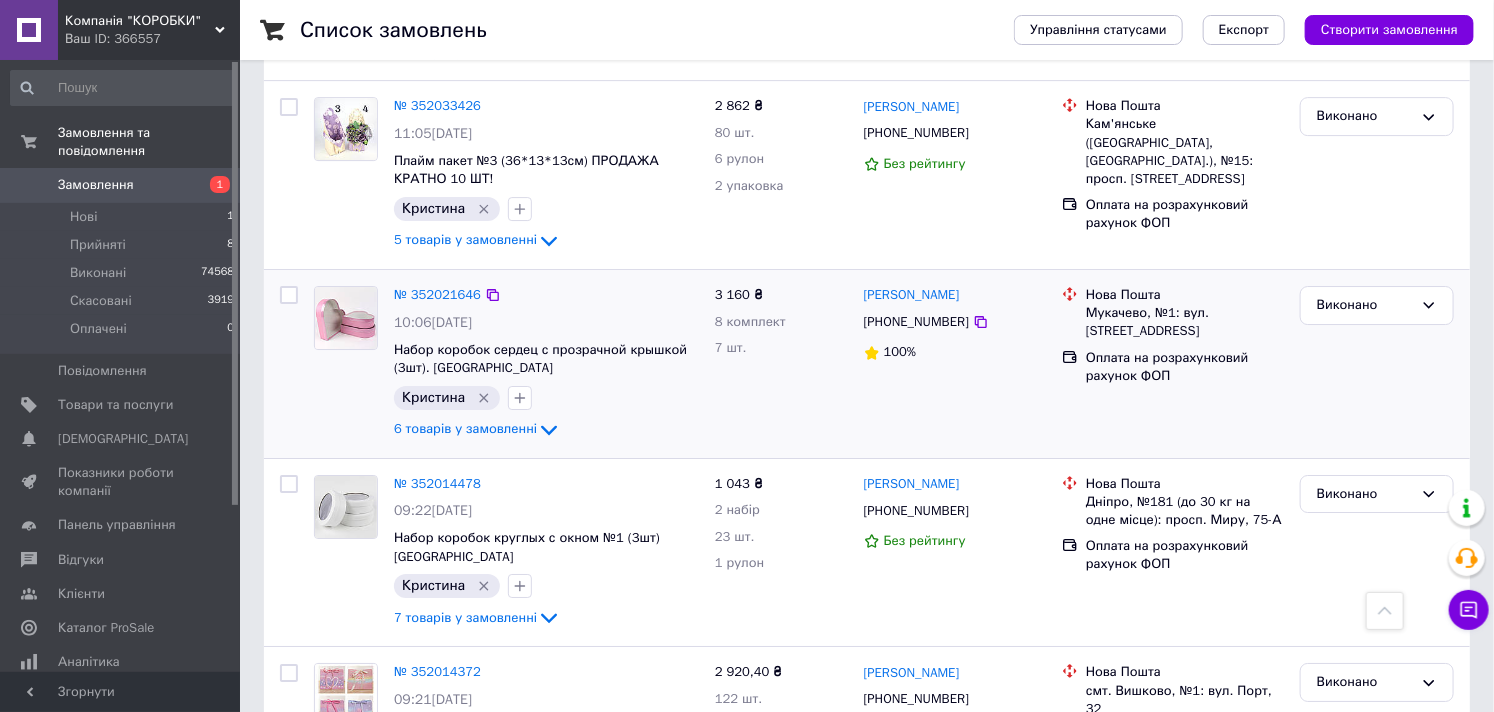 scroll, scrollTop: 2888, scrollLeft: 0, axis: vertical 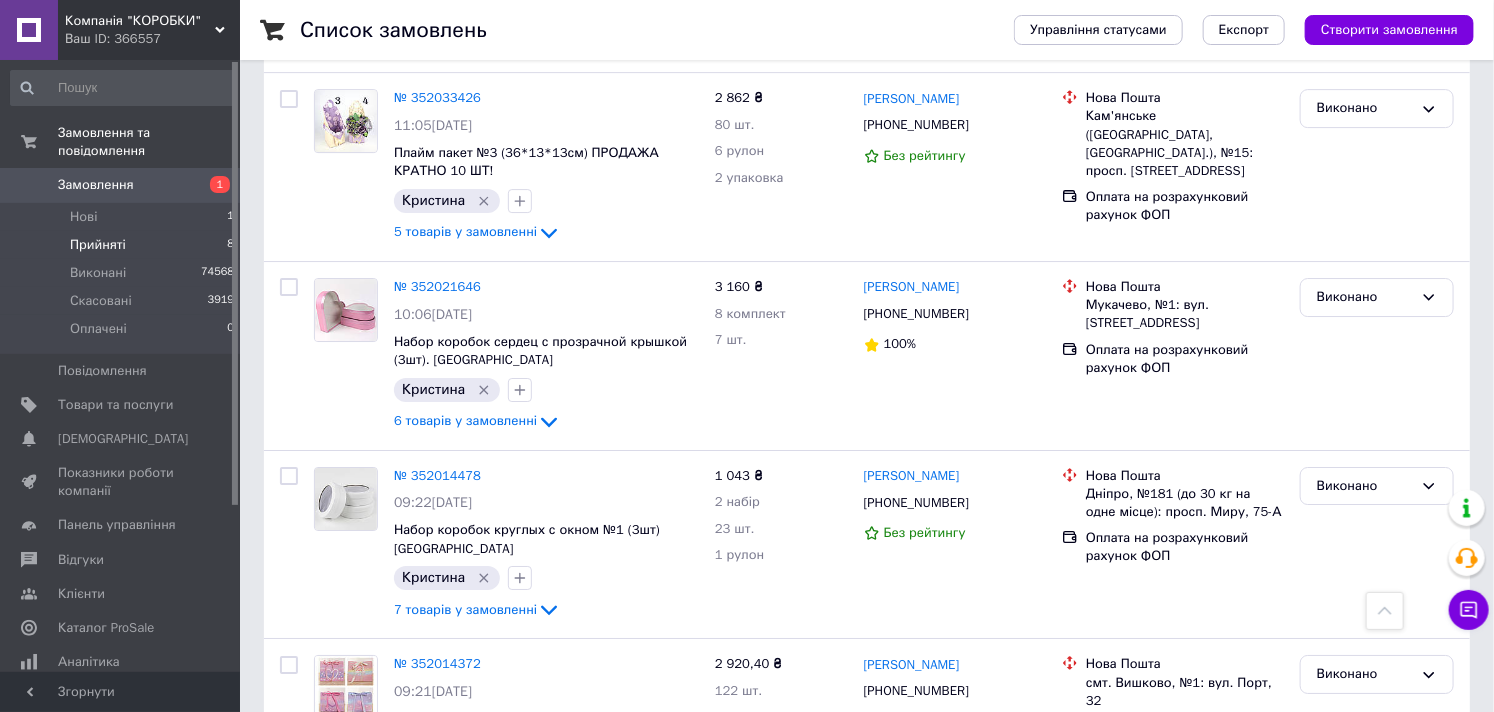 click on "Прийняті" at bounding box center [98, 245] 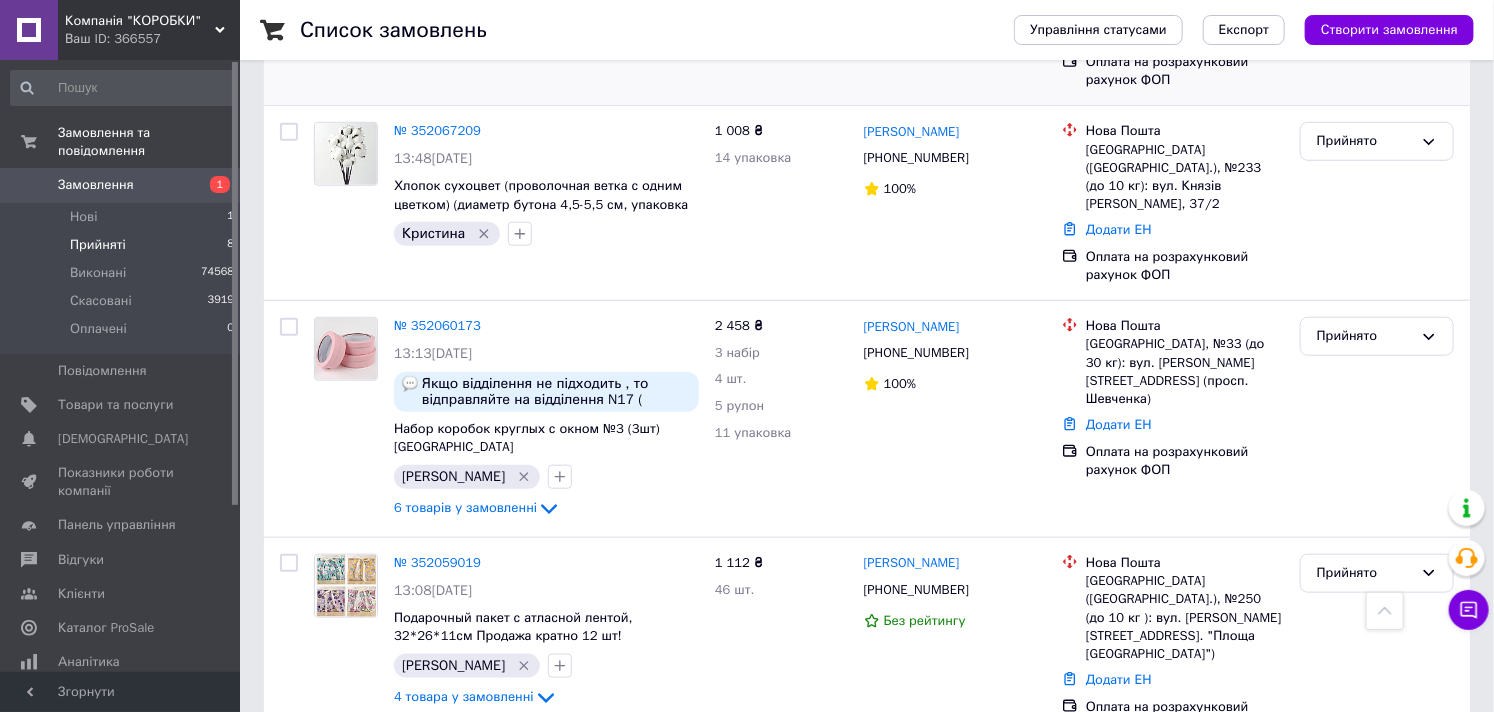 scroll, scrollTop: 666, scrollLeft: 0, axis: vertical 